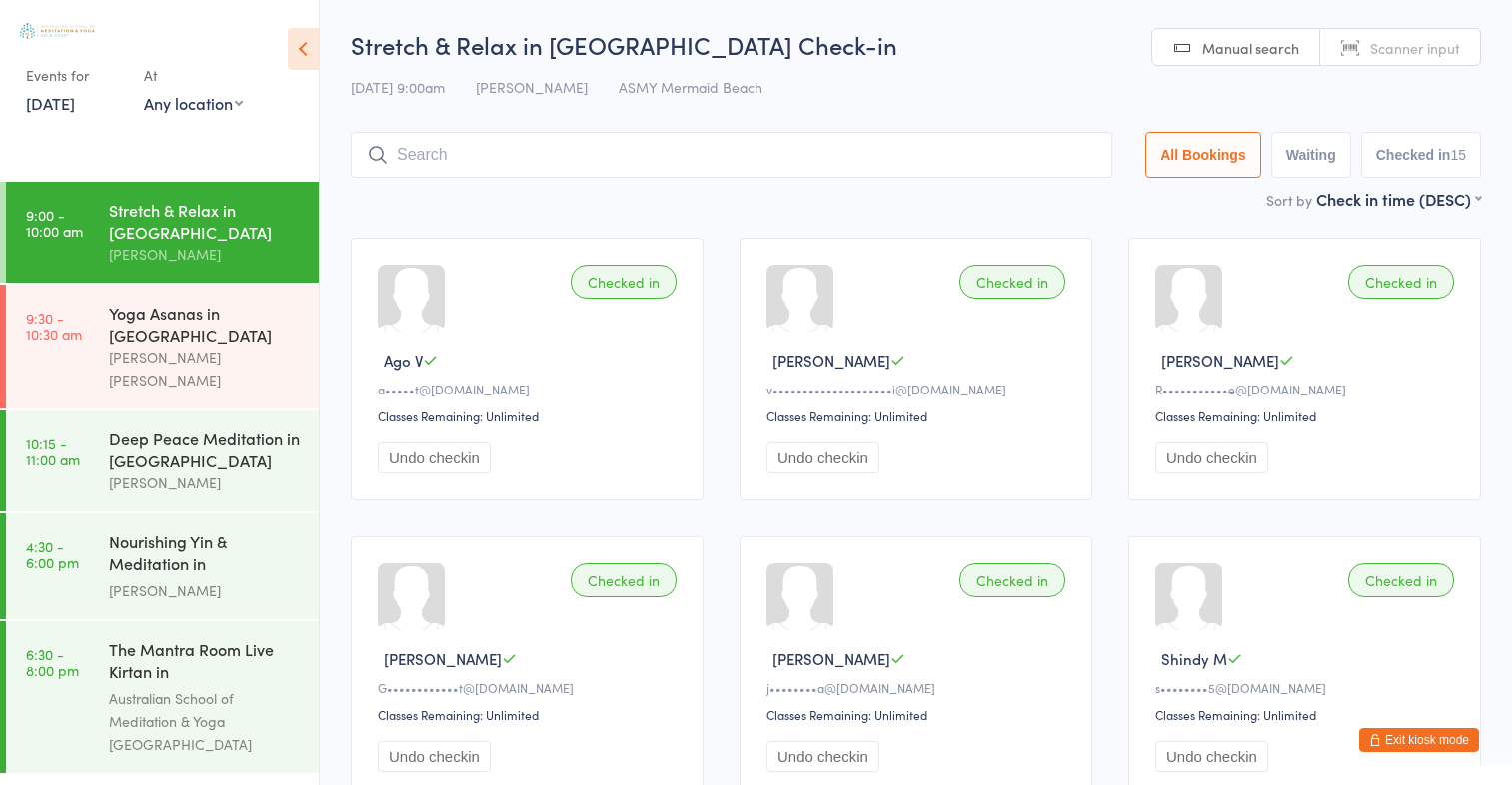 scroll, scrollTop: 132, scrollLeft: 0, axis: vertical 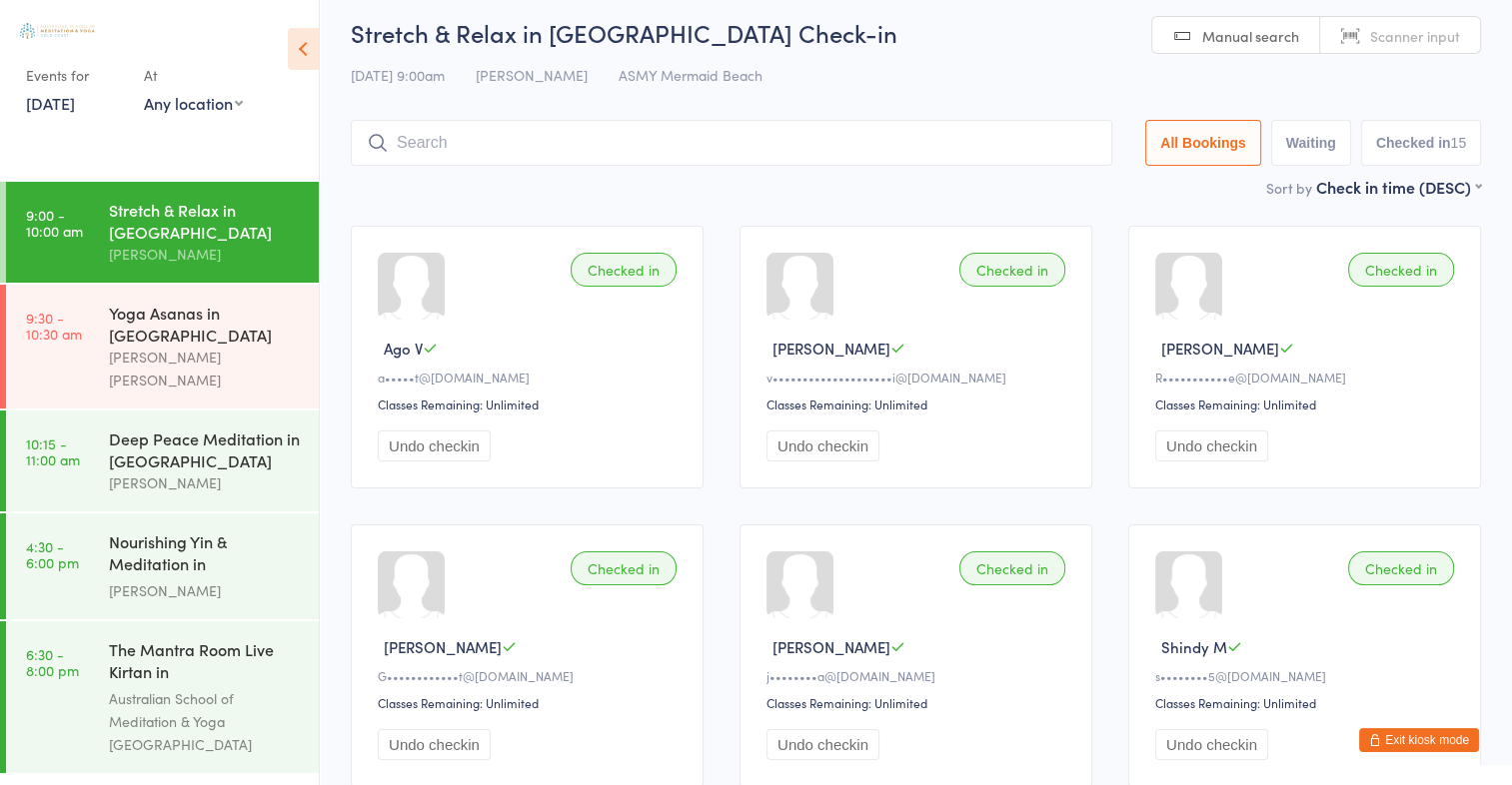 click at bounding box center (732, 143) 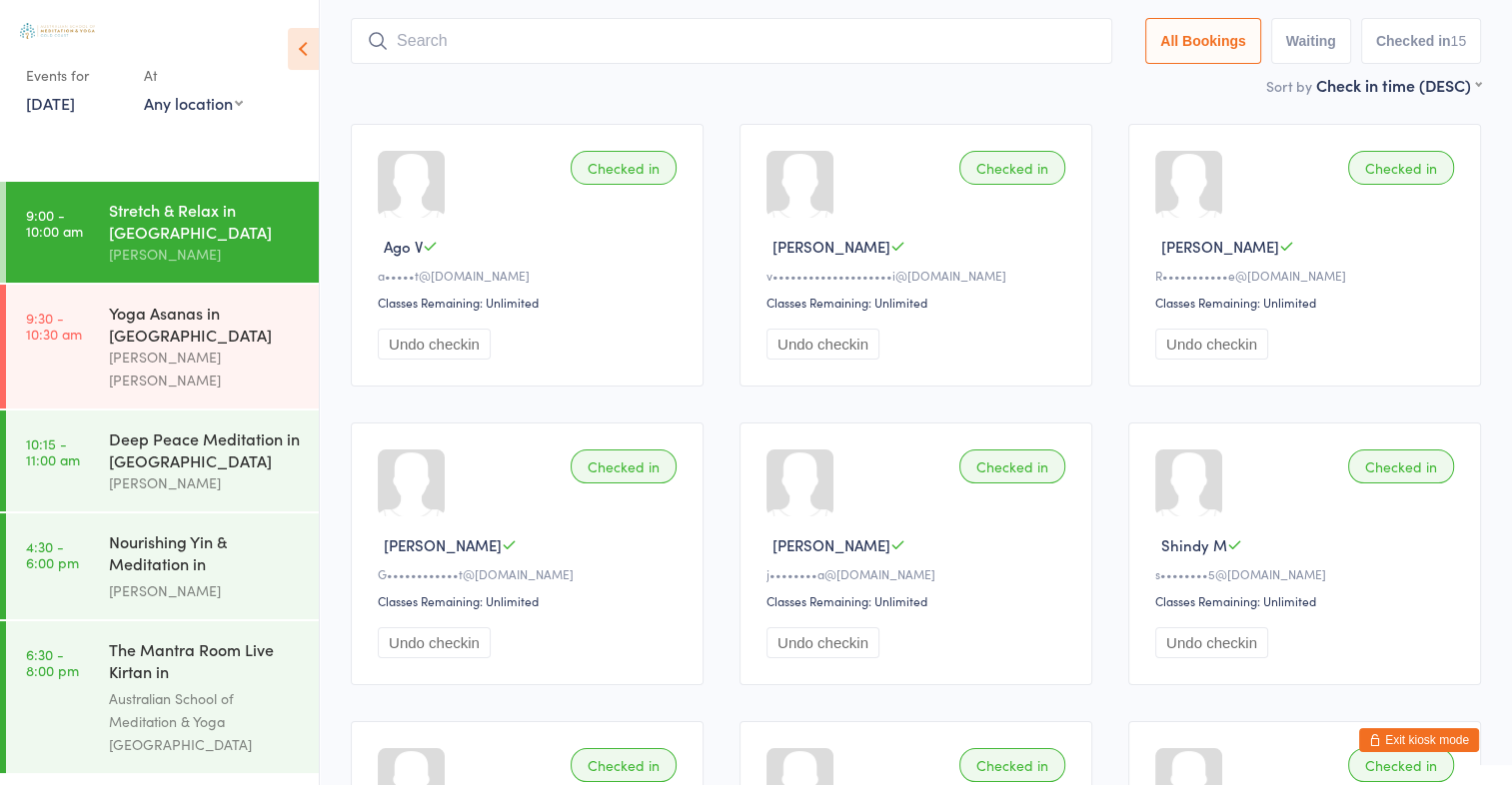 scroll, scrollTop: 132, scrollLeft: 0, axis: vertical 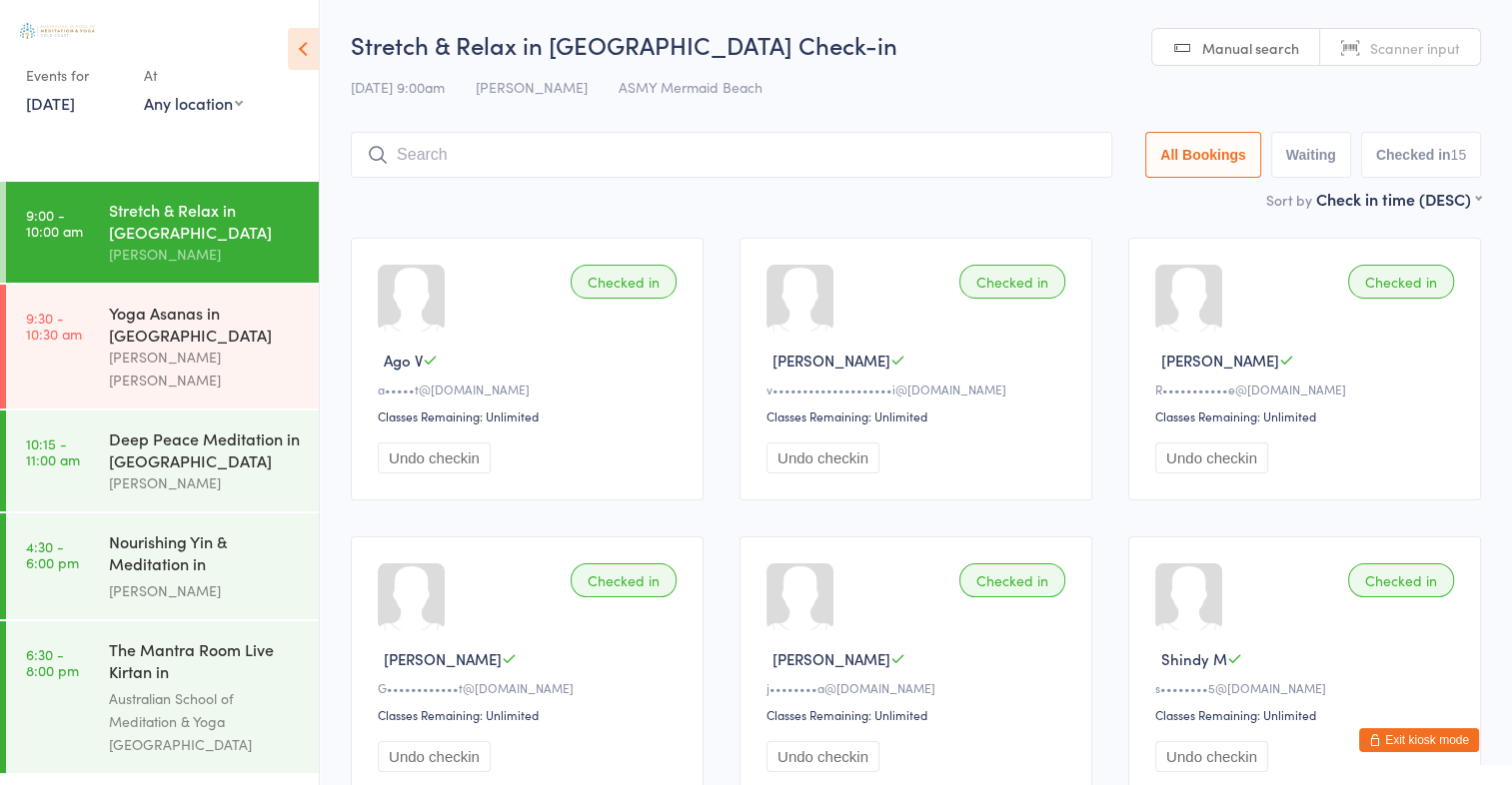 click at bounding box center [732, 155] 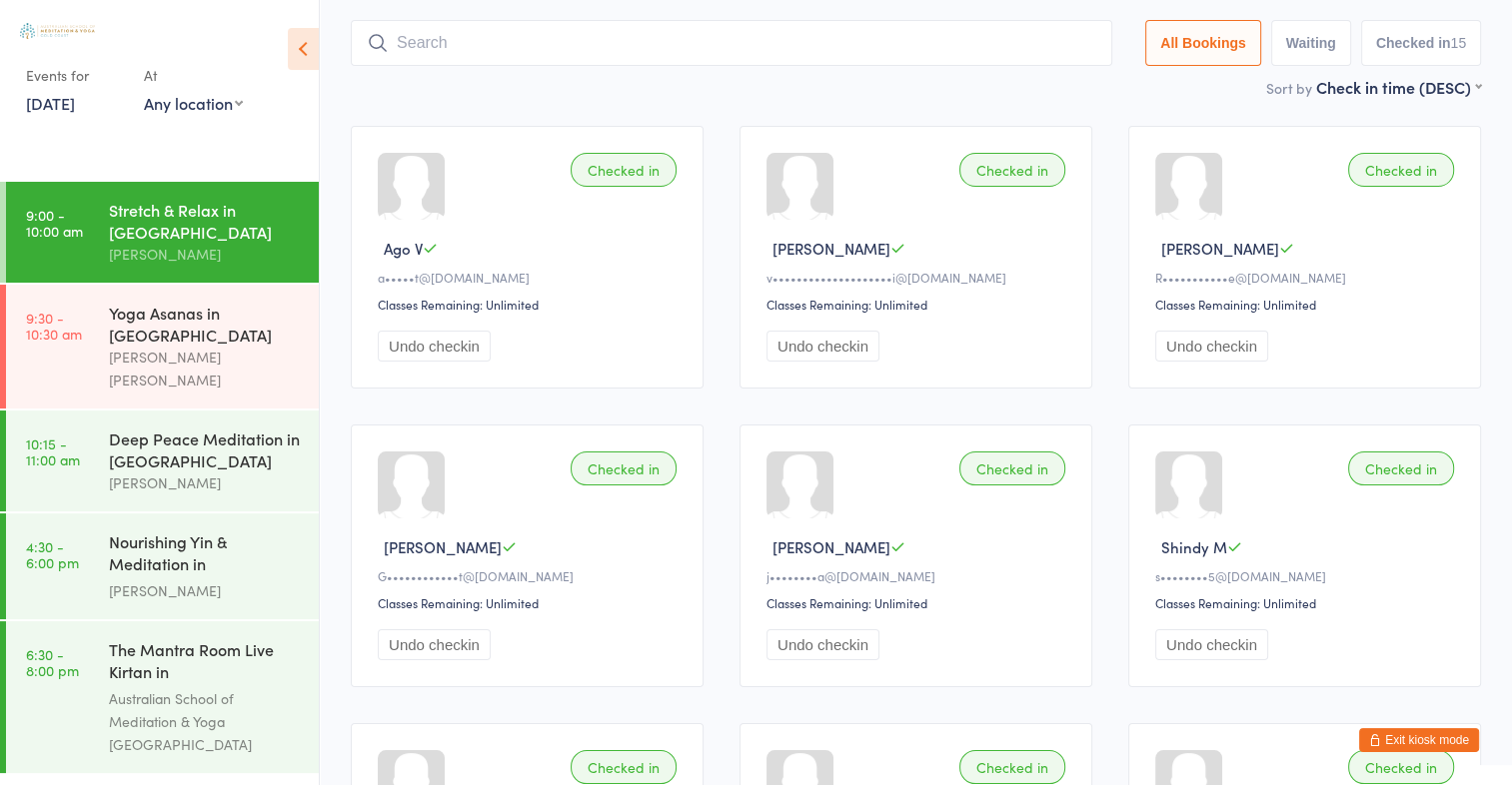 scroll, scrollTop: 128, scrollLeft: 0, axis: vertical 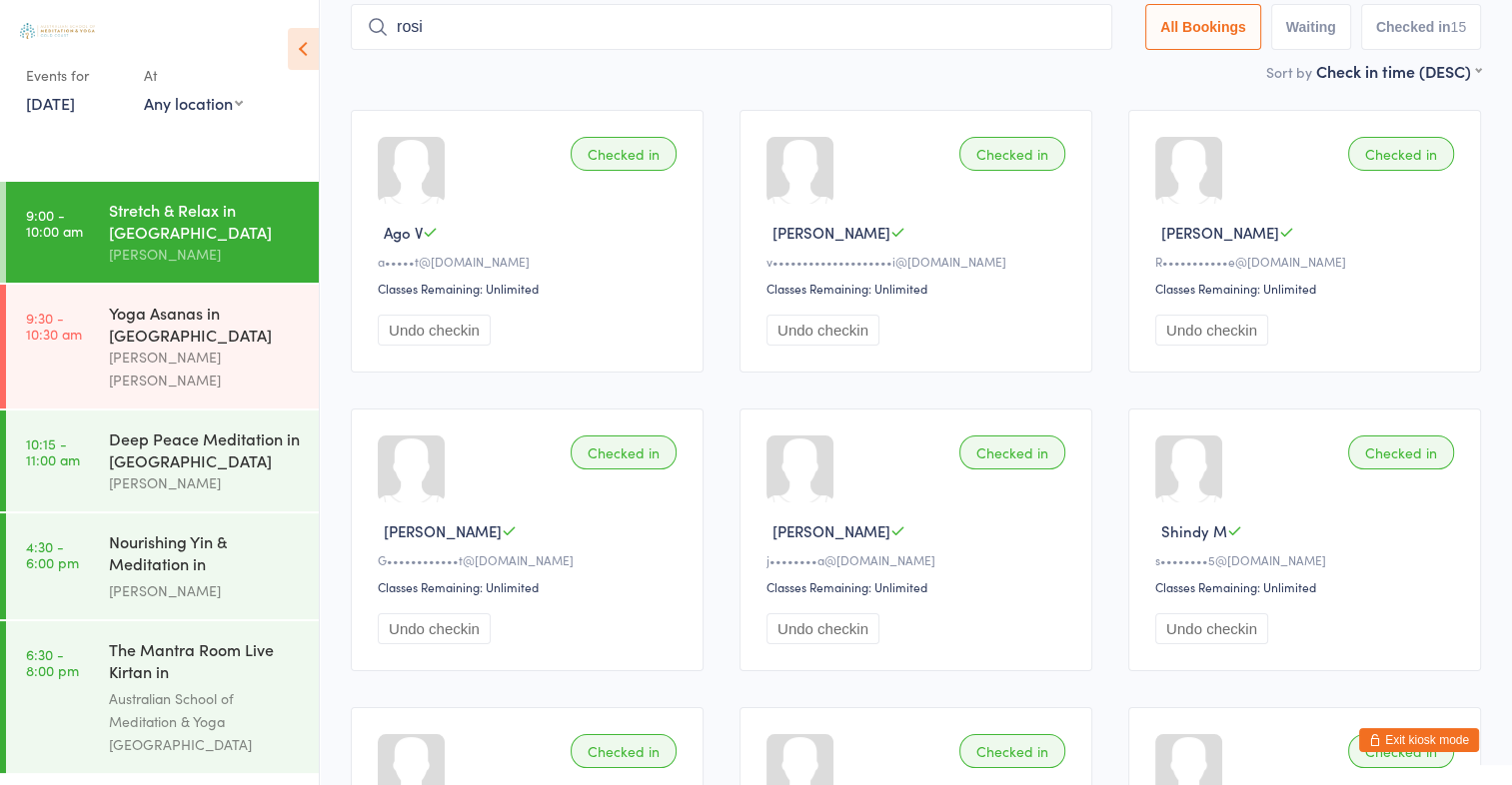 type on "[PERSON_NAME]" 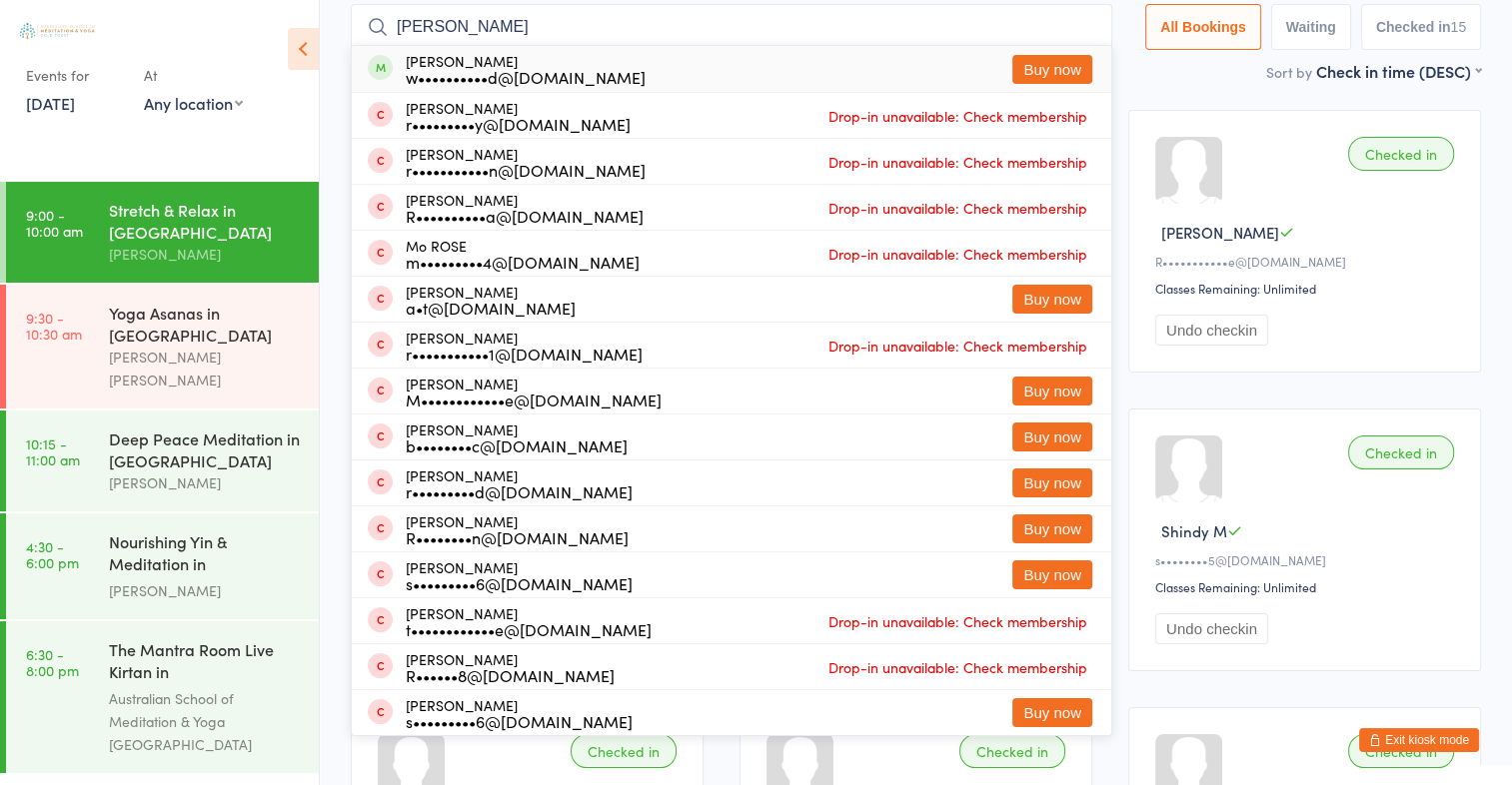 click on "[PERSON_NAME]" at bounding box center (732, 27) 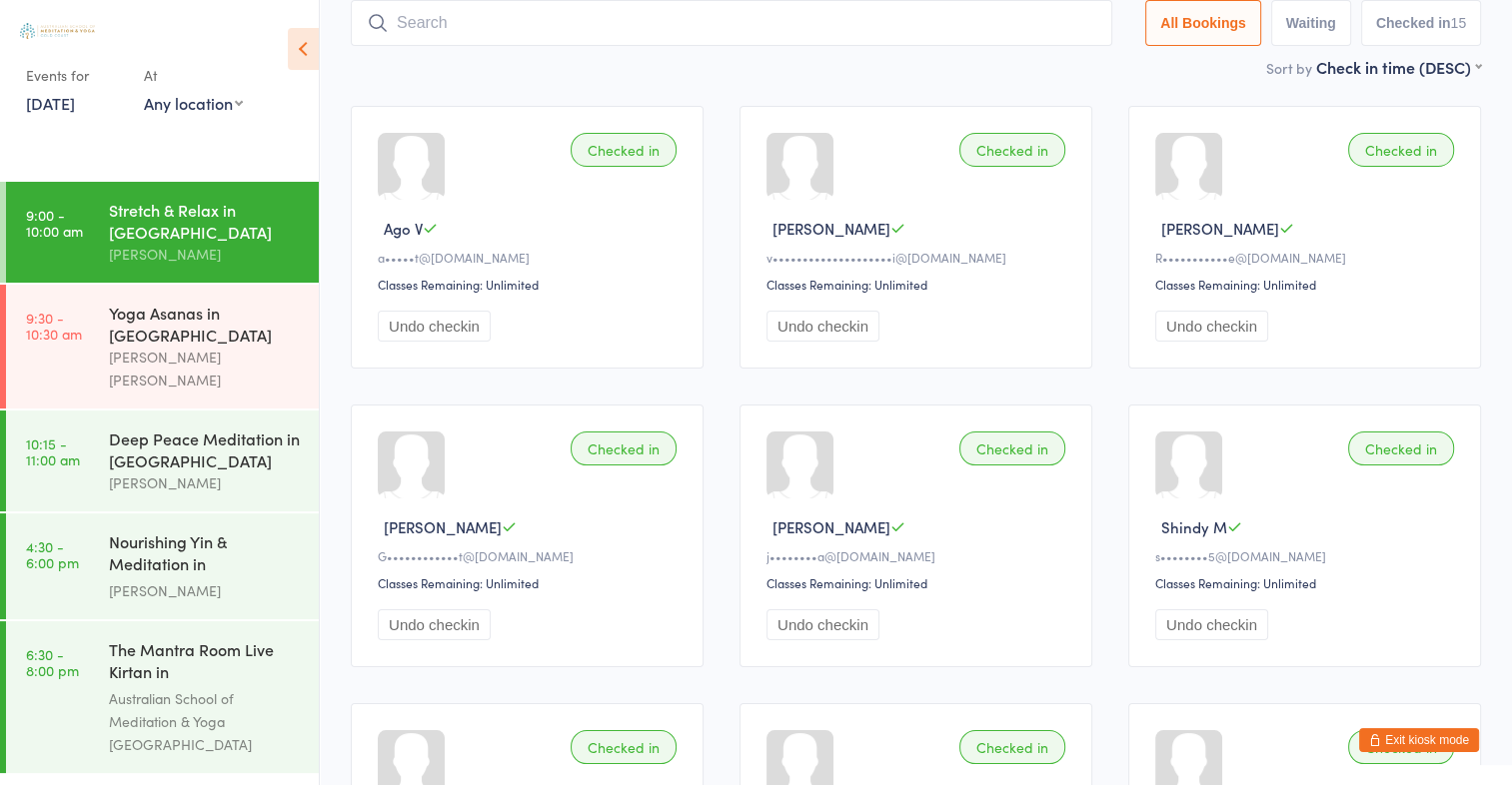 scroll, scrollTop: 132, scrollLeft: 0, axis: vertical 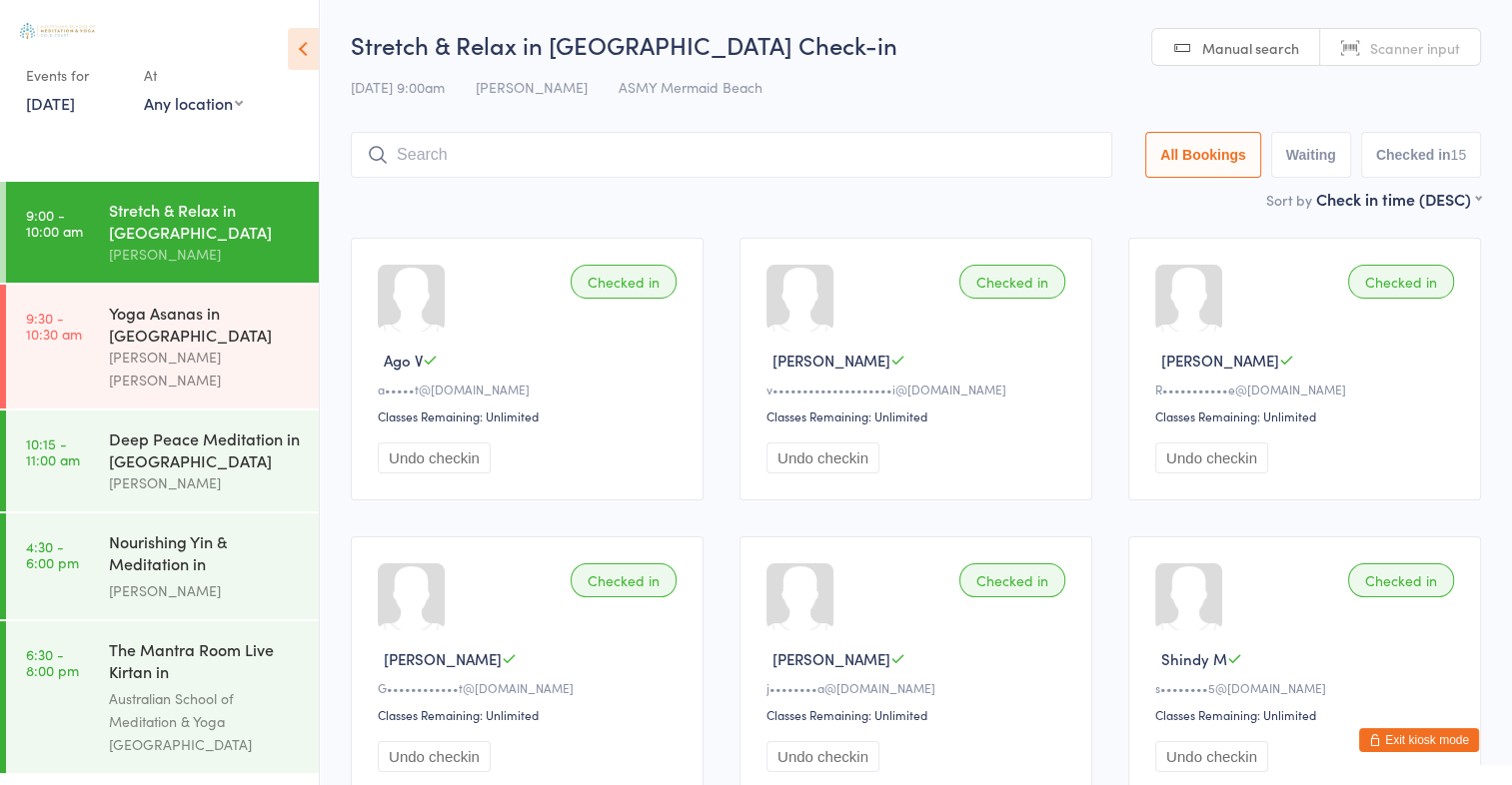 click on "Scanner input" at bounding box center [1415, 48] 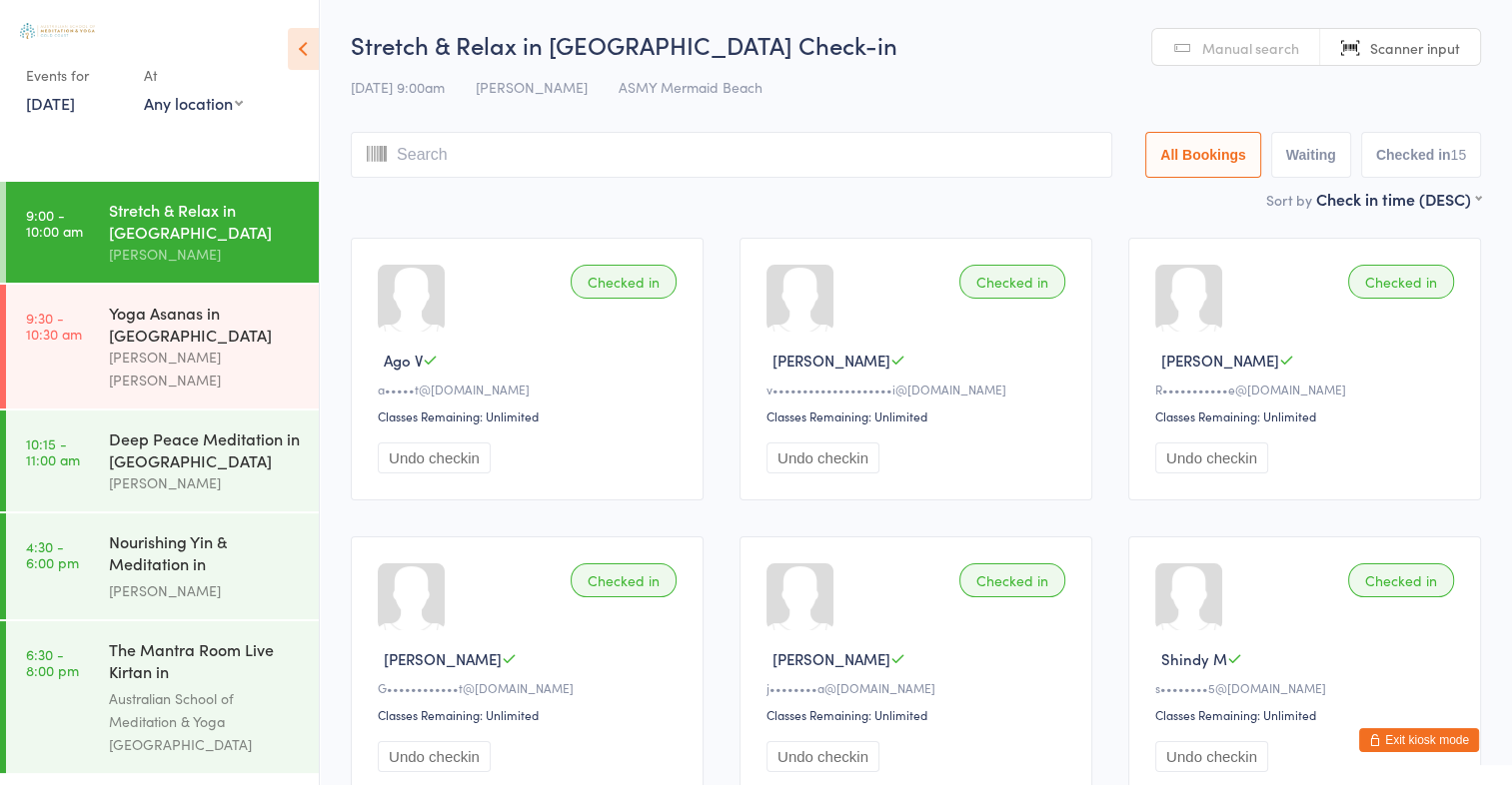 click at bounding box center (732, 155) 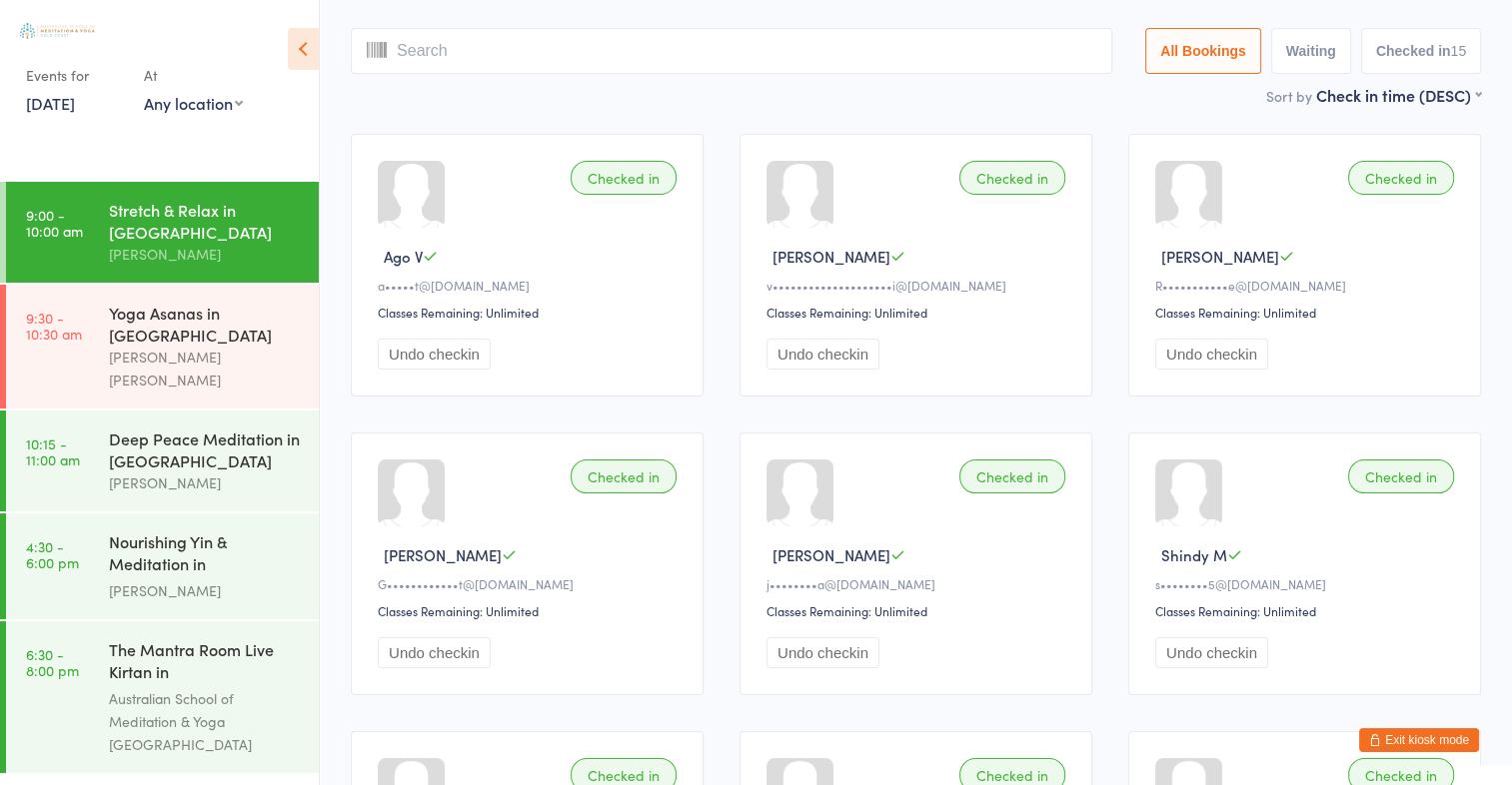 scroll, scrollTop: 132, scrollLeft: 0, axis: vertical 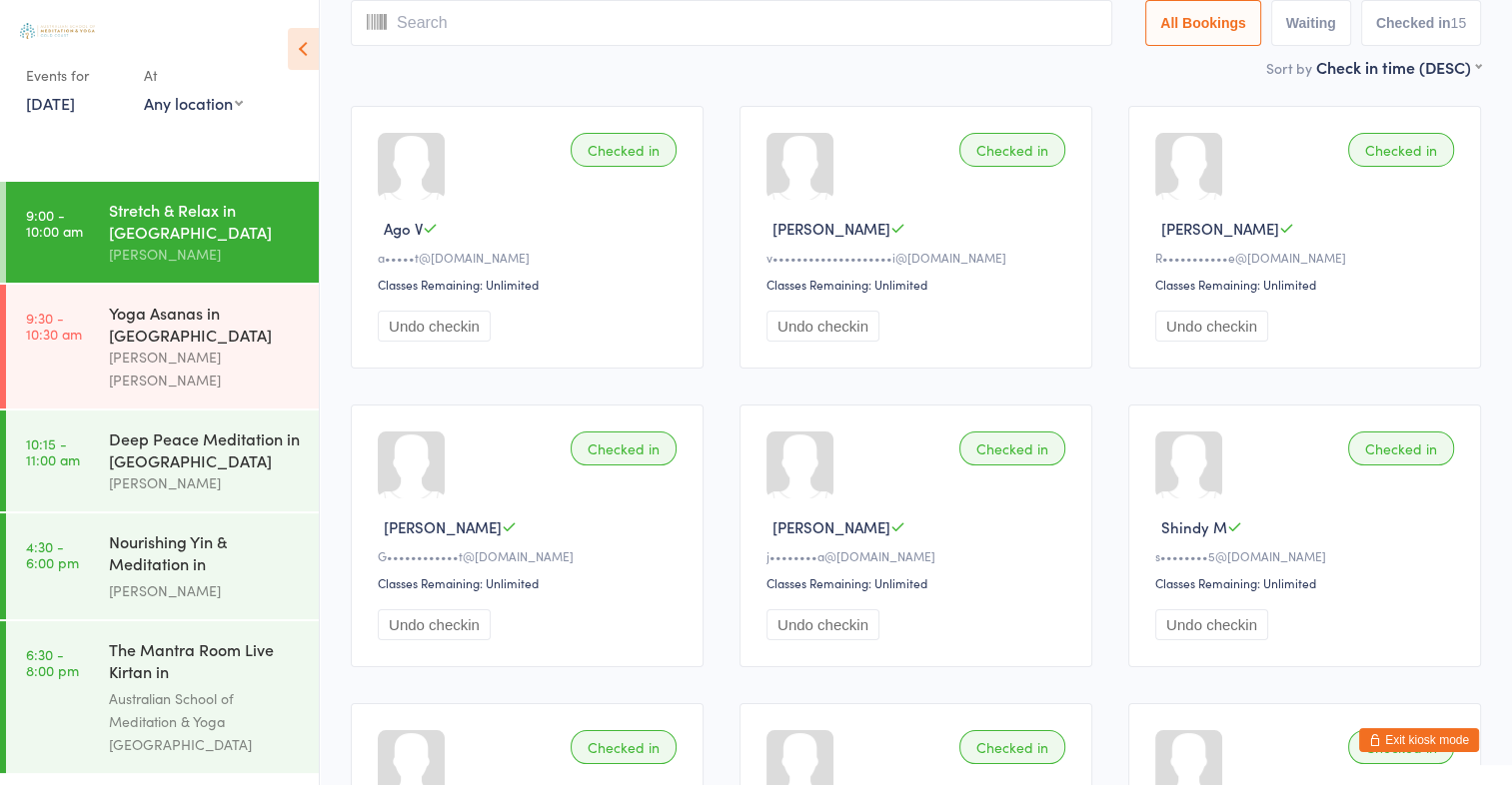 click at bounding box center [732, 23] 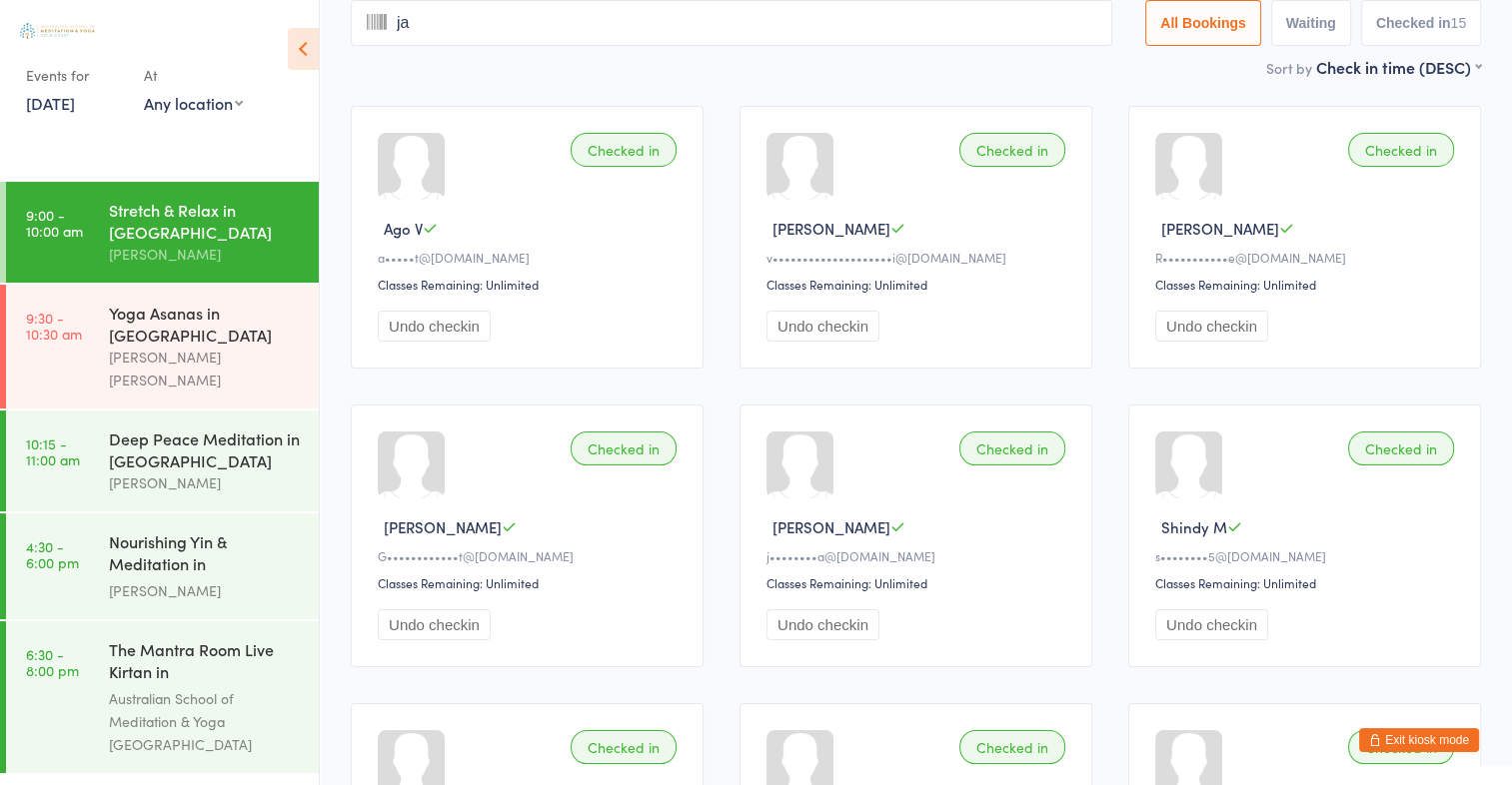 type on "jaq" 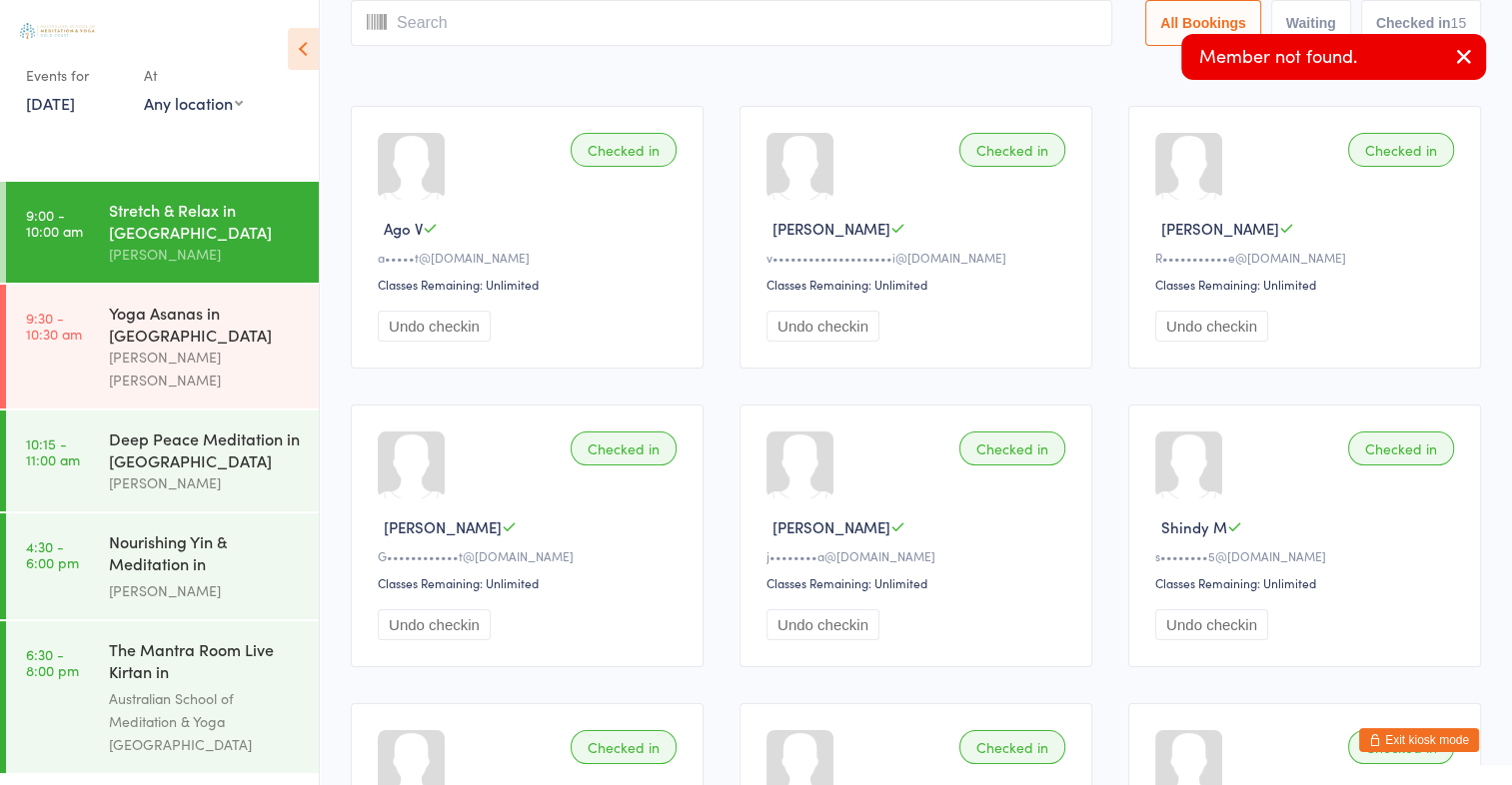 scroll, scrollTop: 0, scrollLeft: 0, axis: both 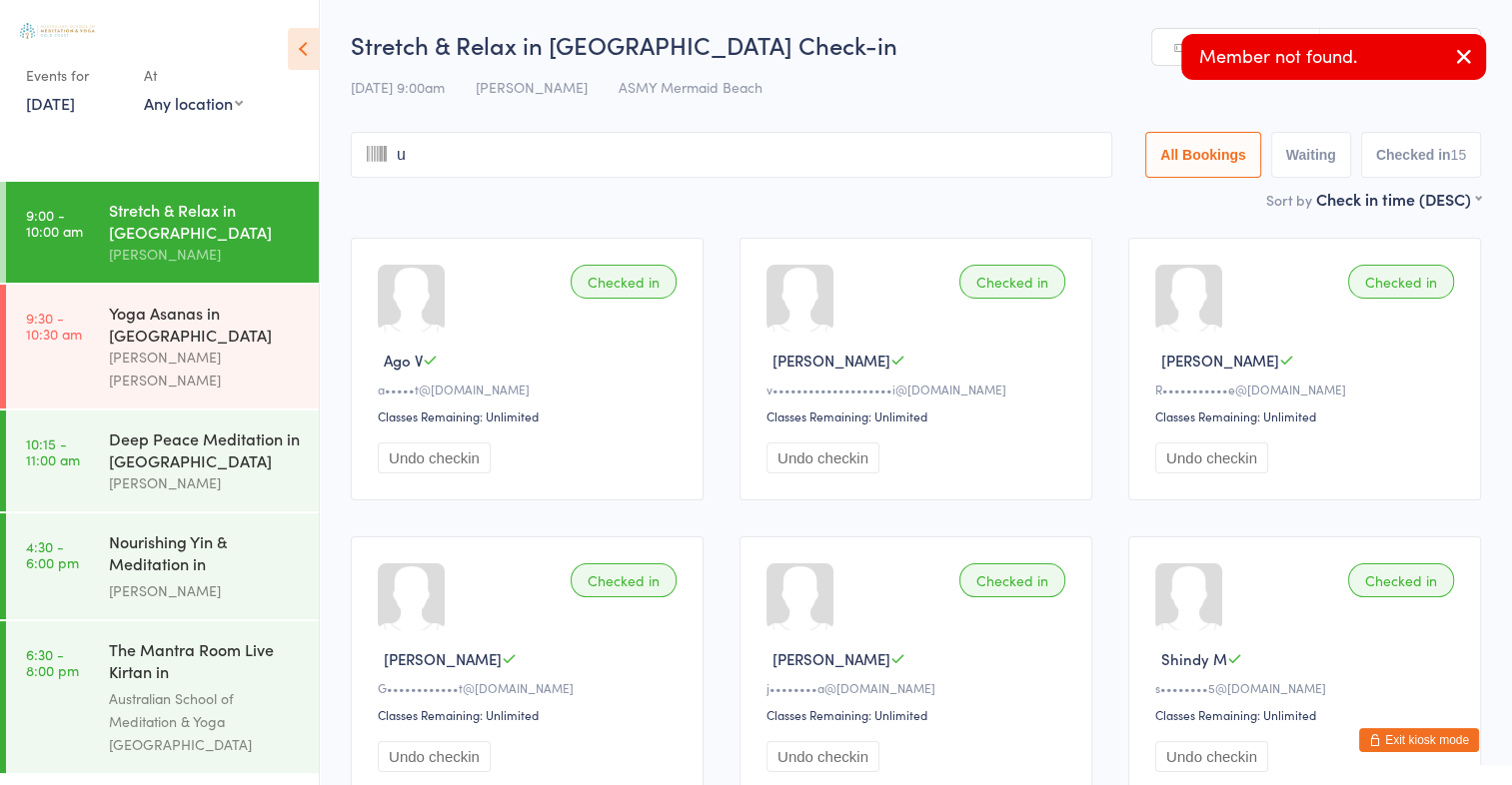 type on "ui" 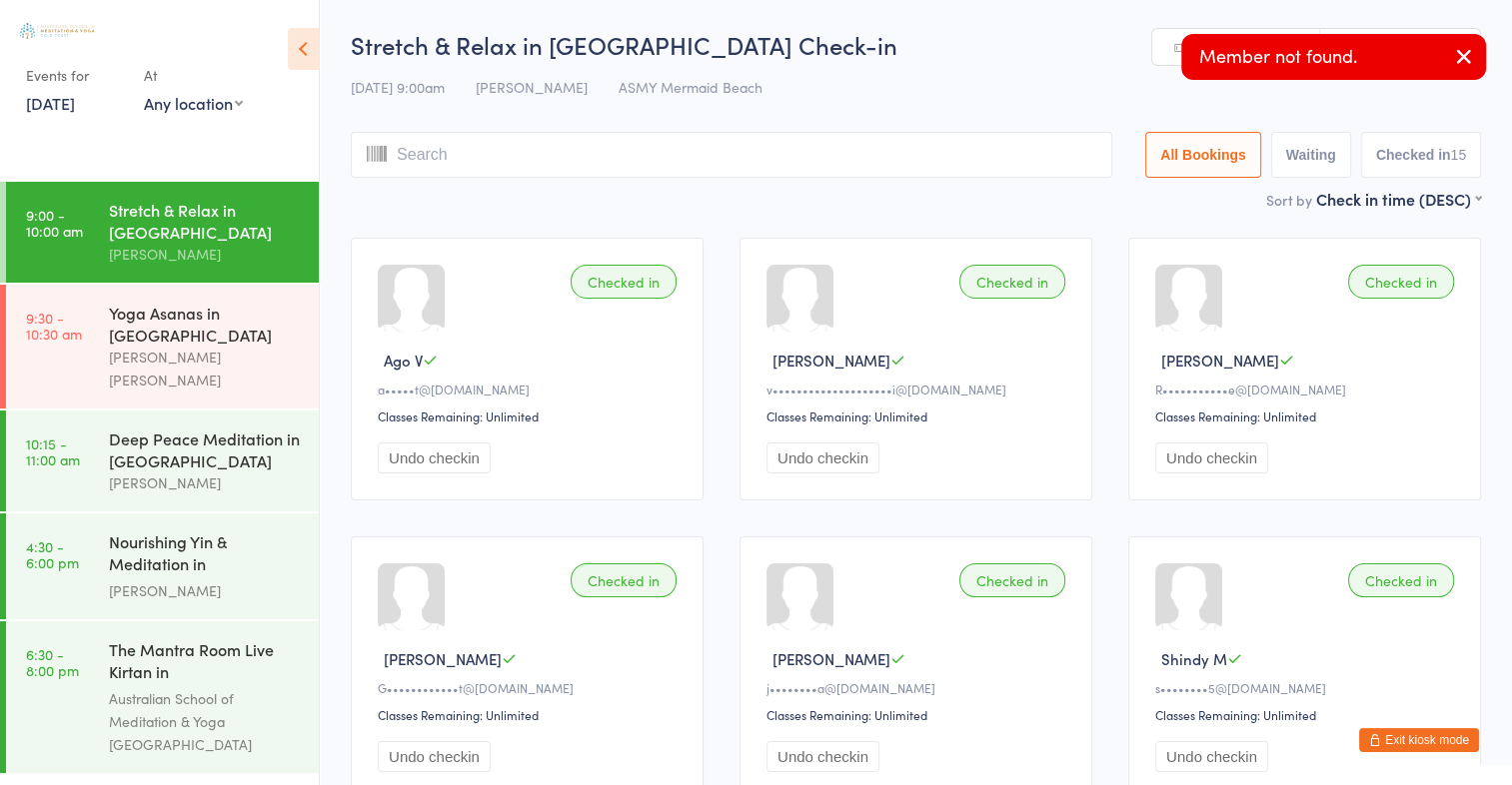 click on "Manual search" at bounding box center [1236, 48] 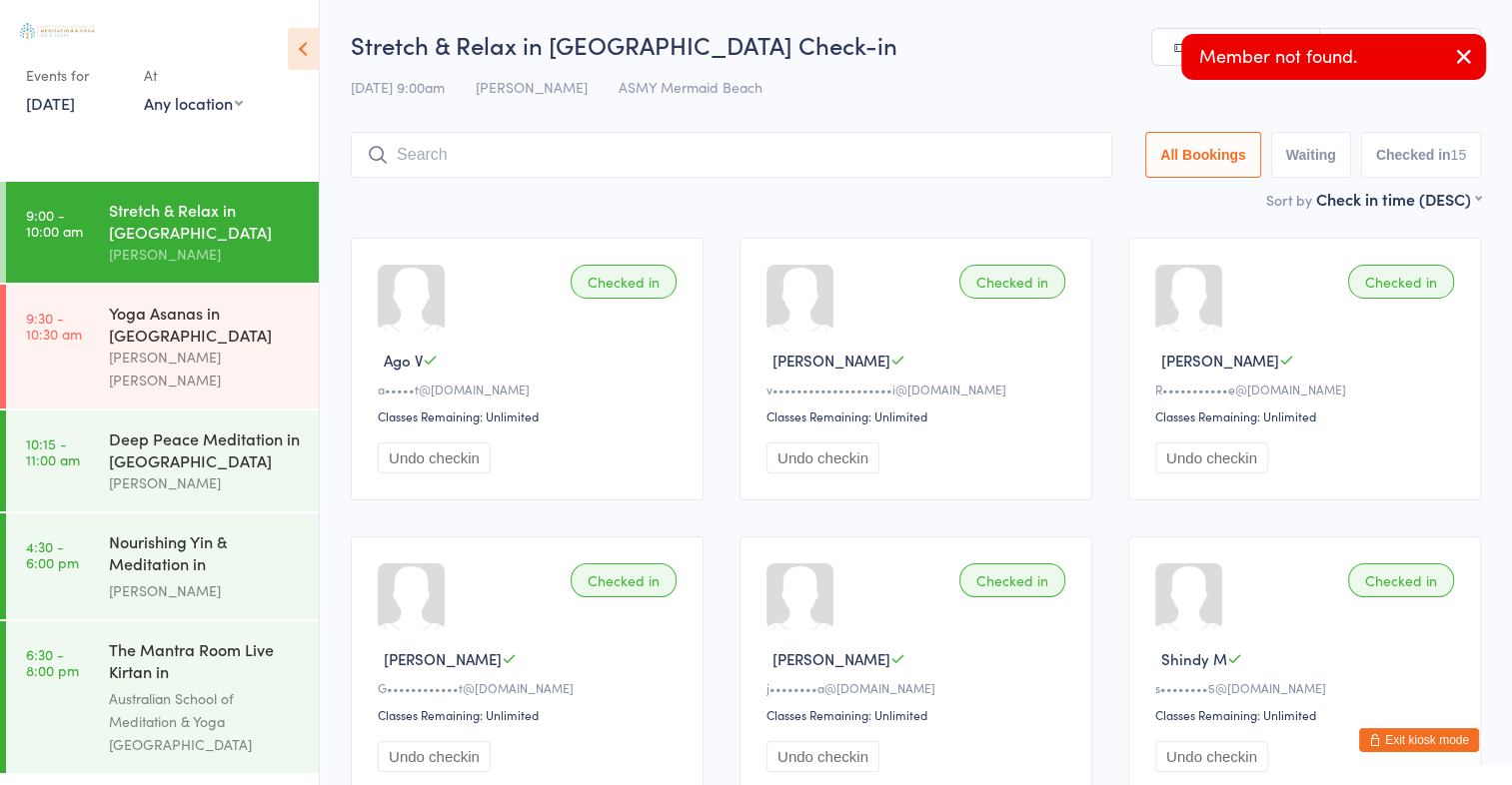 click at bounding box center (732, 155) 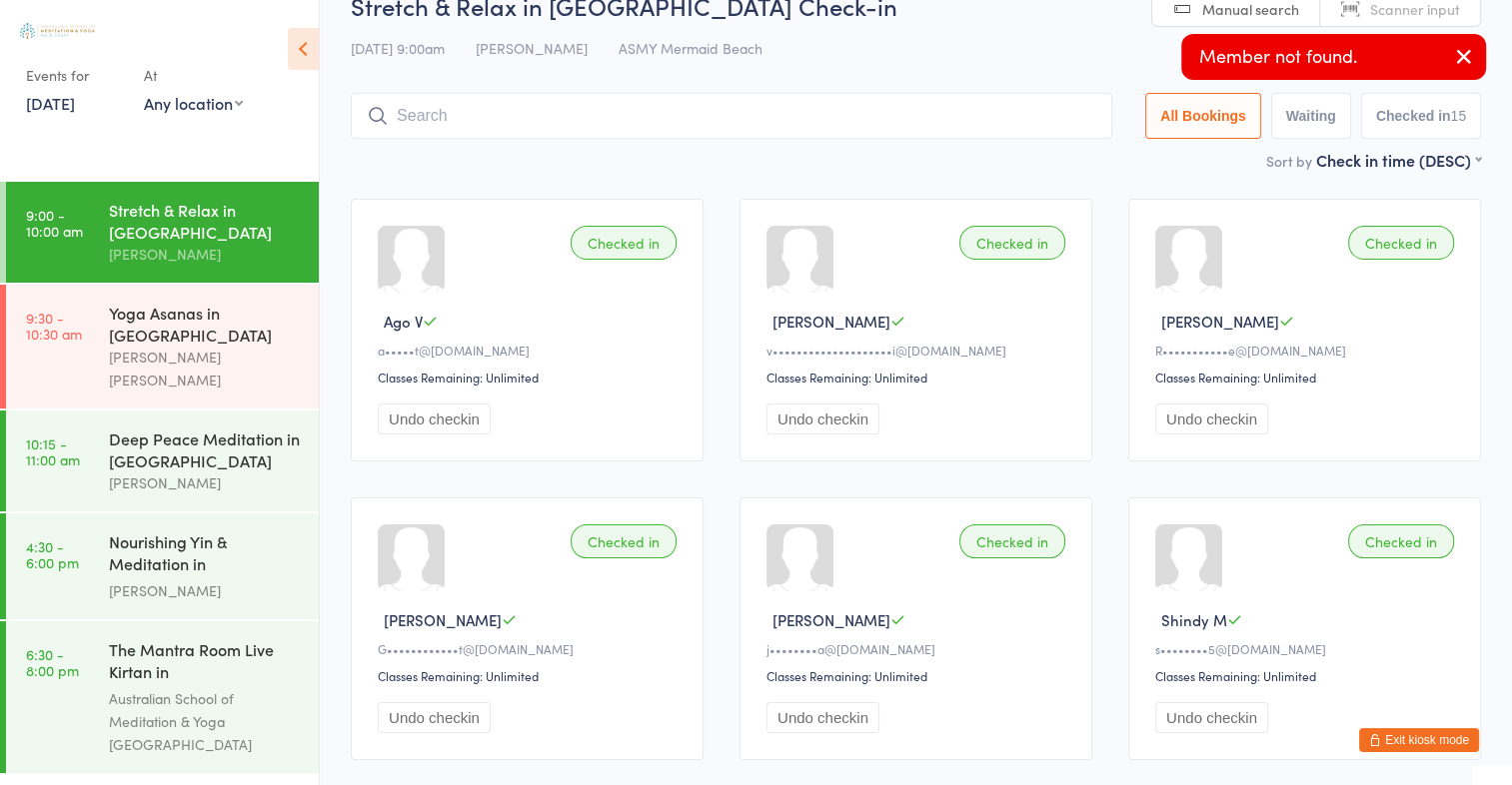 scroll, scrollTop: 104, scrollLeft: 0, axis: vertical 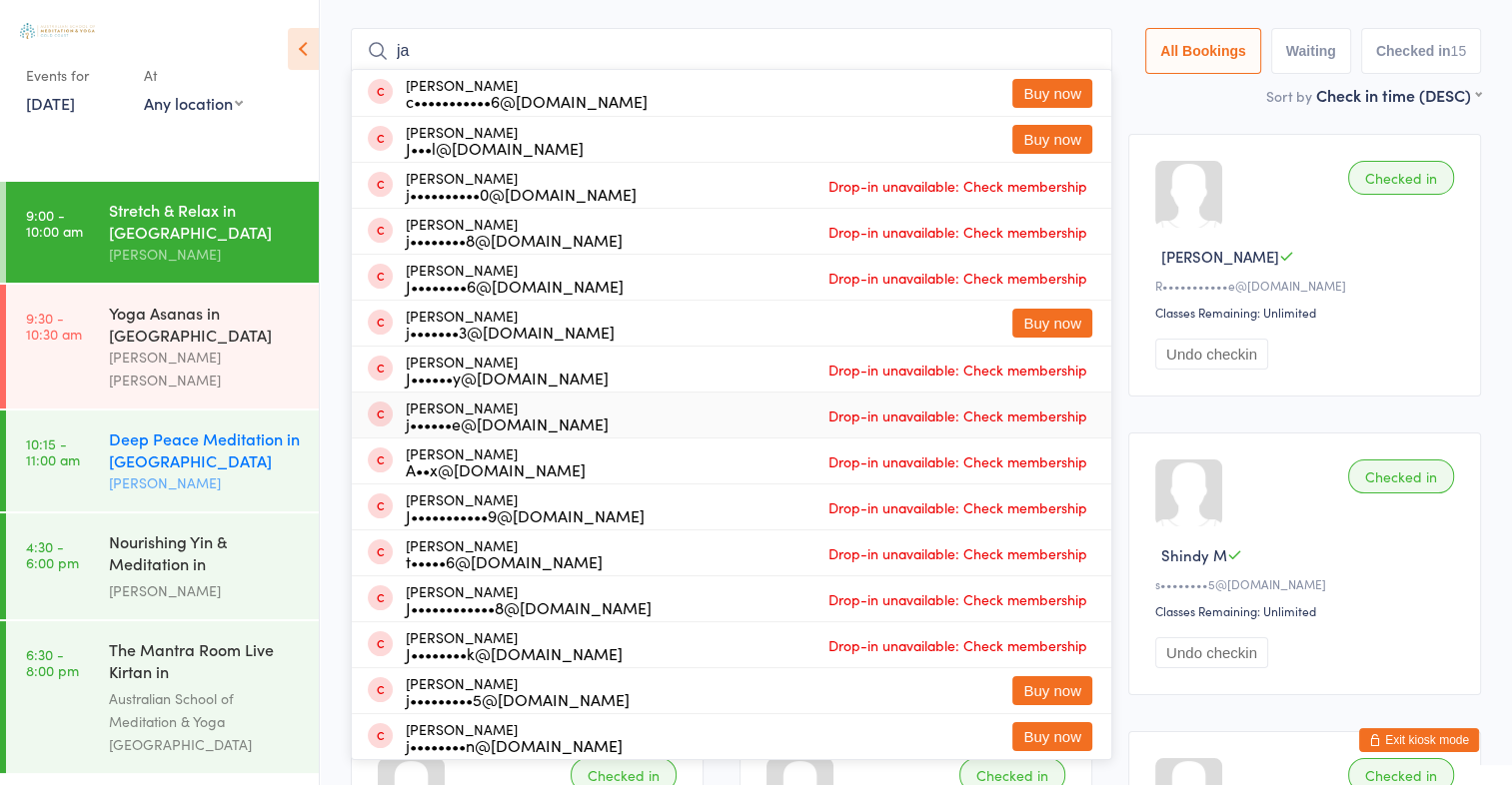 type on "ja" 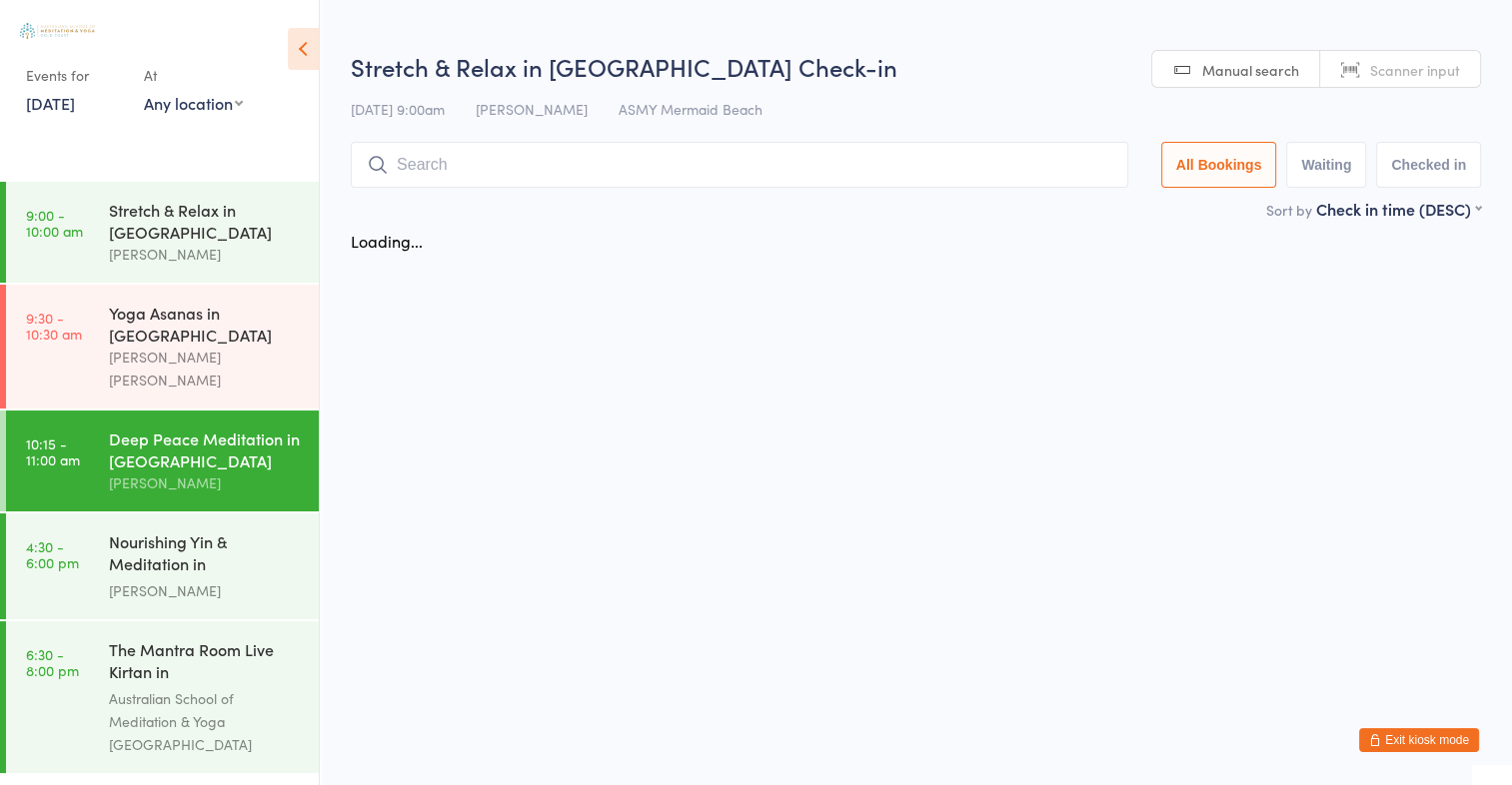 scroll, scrollTop: 0, scrollLeft: 0, axis: both 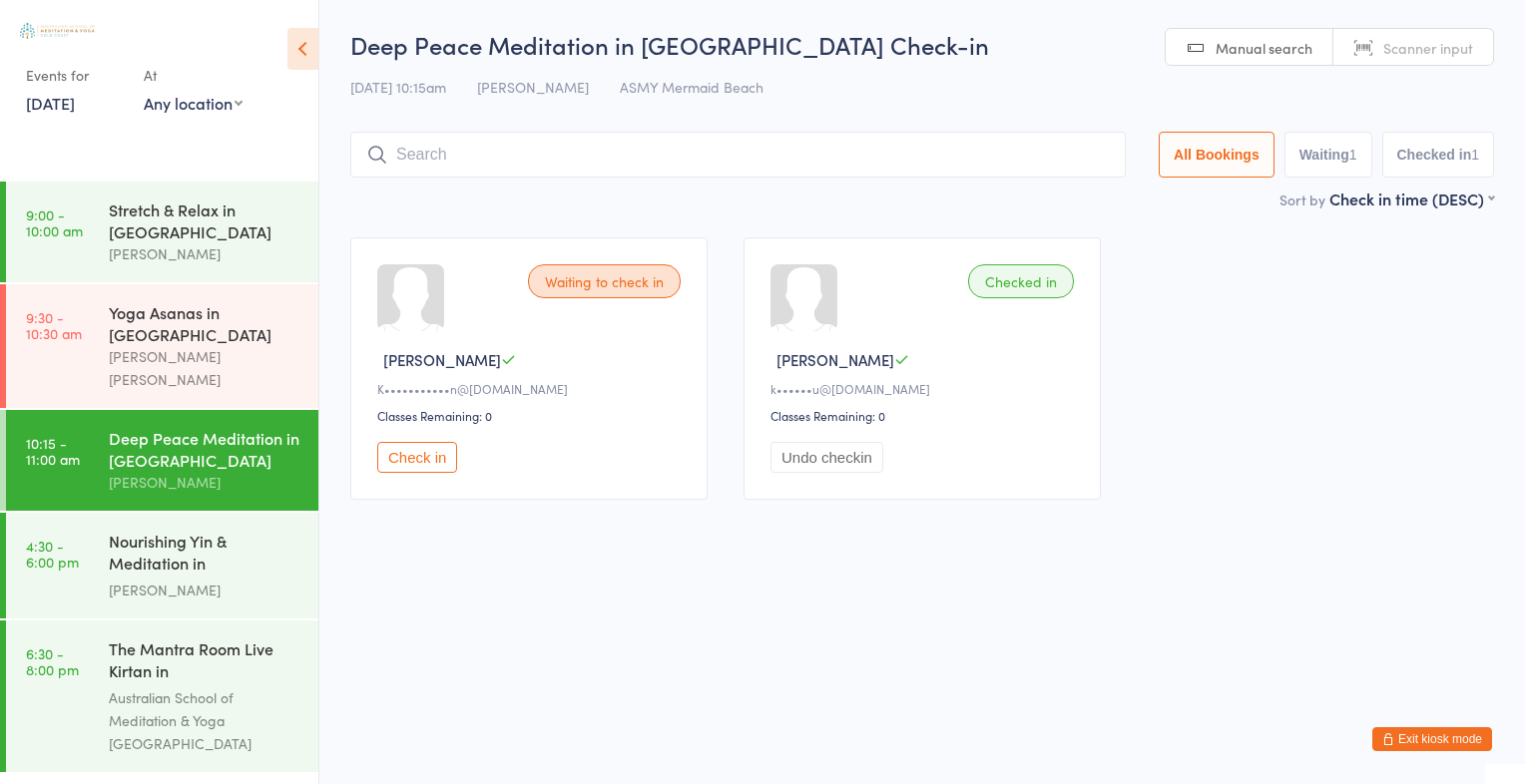 click on "Scanner input" at bounding box center (1428, 48) 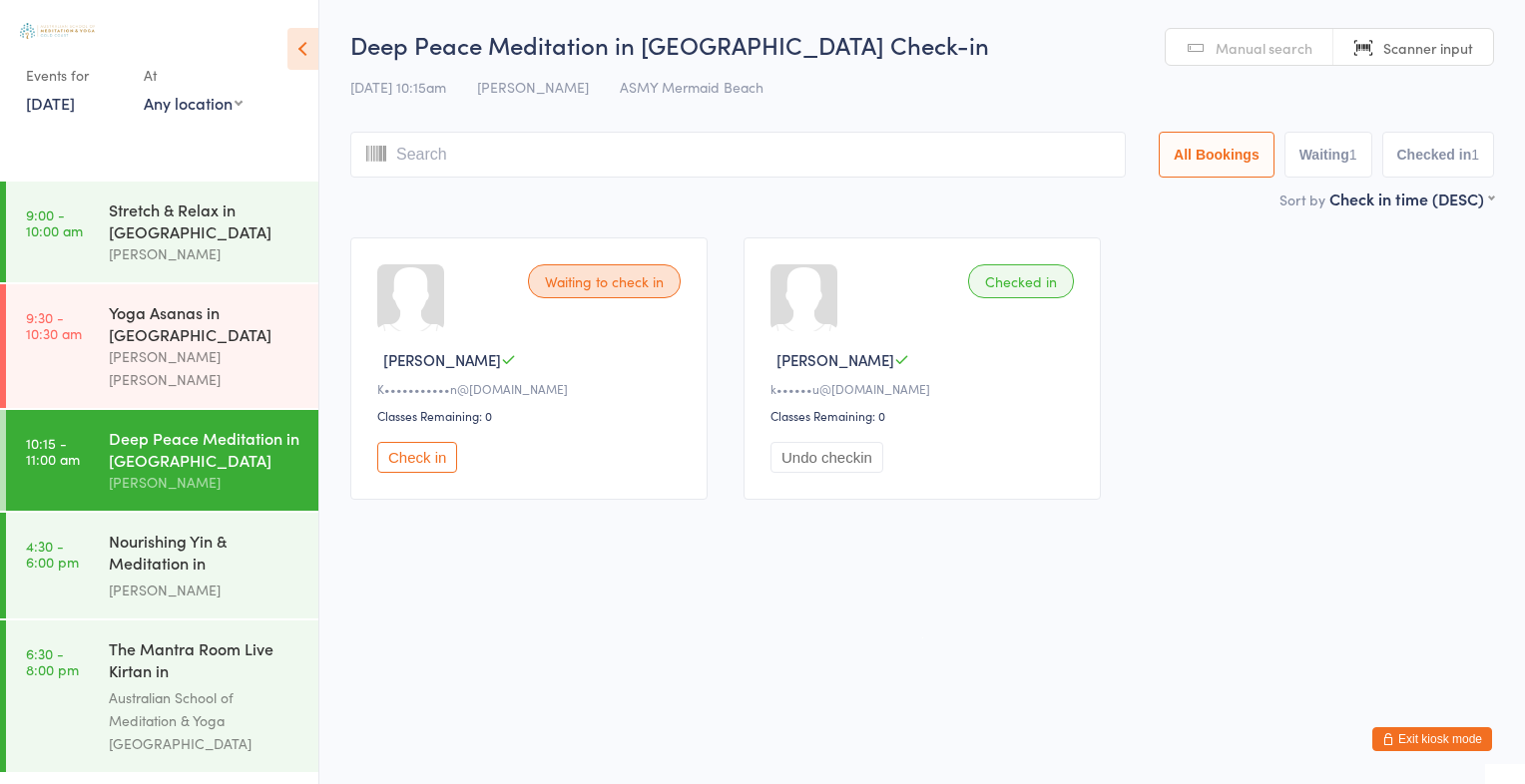 click at bounding box center (738, 155) 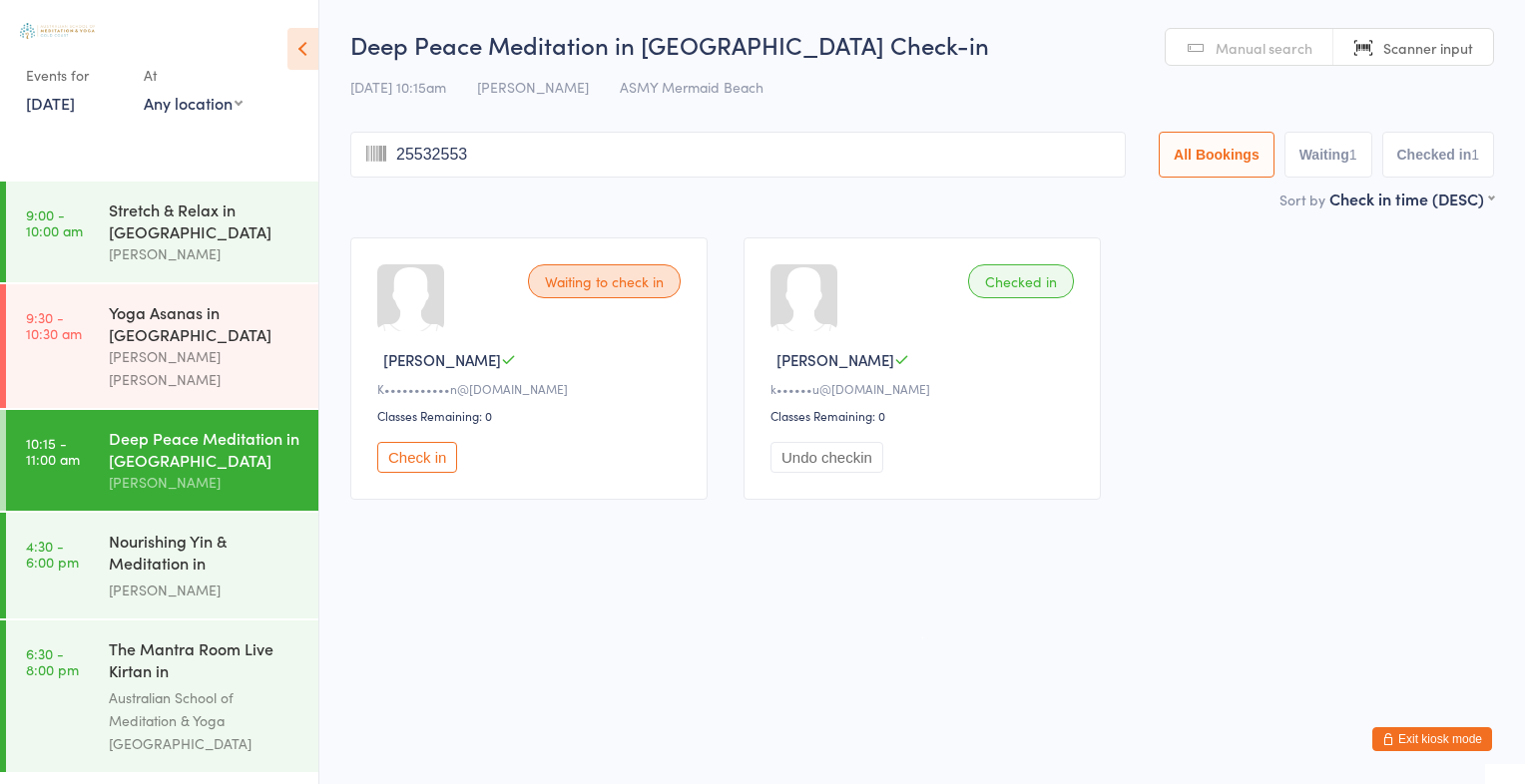 type on "25532553" 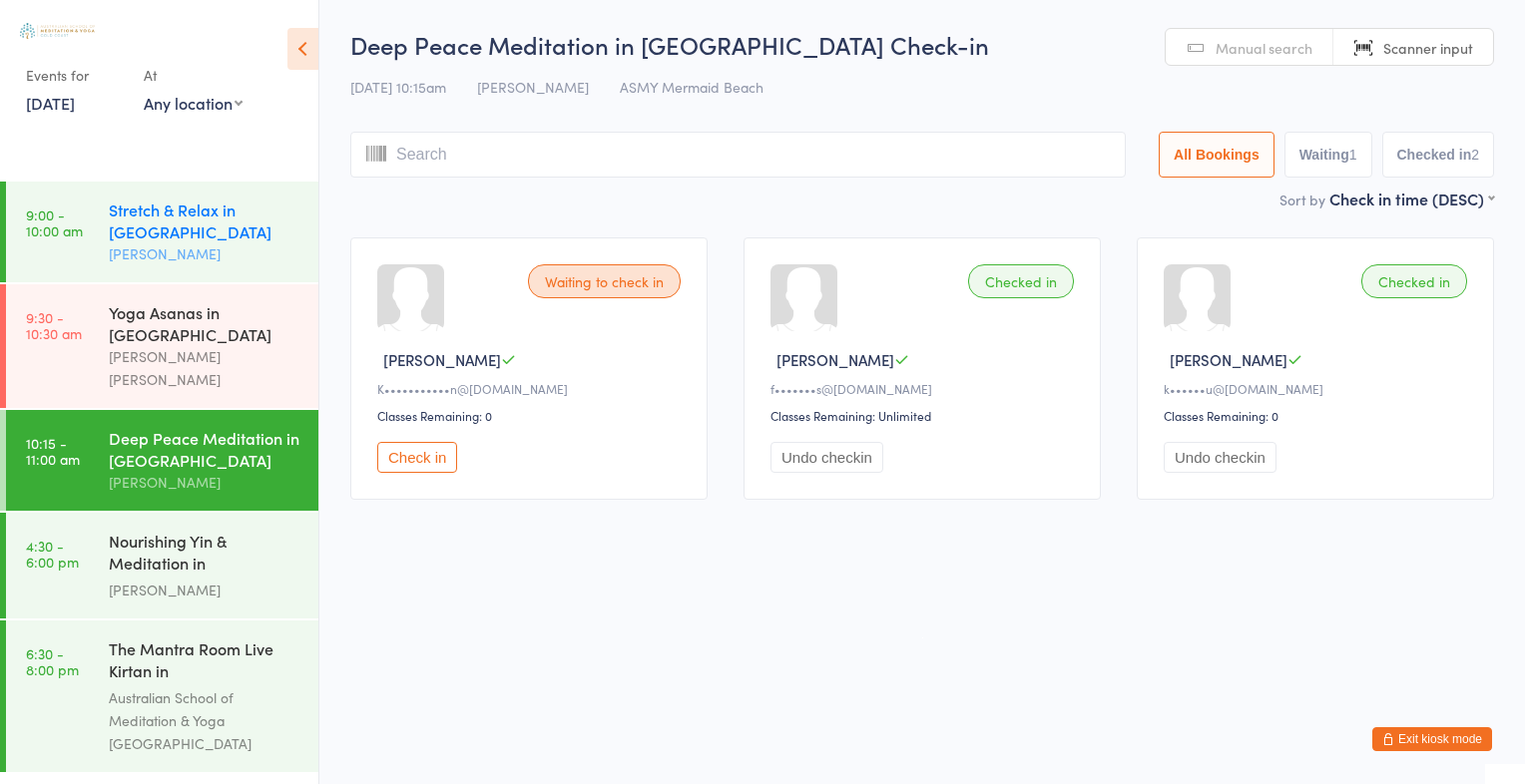 click on "[PERSON_NAME]" at bounding box center [205, 253] 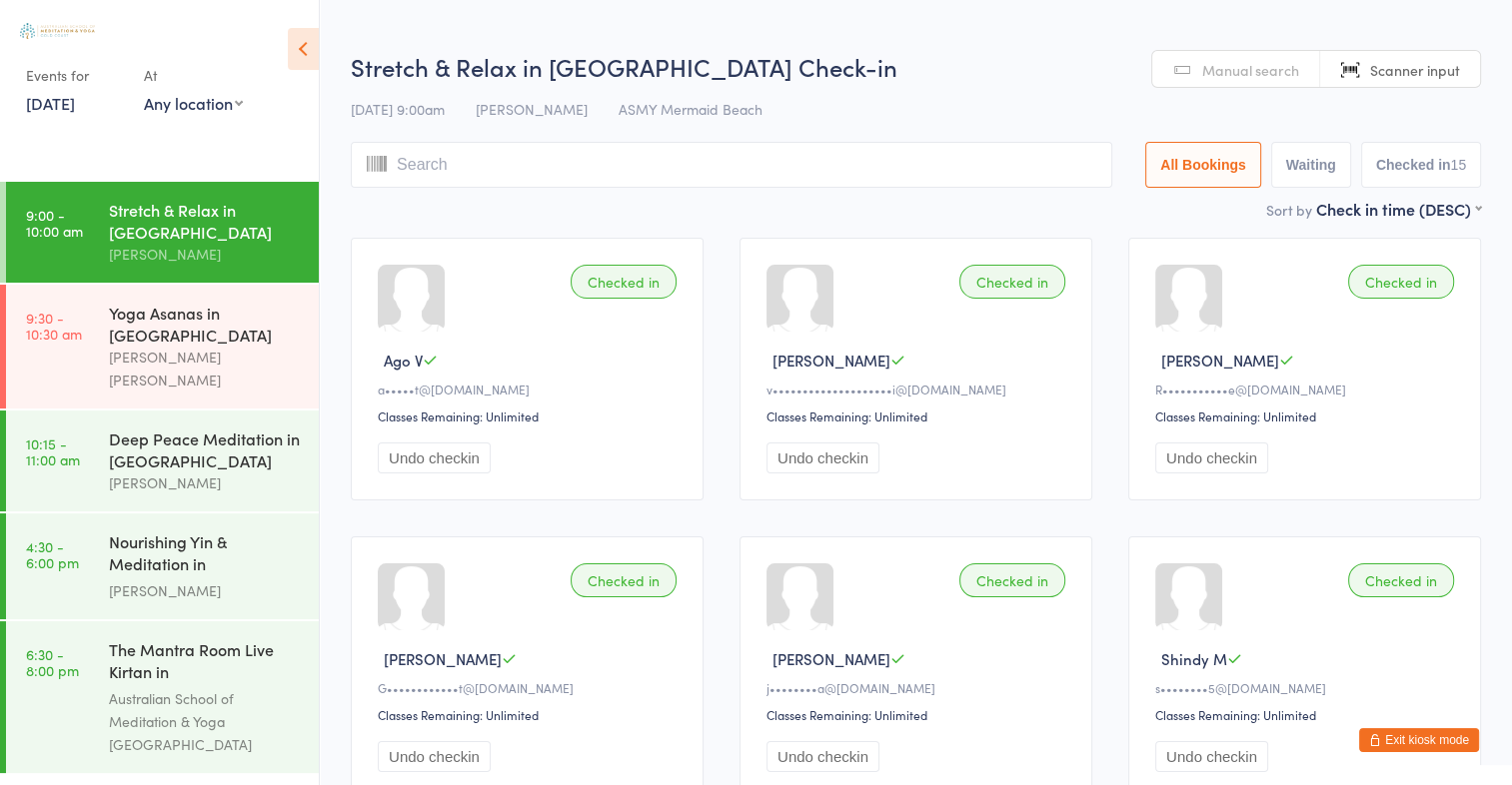 click on "Manual search" at bounding box center [1250, 70] 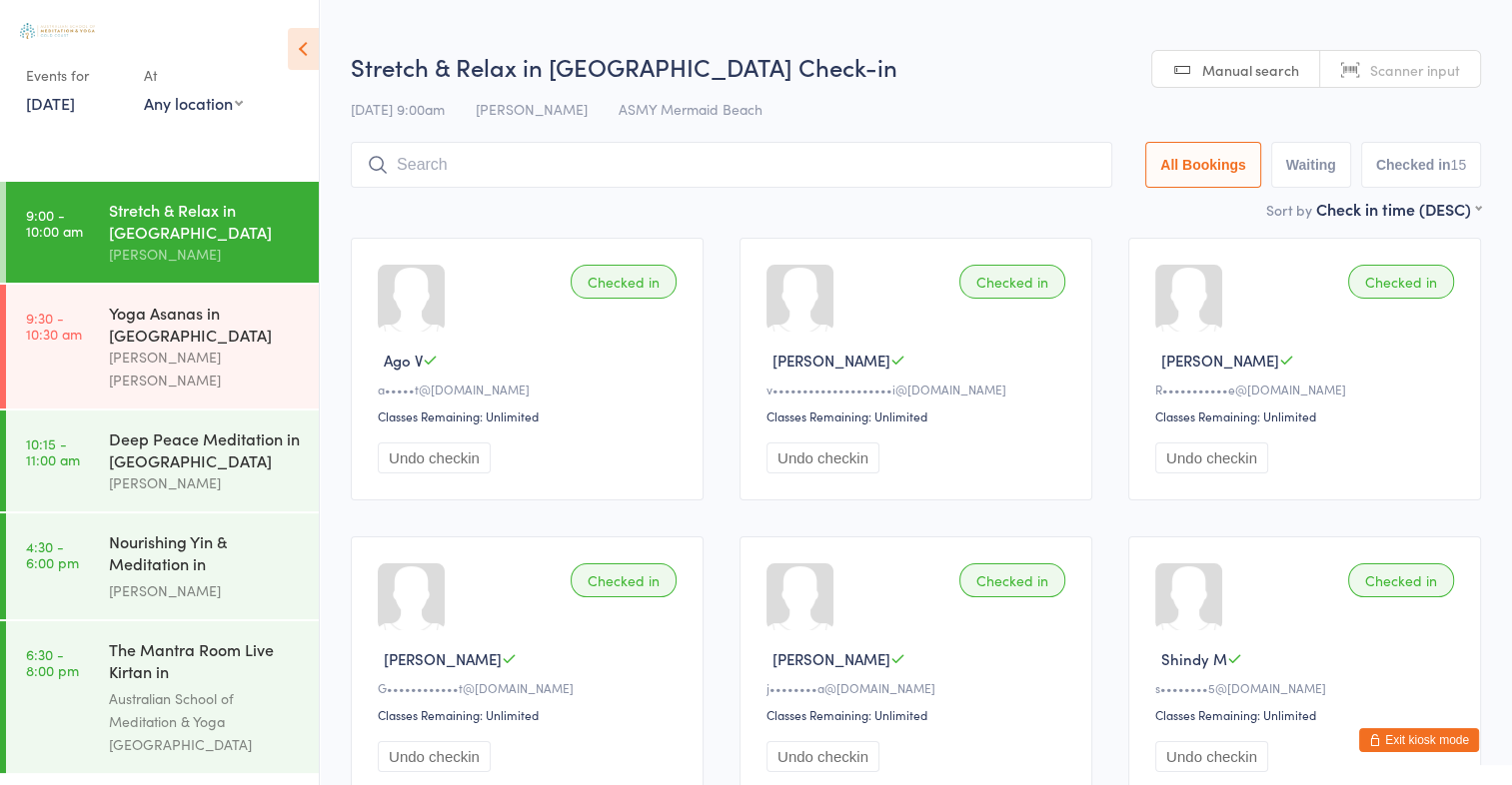 click at bounding box center [732, 165] 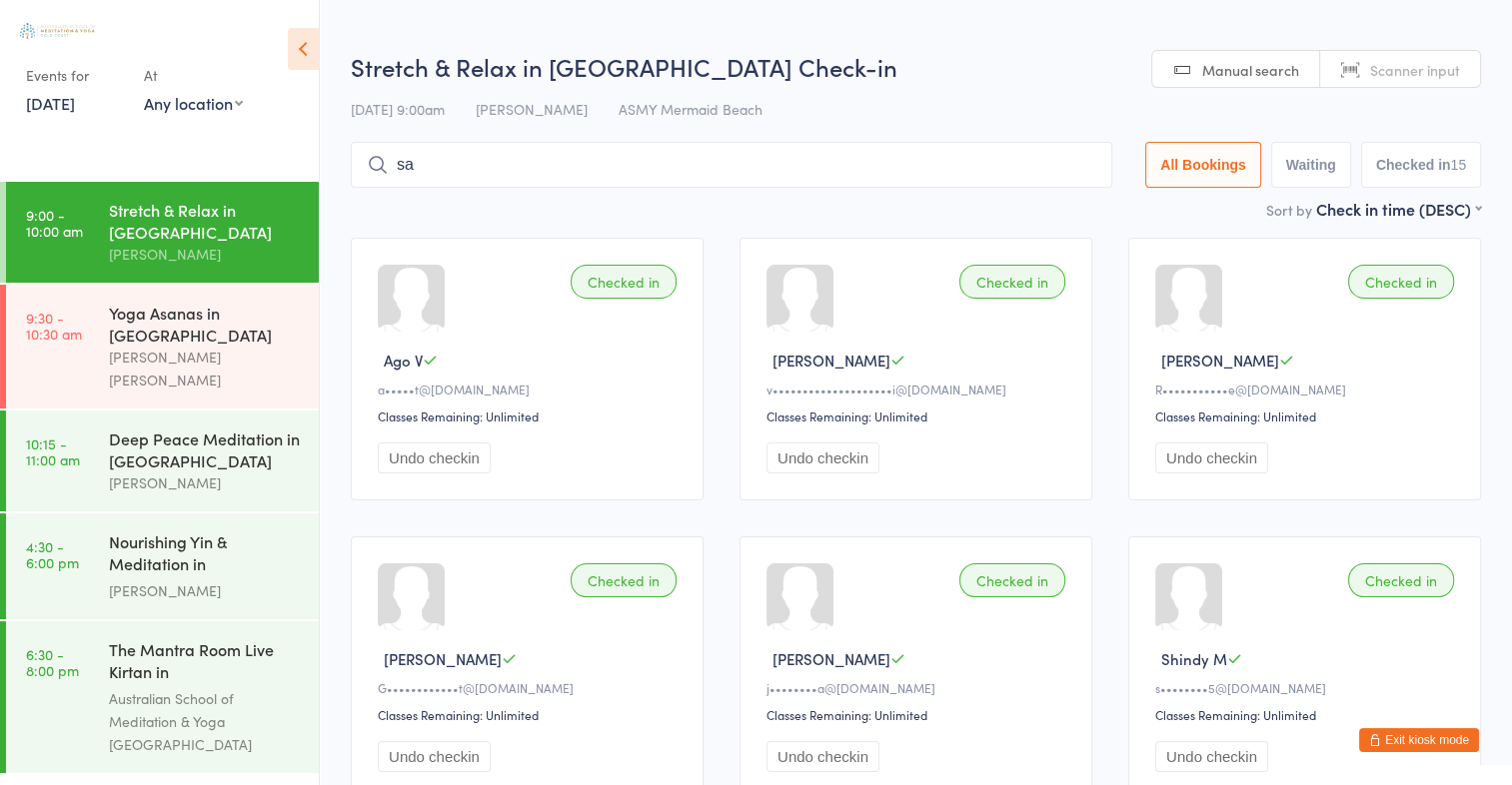 scroll, scrollTop: 6, scrollLeft: 0, axis: vertical 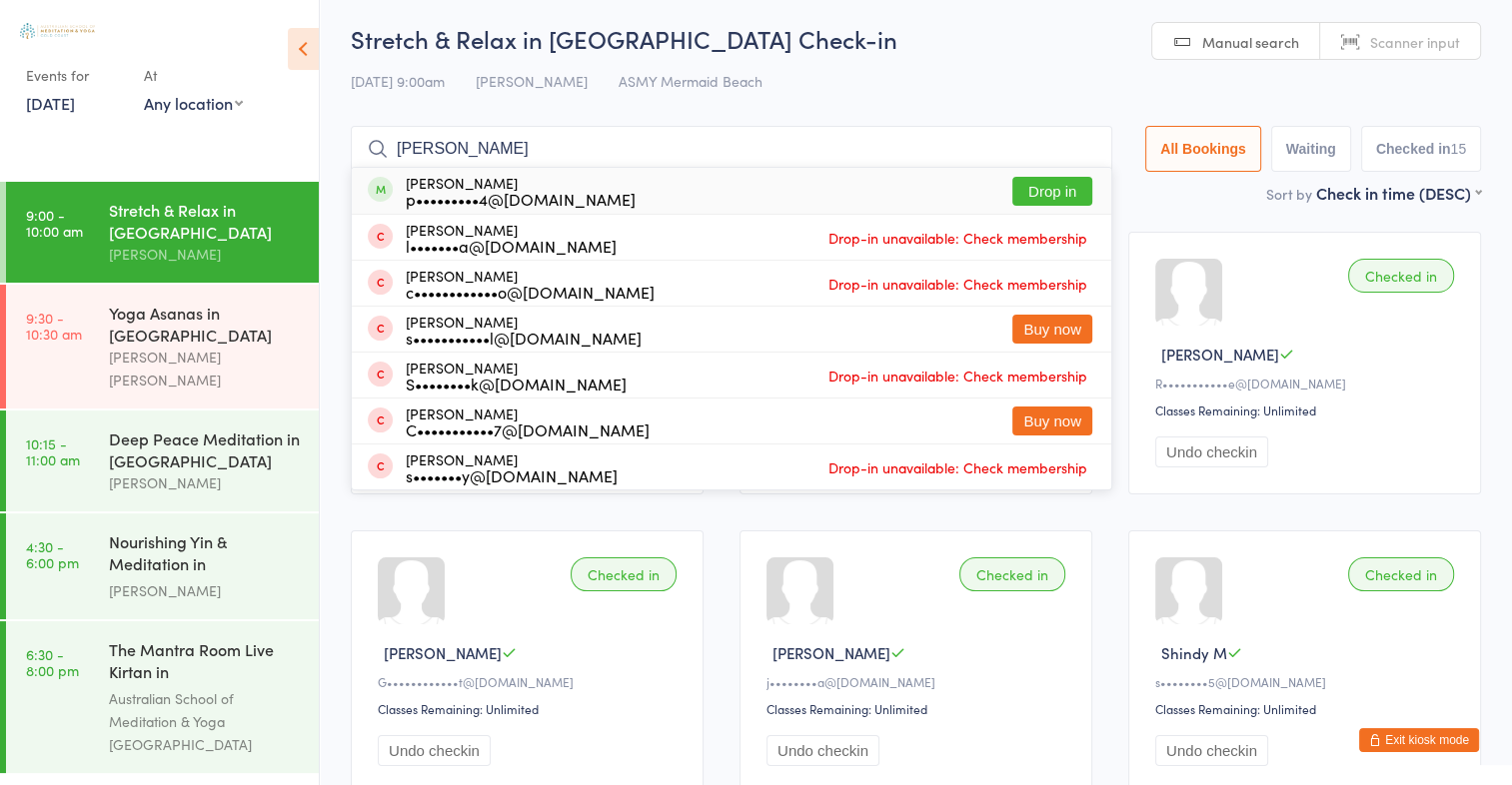 type on "[PERSON_NAME]" 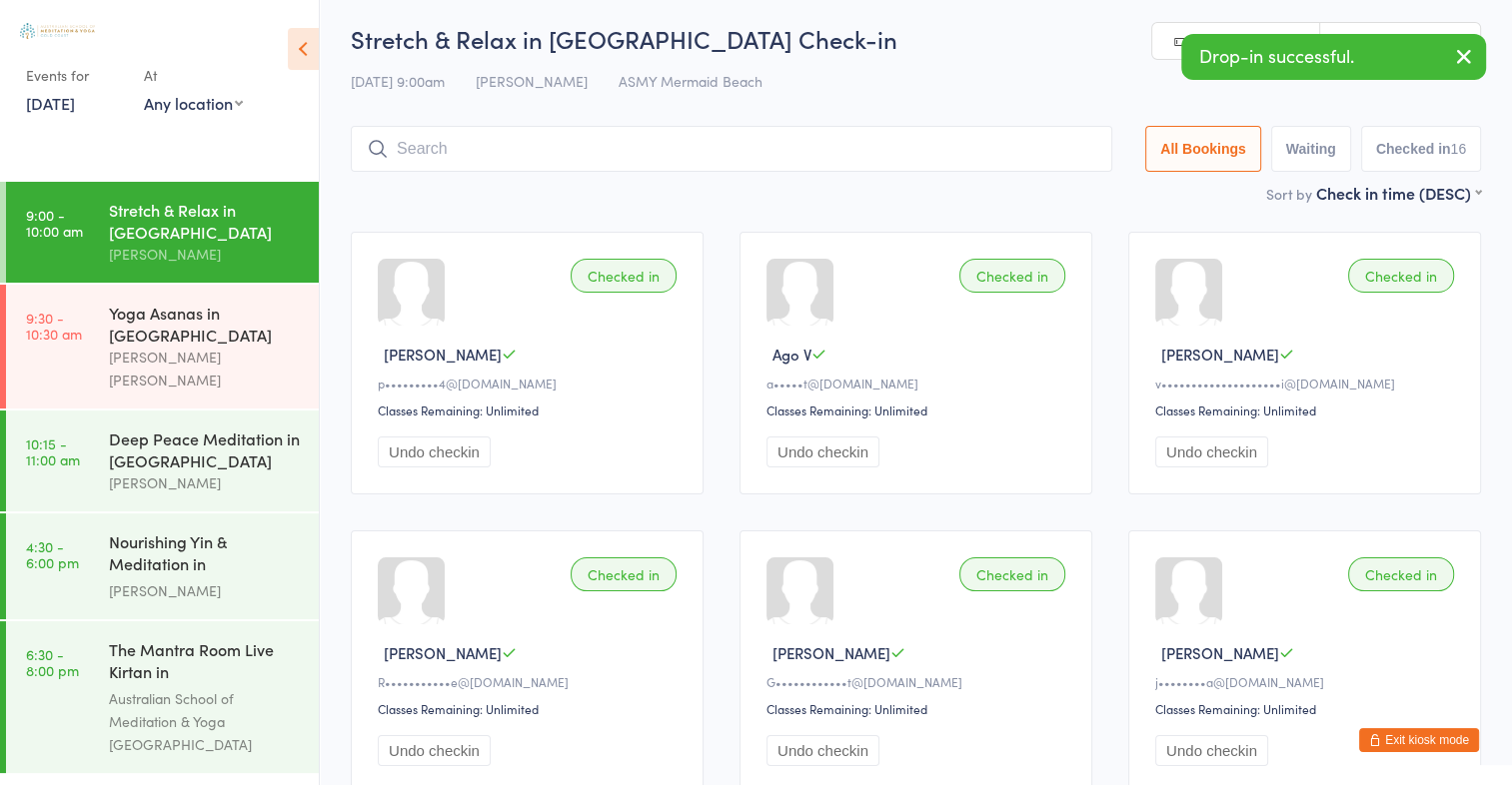 click at bounding box center [732, 149] 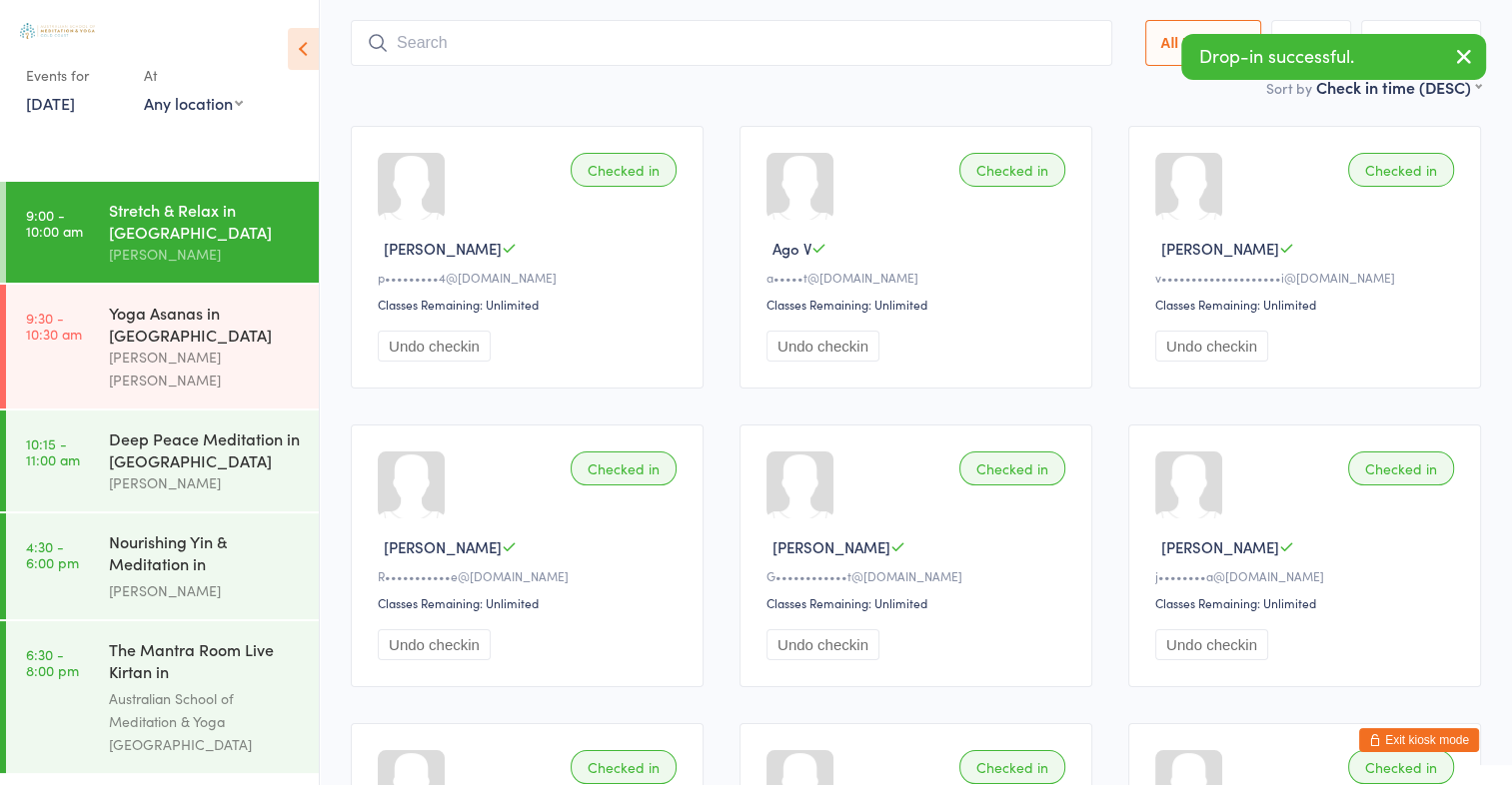 scroll, scrollTop: 132, scrollLeft: 0, axis: vertical 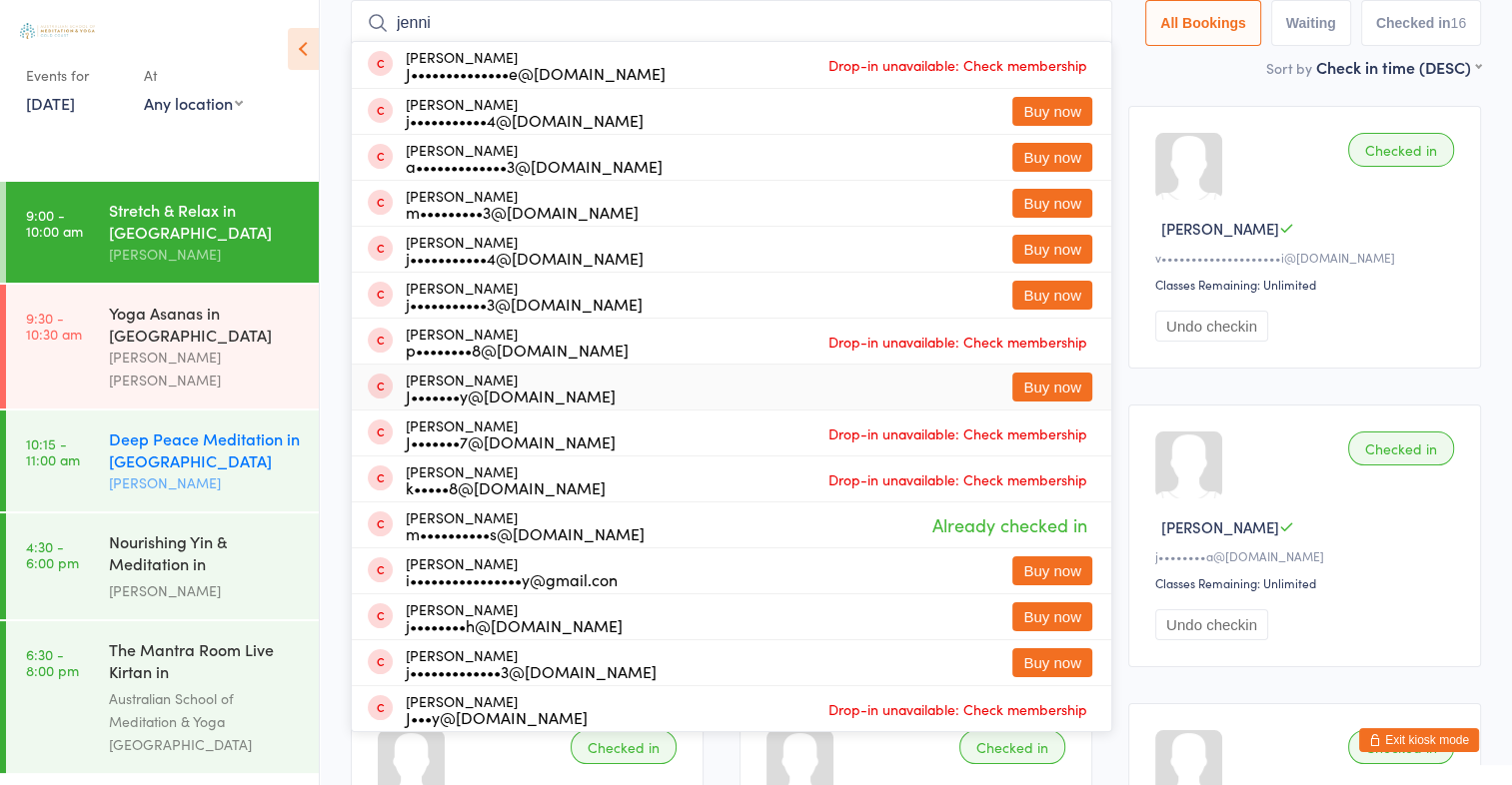 type on "jenni" 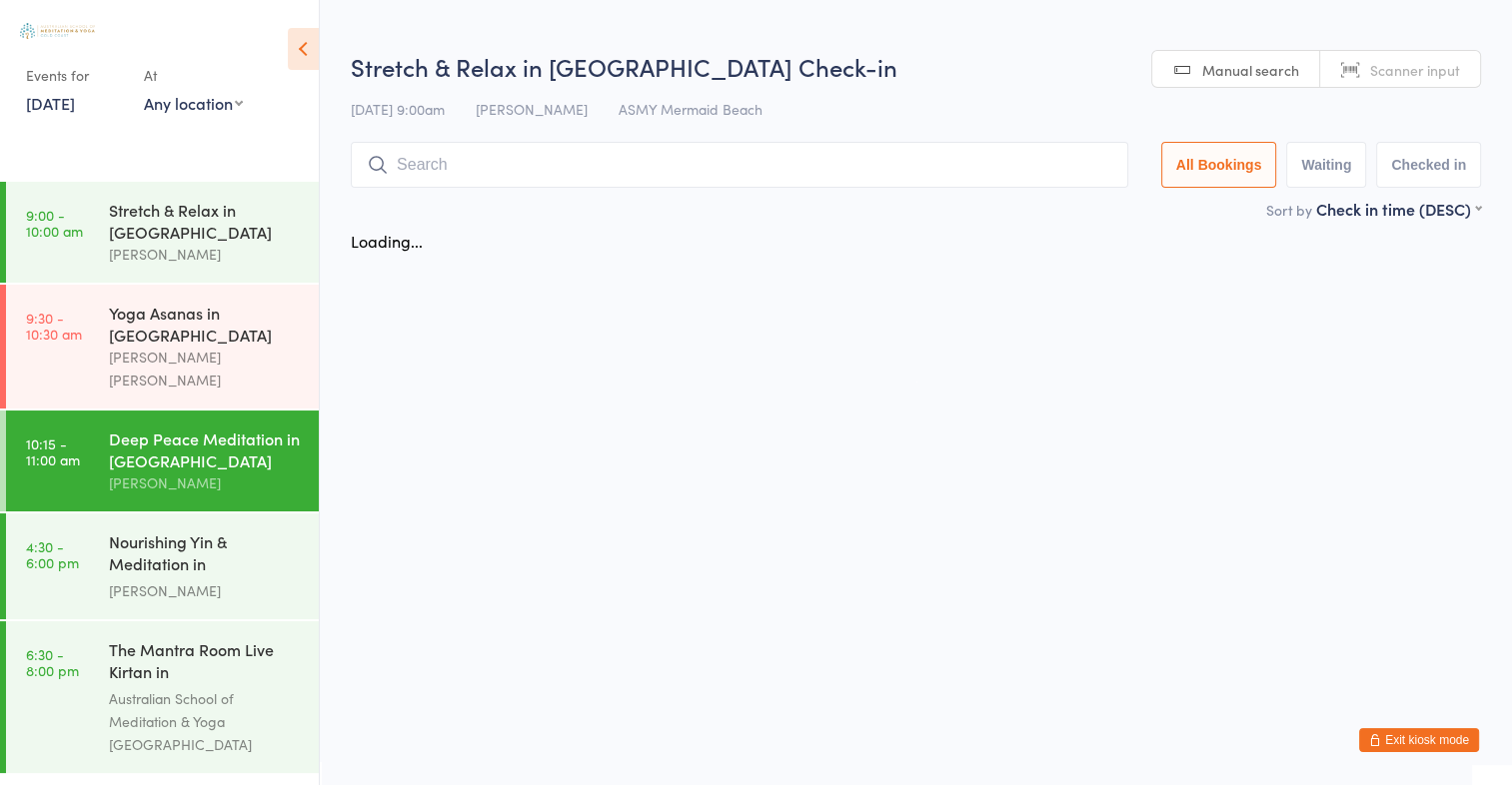 scroll, scrollTop: 0, scrollLeft: 0, axis: both 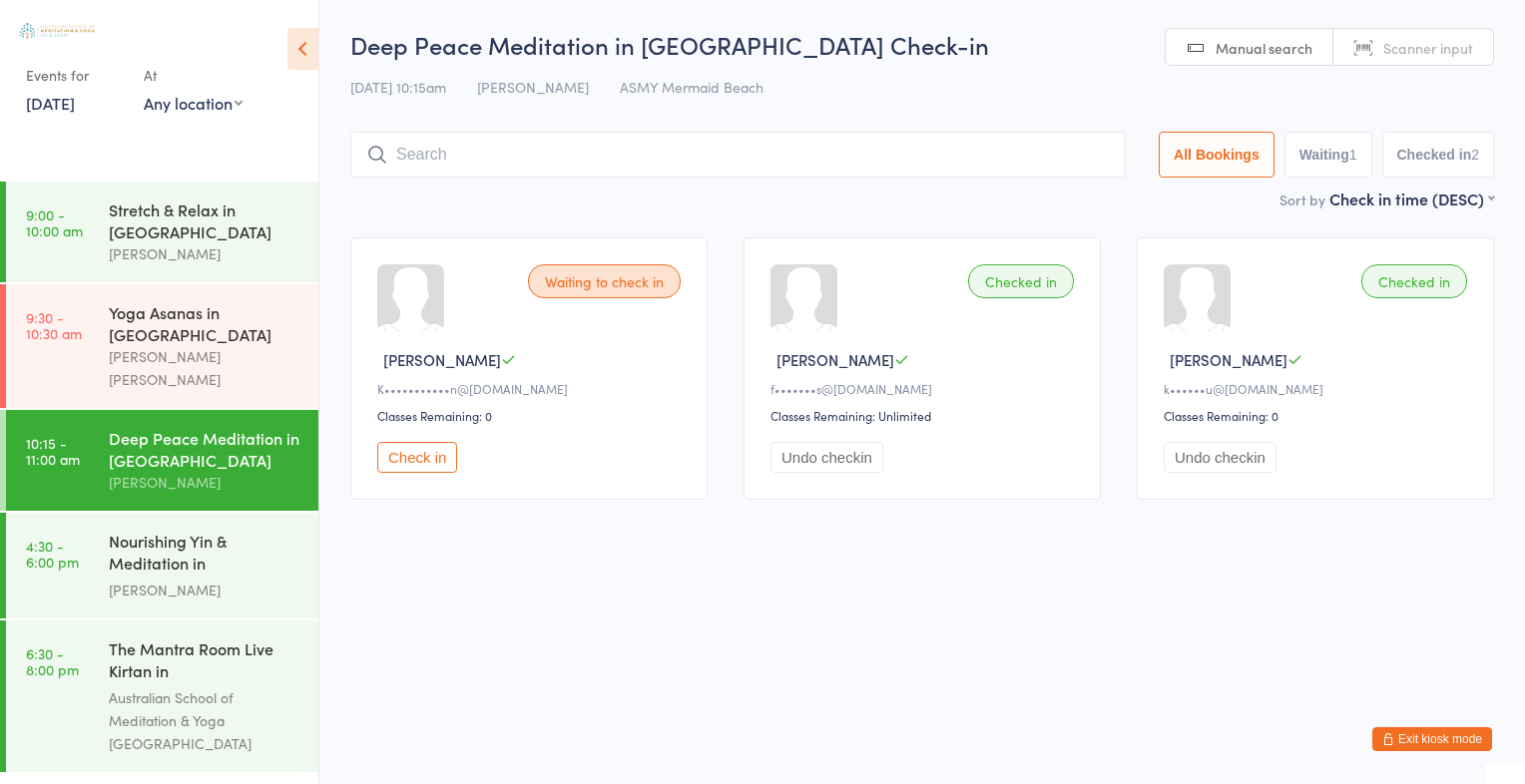 click on "Check in" at bounding box center (417, 457) 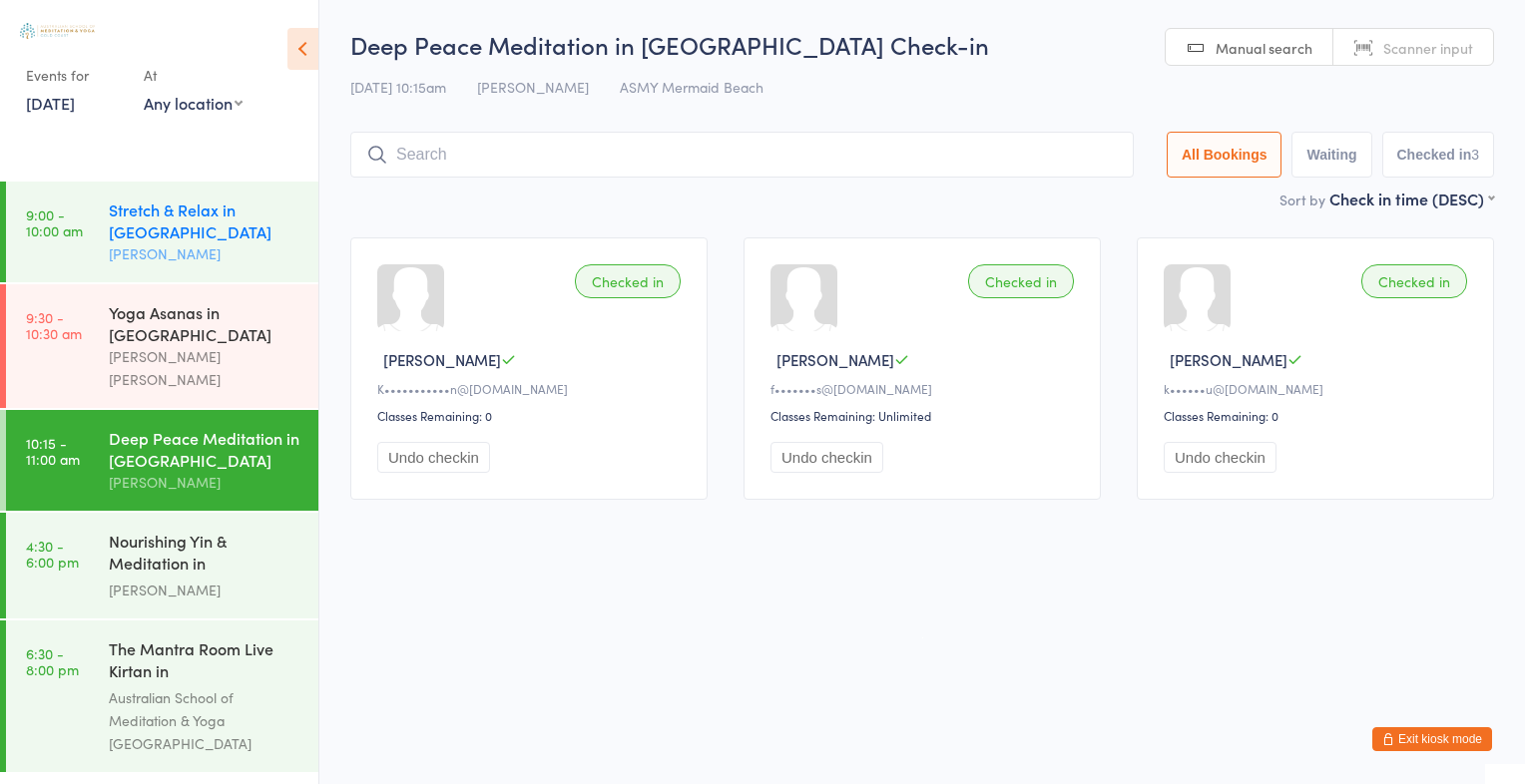 click on "[PERSON_NAME]" at bounding box center [205, 253] 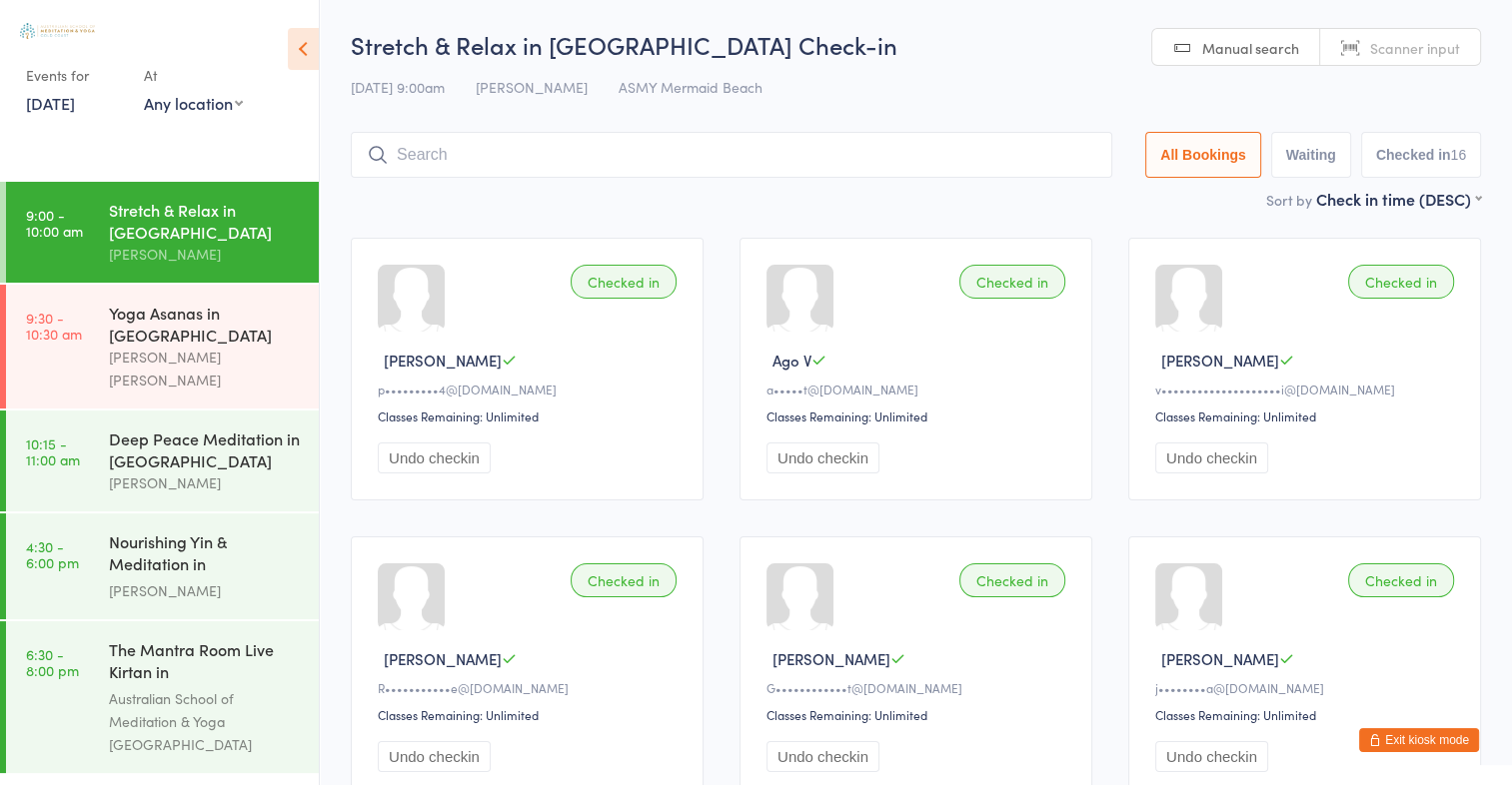 click at bounding box center (732, 155) 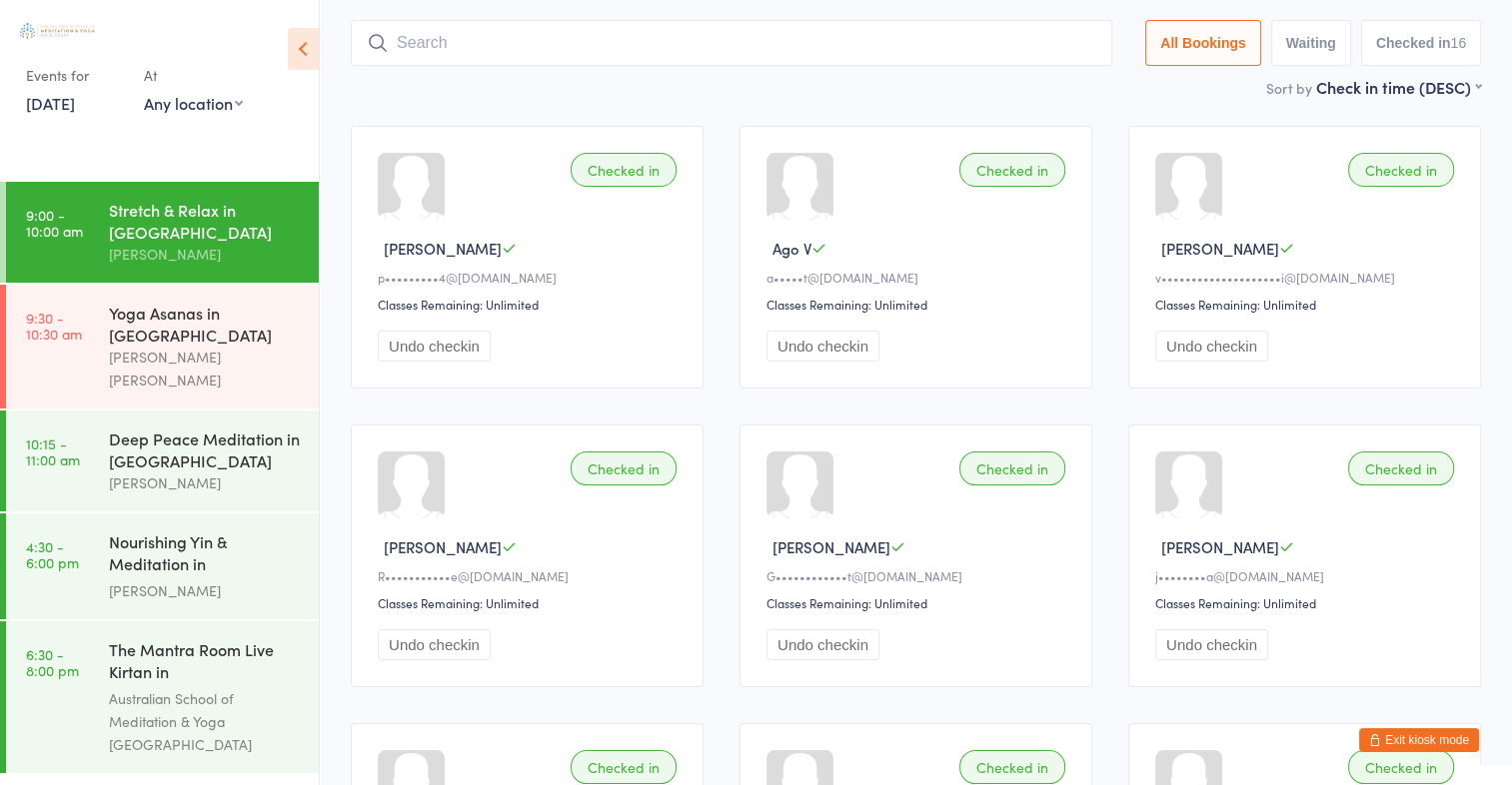 scroll, scrollTop: 132, scrollLeft: 0, axis: vertical 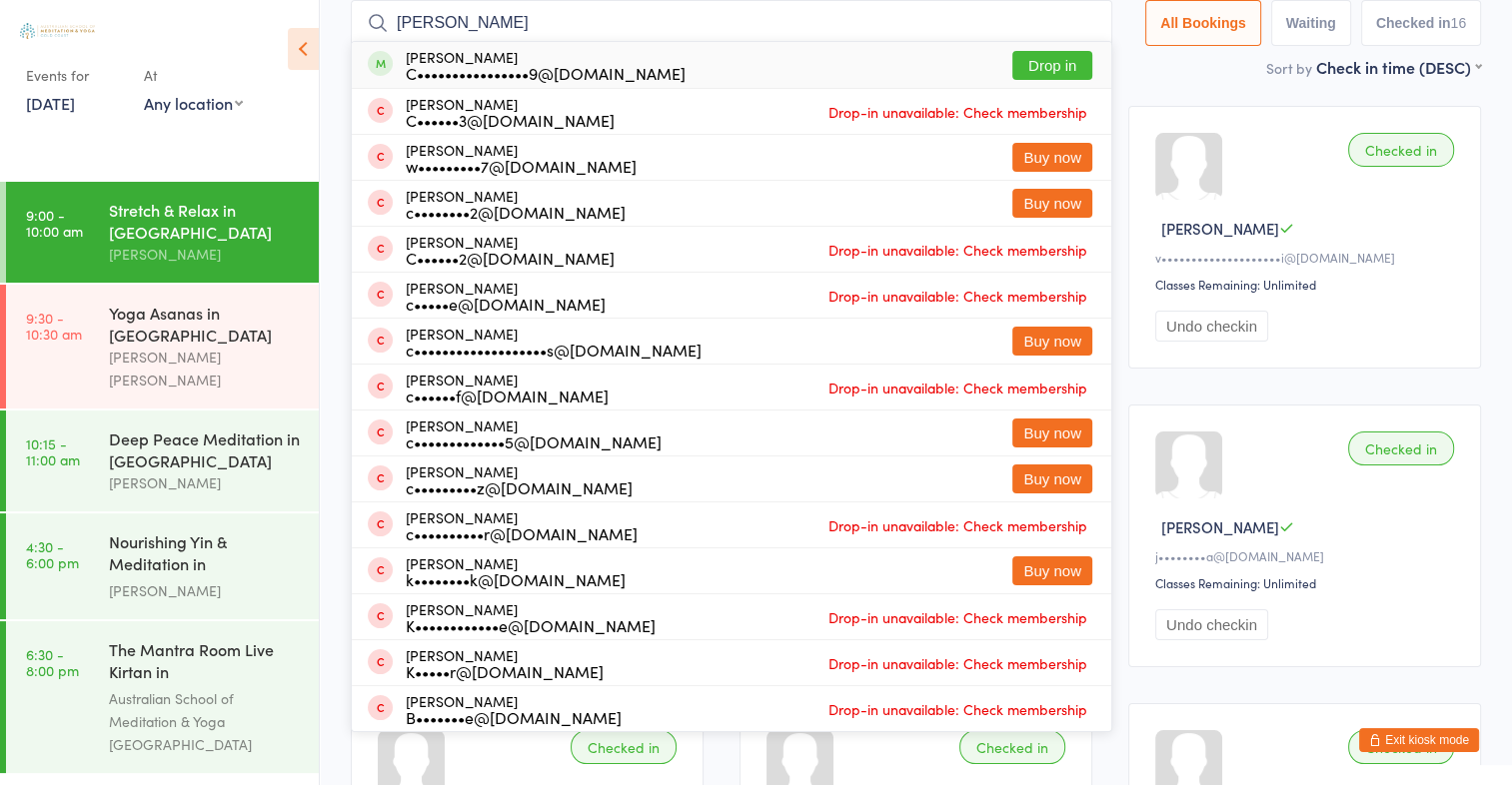 type on "[PERSON_NAME]" 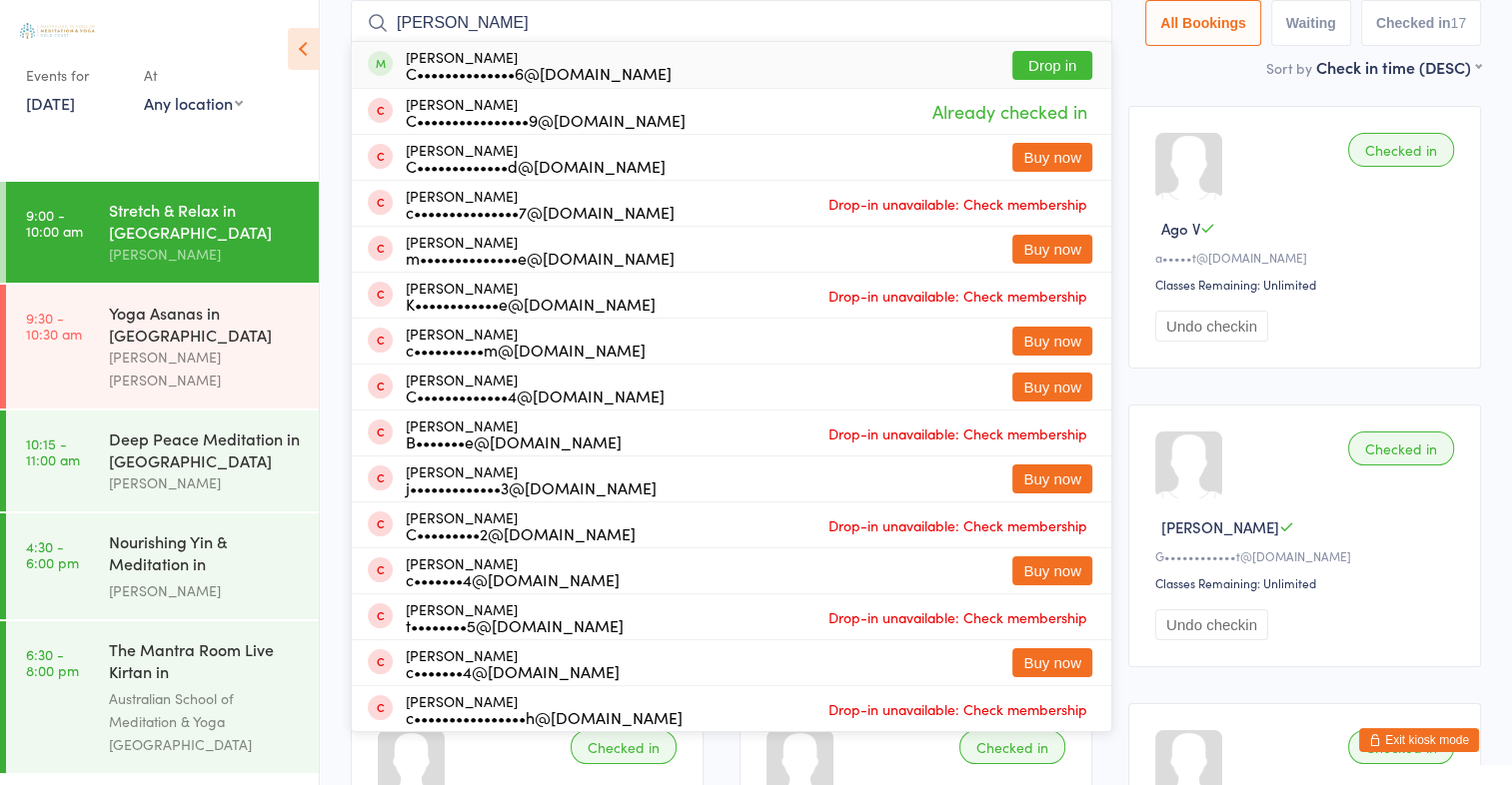 type on "[PERSON_NAME]" 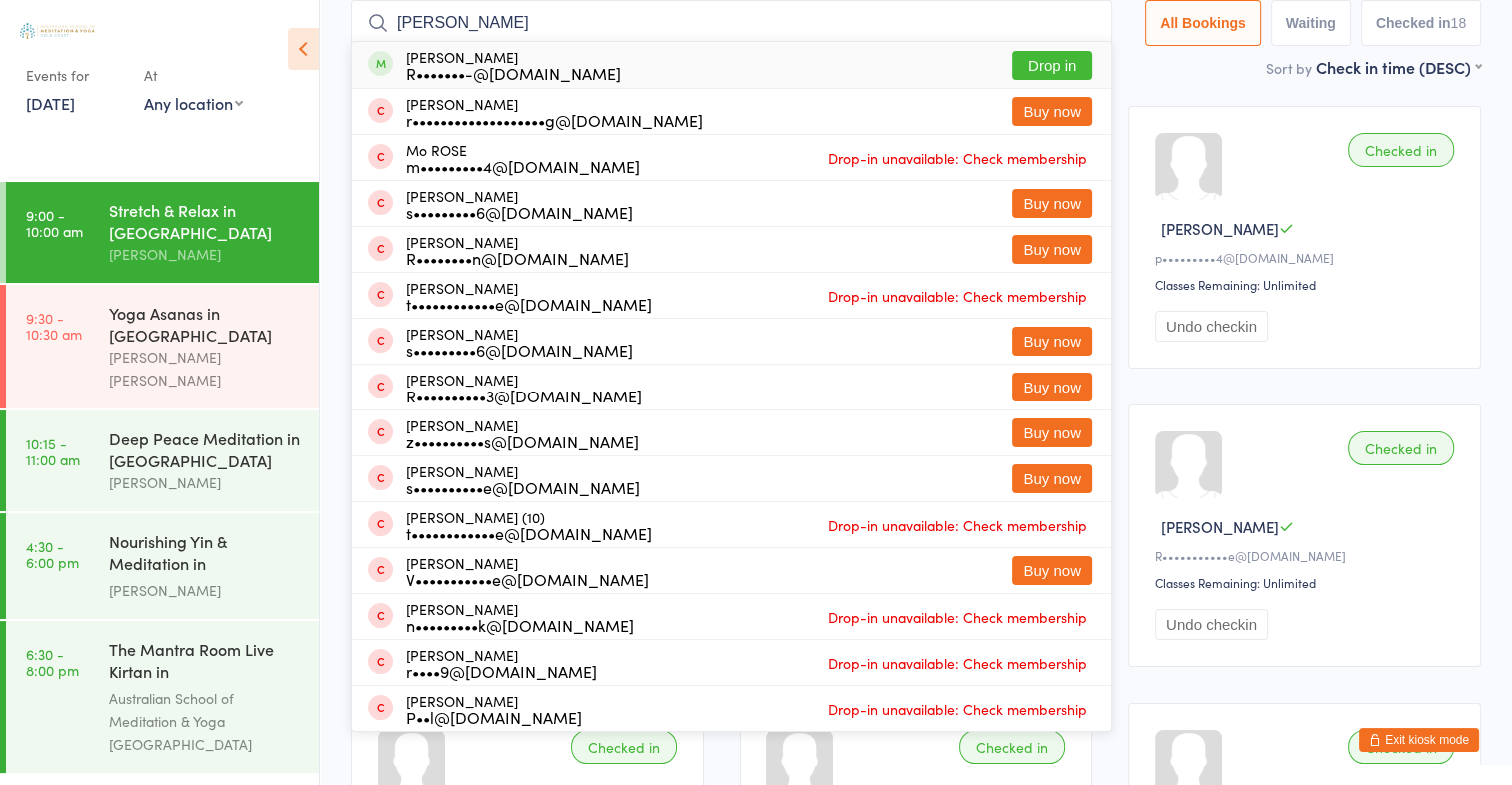 type on "[PERSON_NAME]" 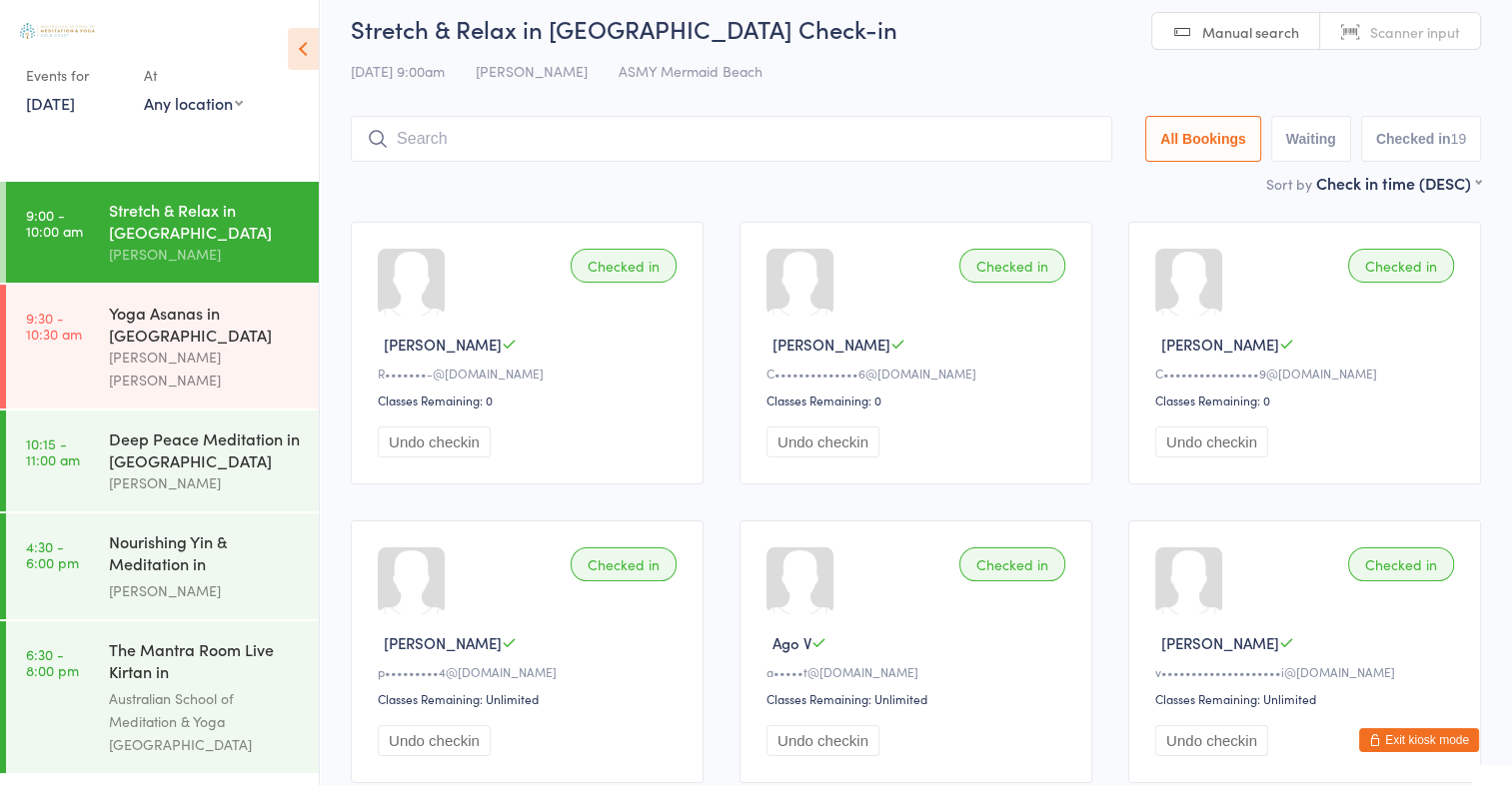 scroll, scrollTop: 9, scrollLeft: 0, axis: vertical 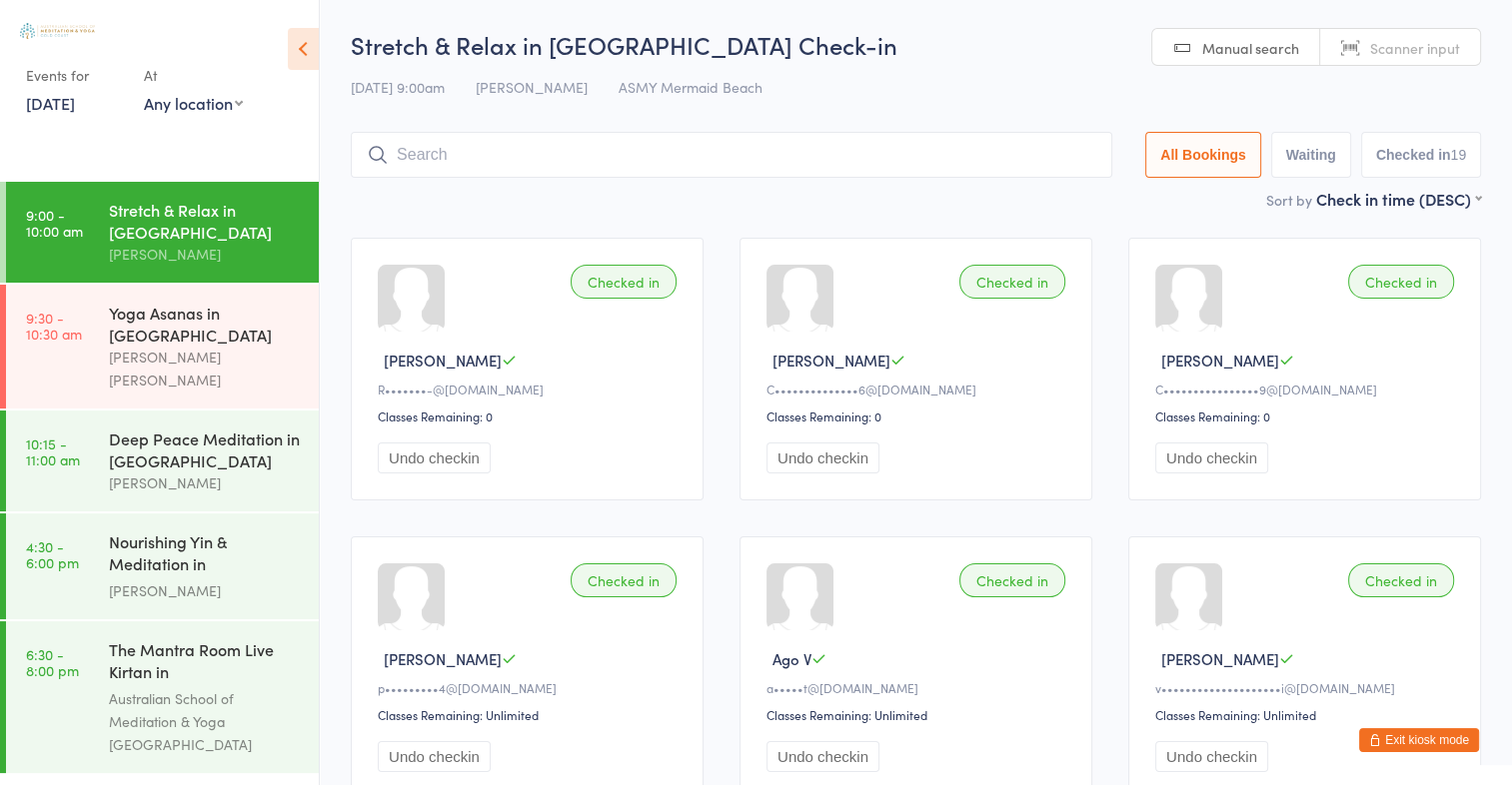 click at bounding box center [732, 155] 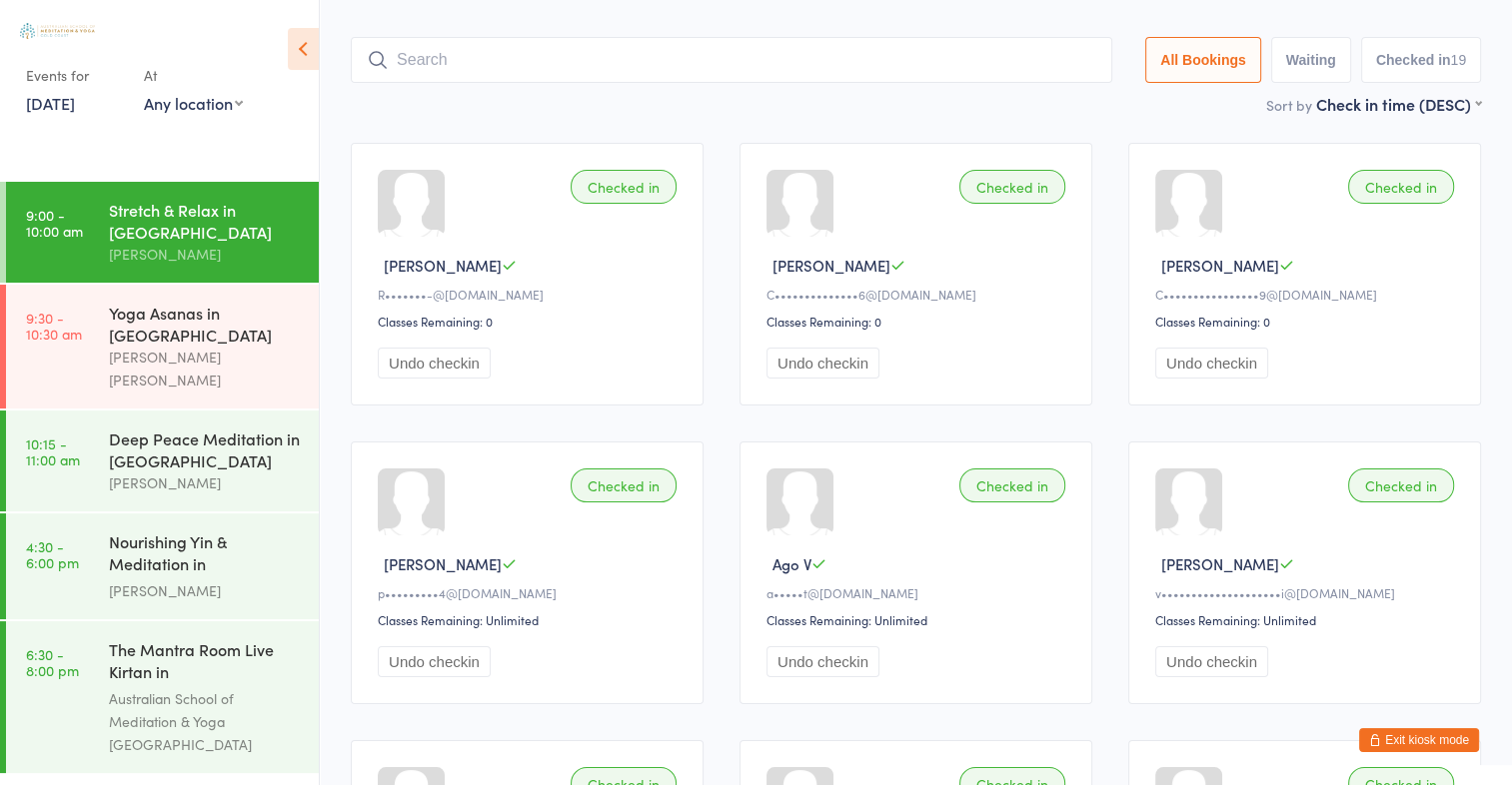 scroll, scrollTop: 132, scrollLeft: 0, axis: vertical 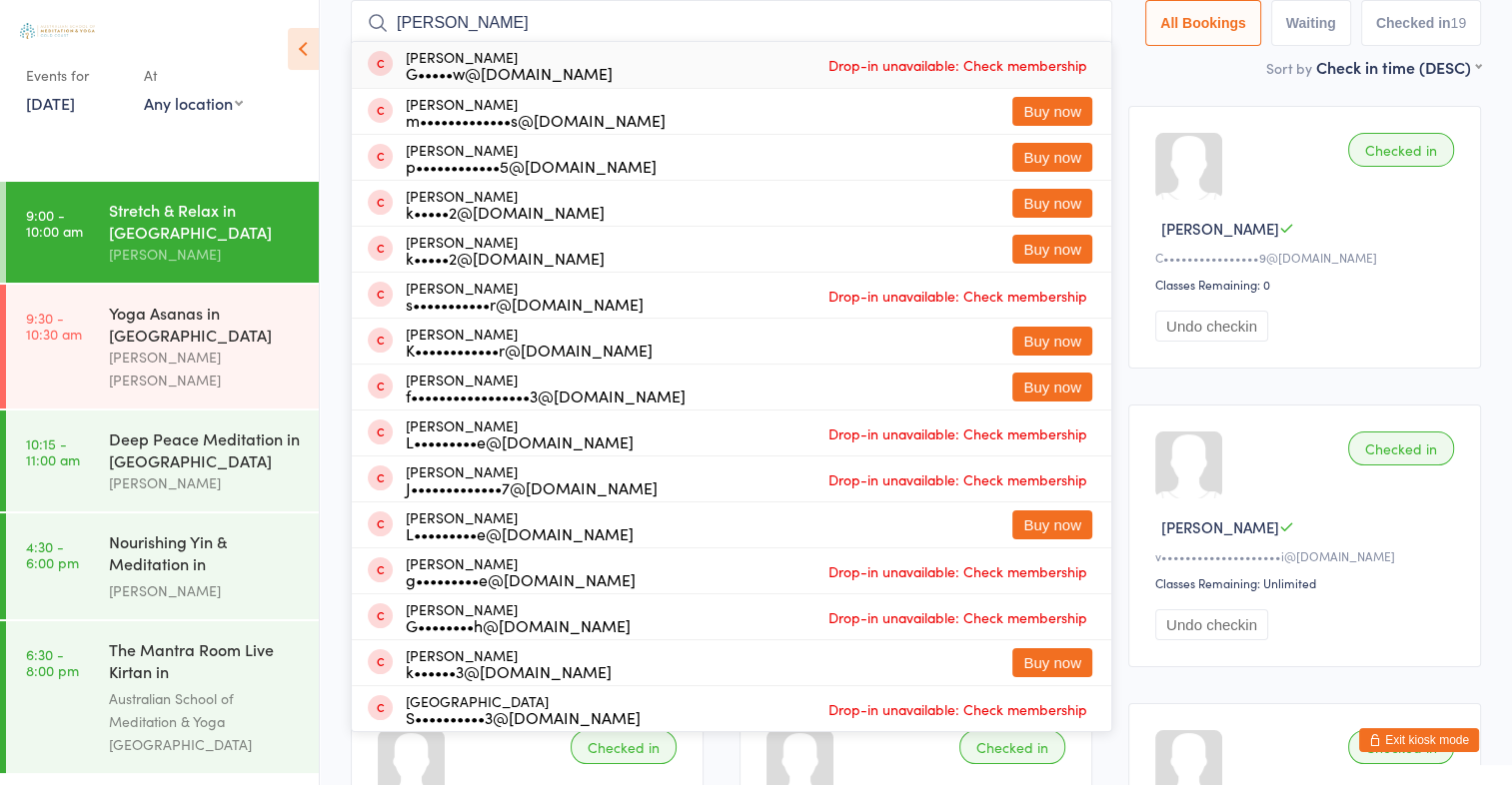 type on "[PERSON_NAME]" 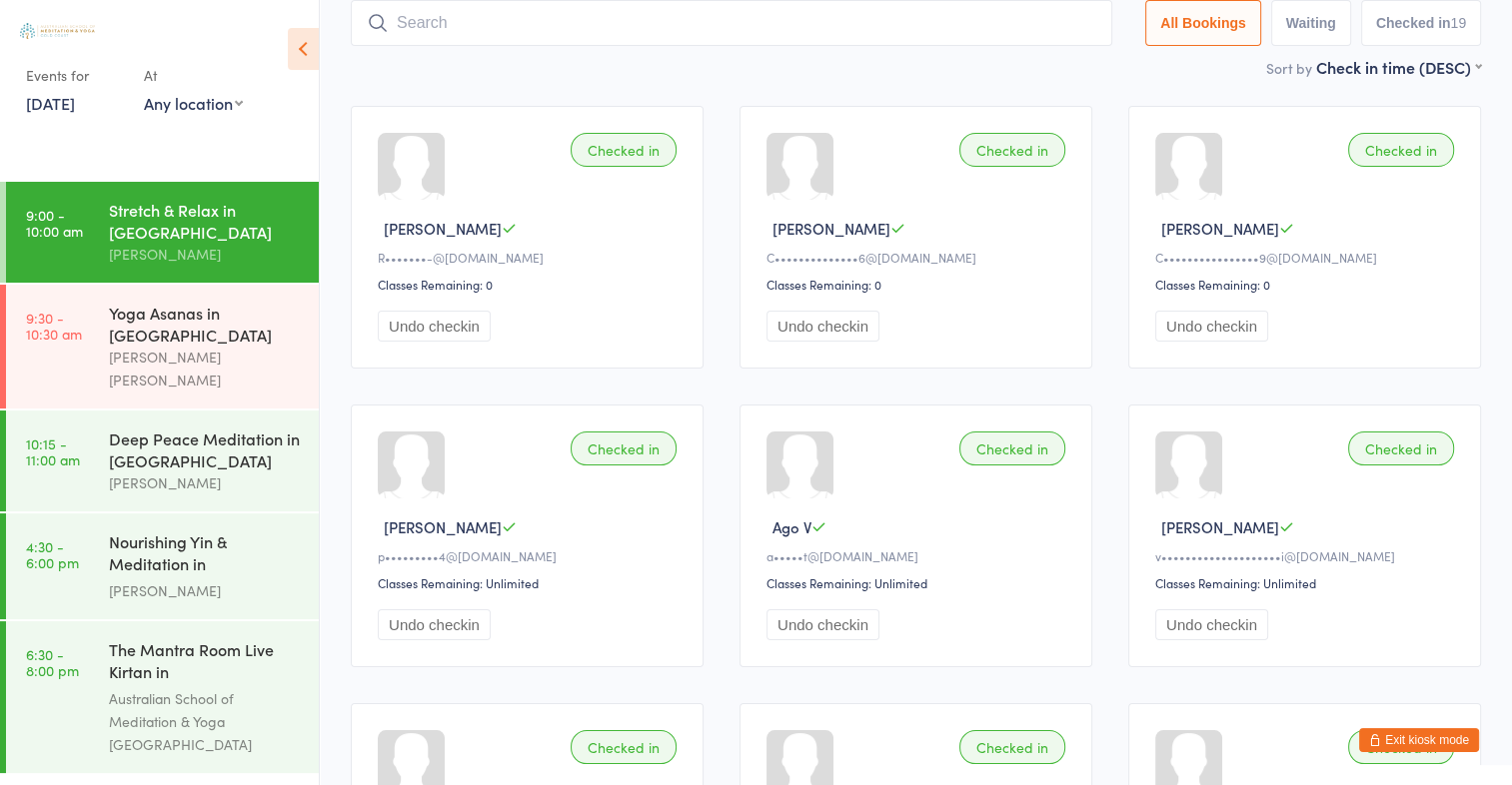 click at bounding box center (732, 23) 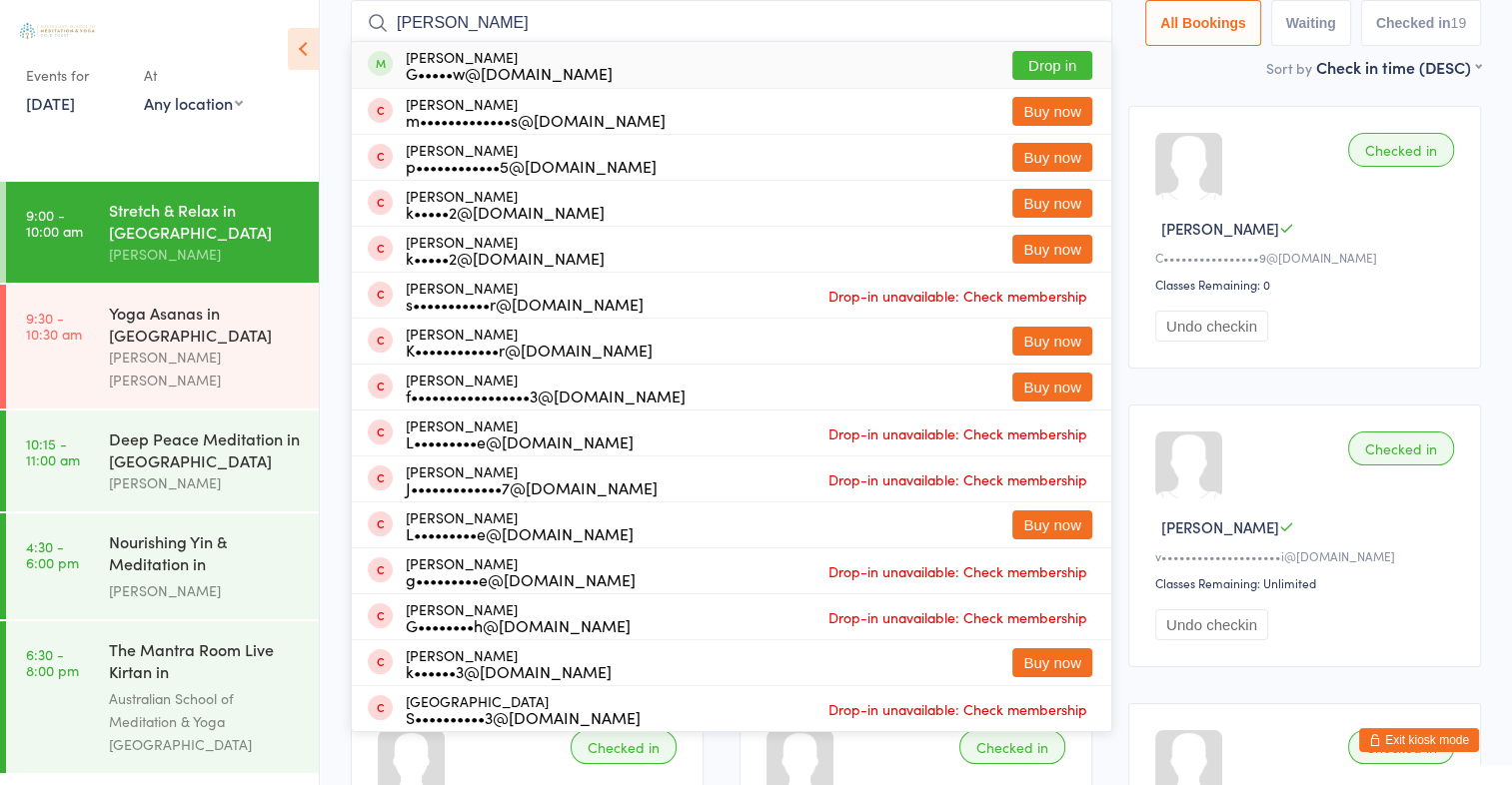 type on "[PERSON_NAME]" 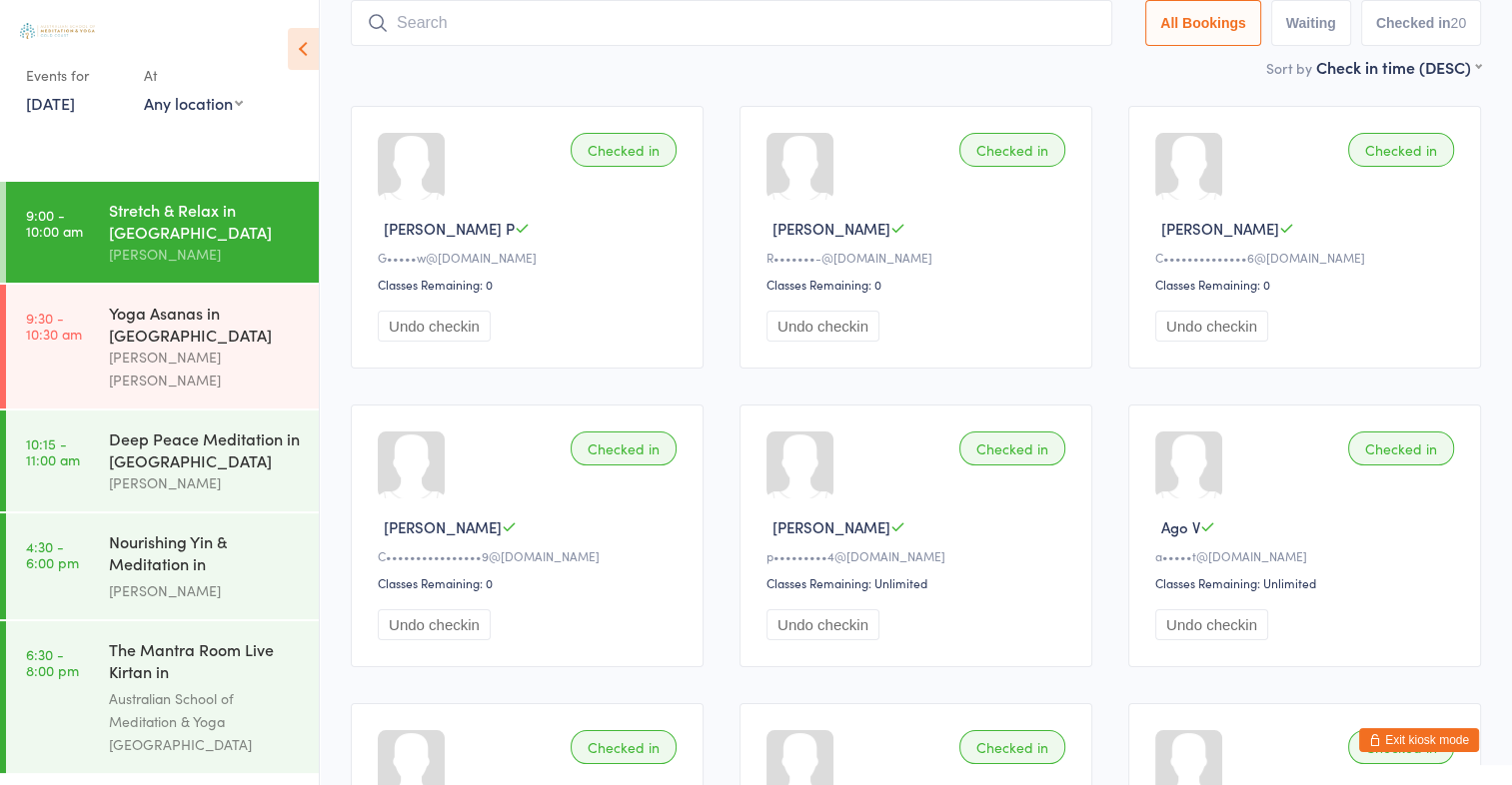click at bounding box center [732, 23] 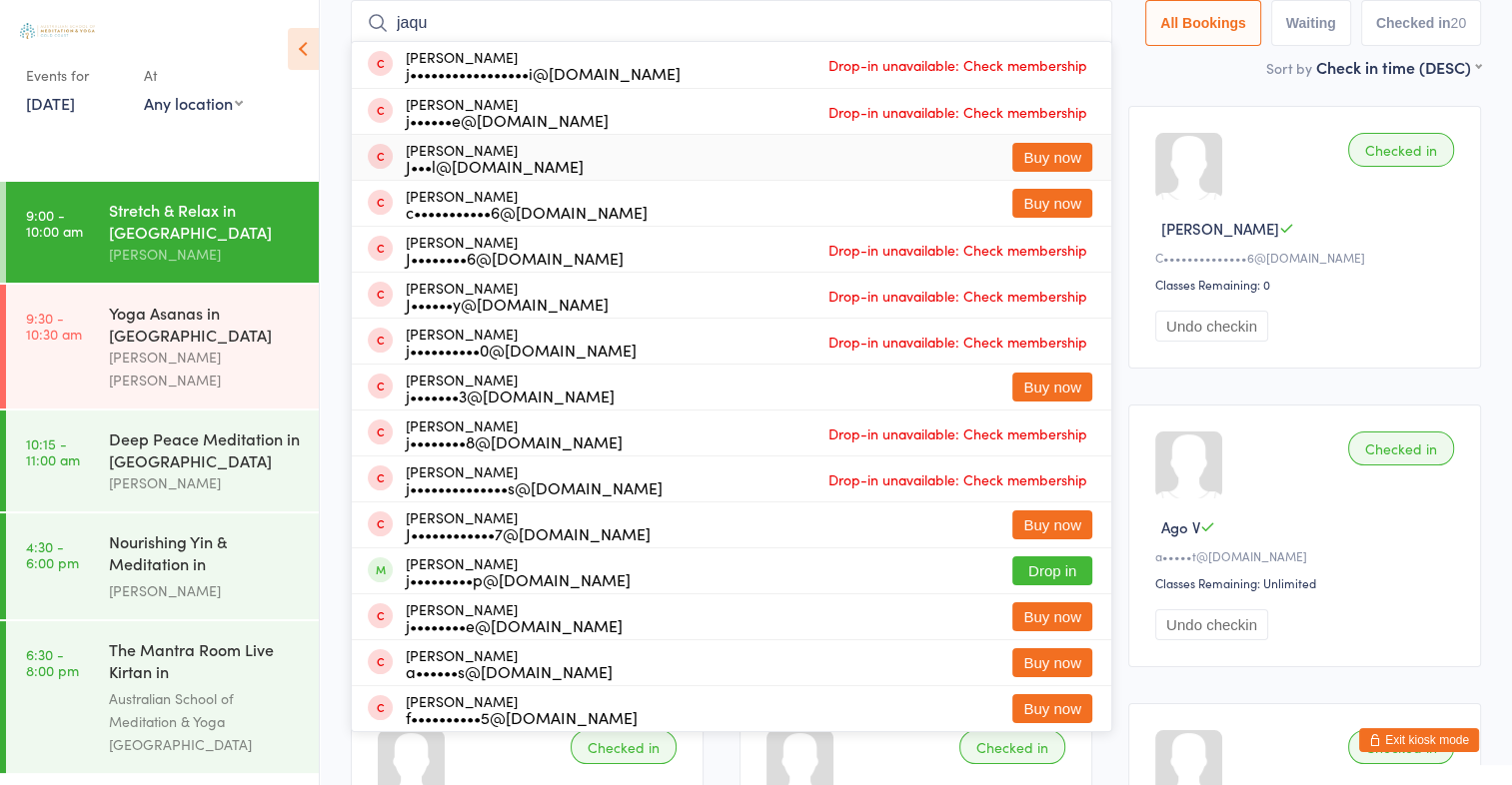 type on "jaqui" 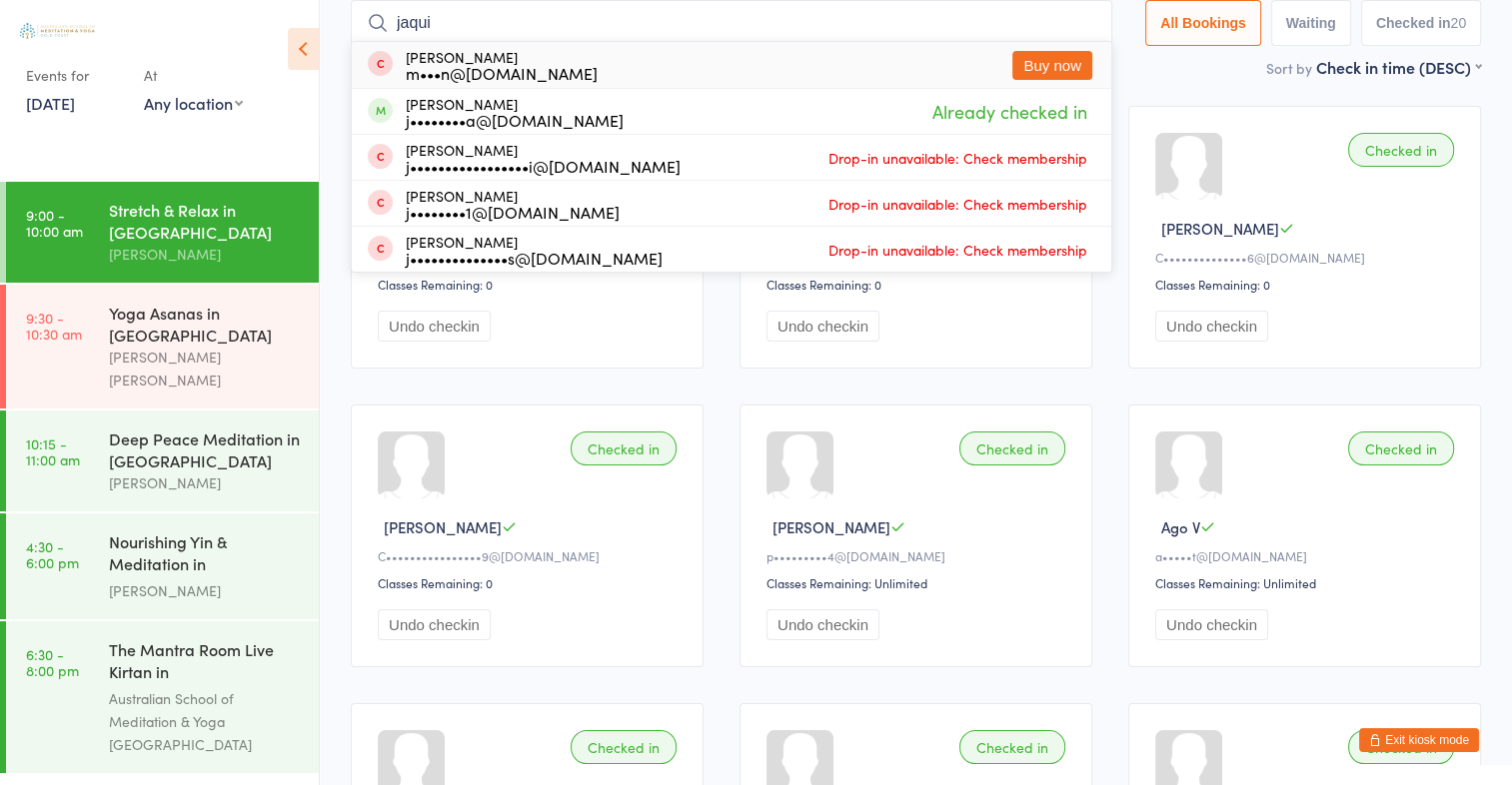 click on "jaqui" at bounding box center (732, 23) 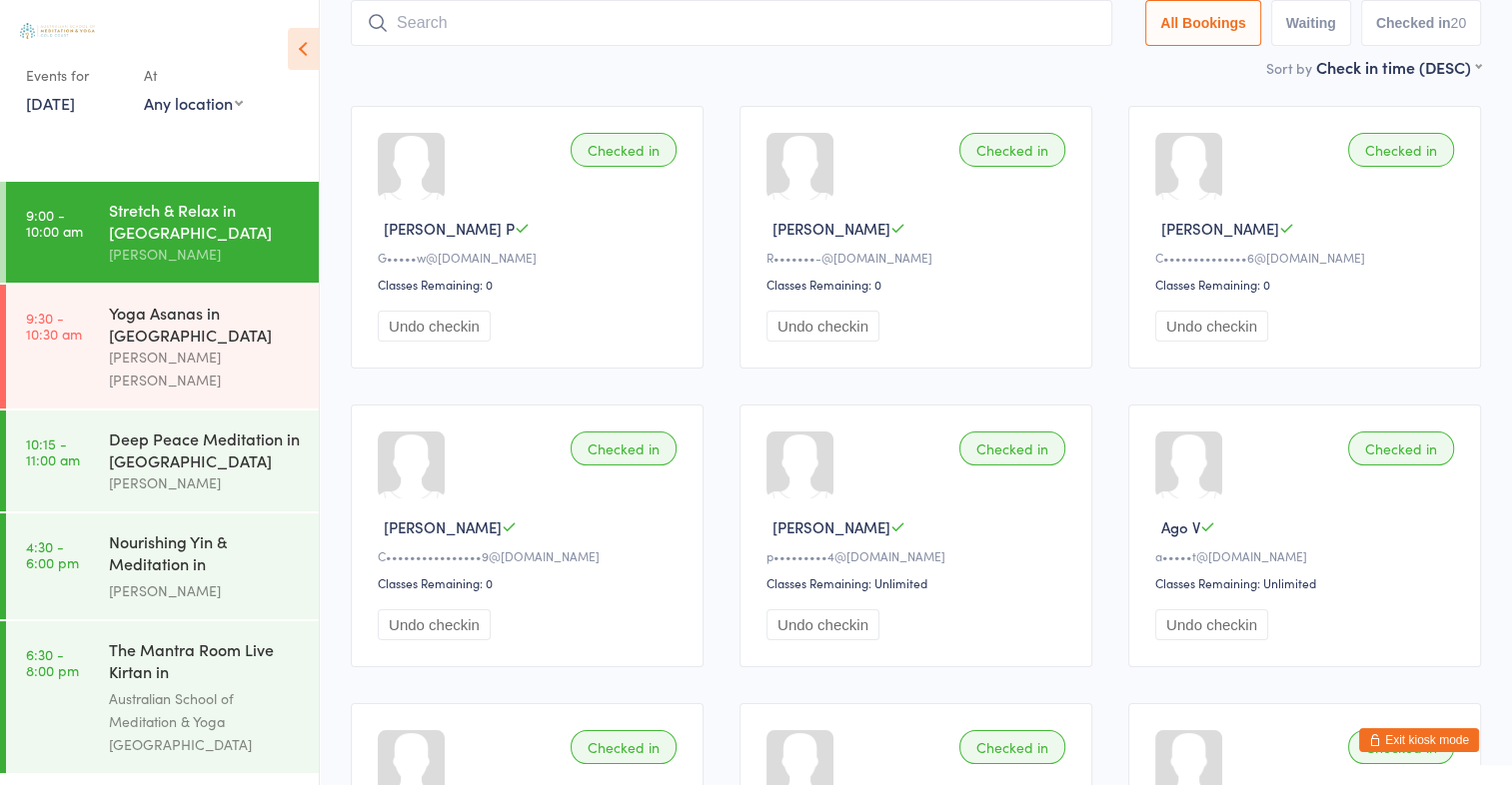 click at bounding box center (732, 23) 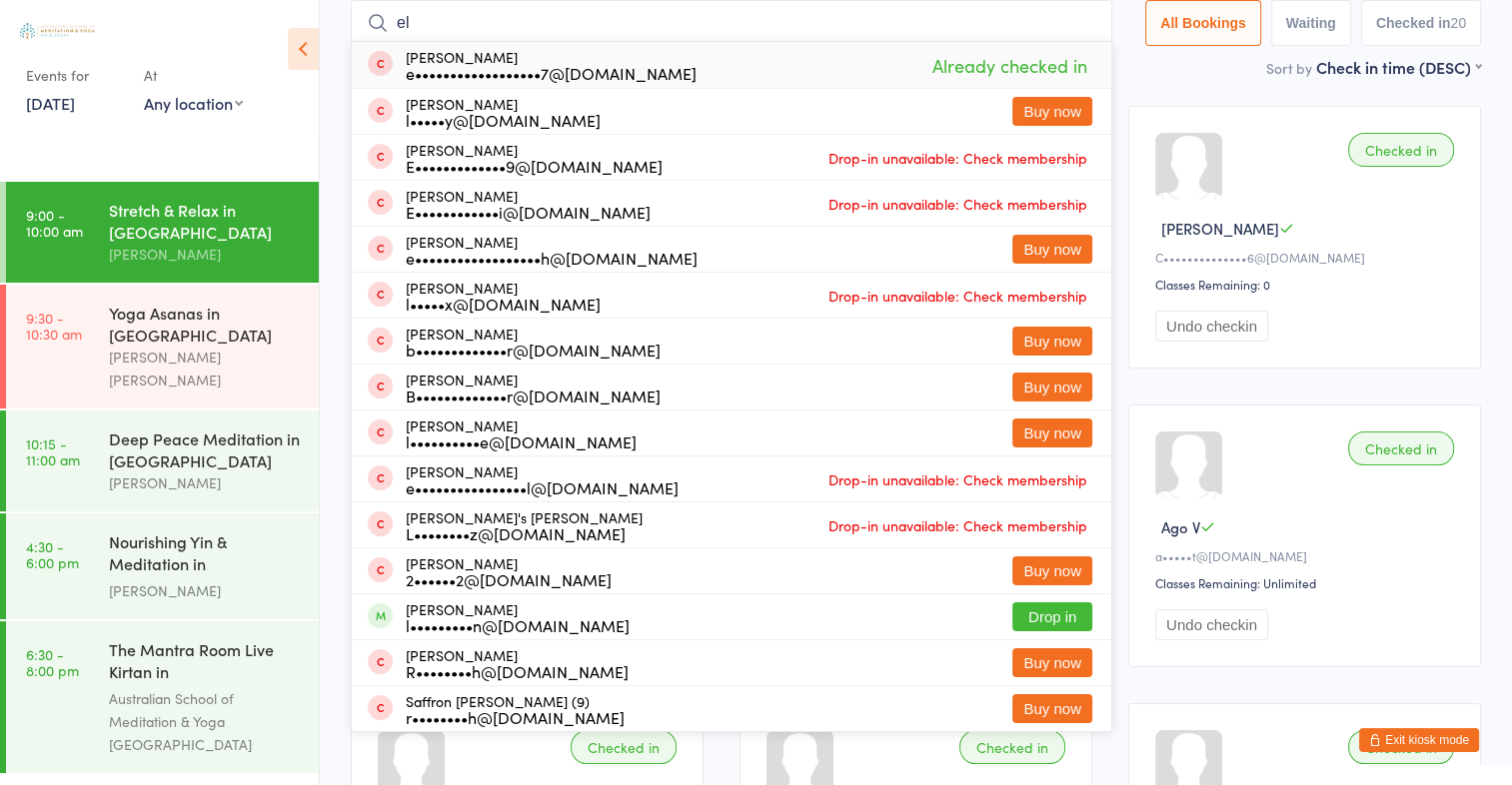 type on "e" 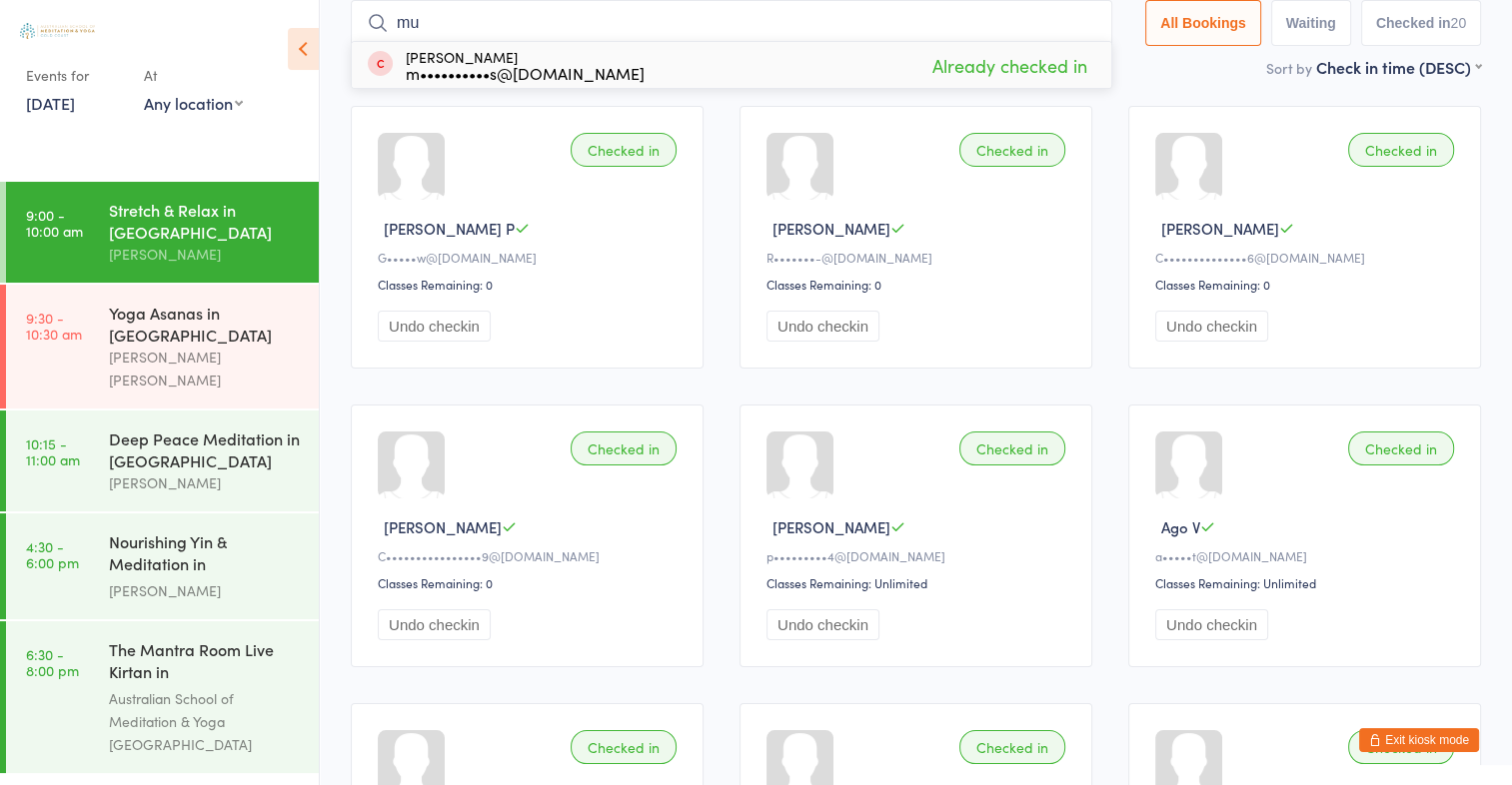 type on "m" 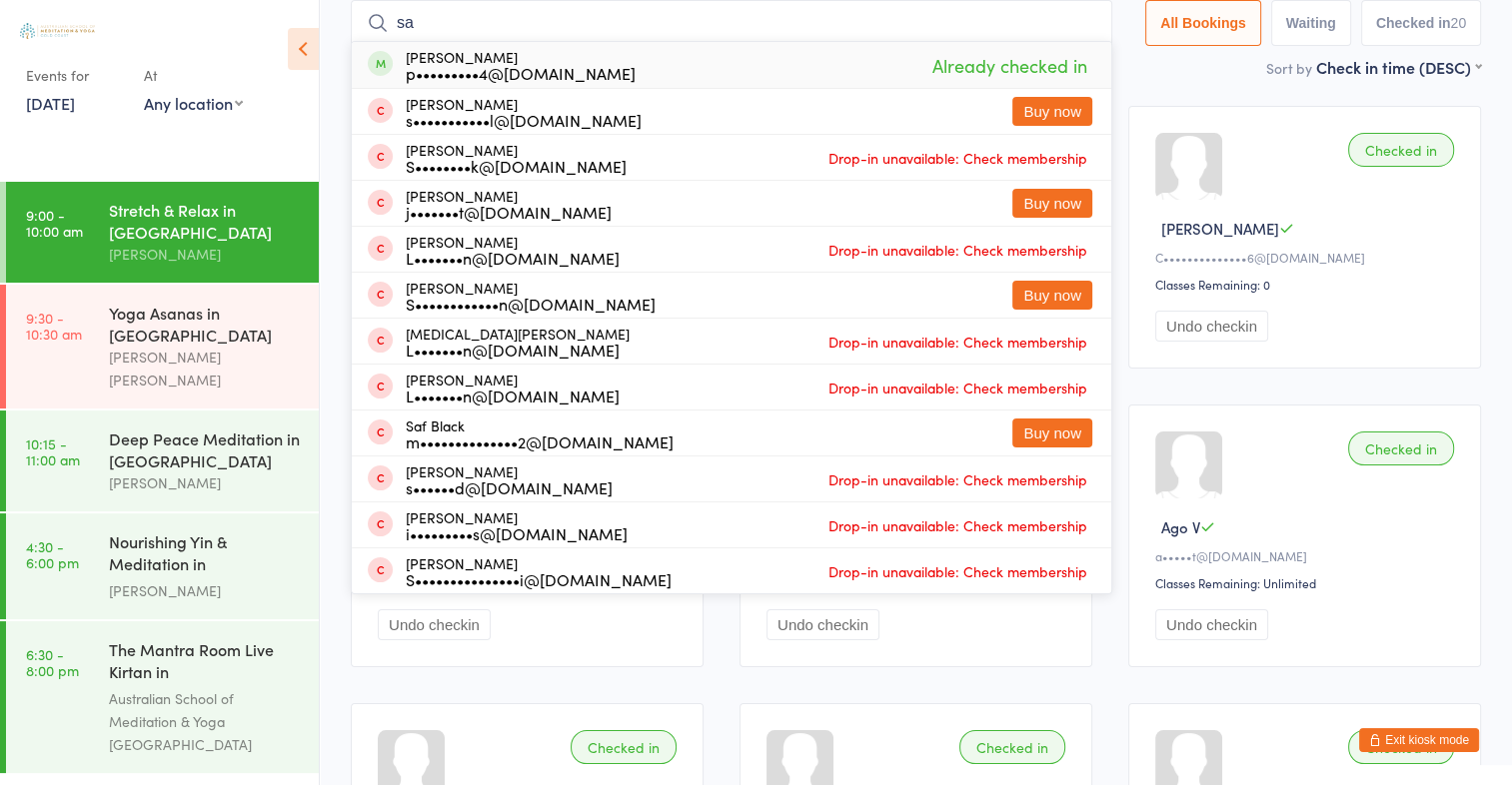 type on "s" 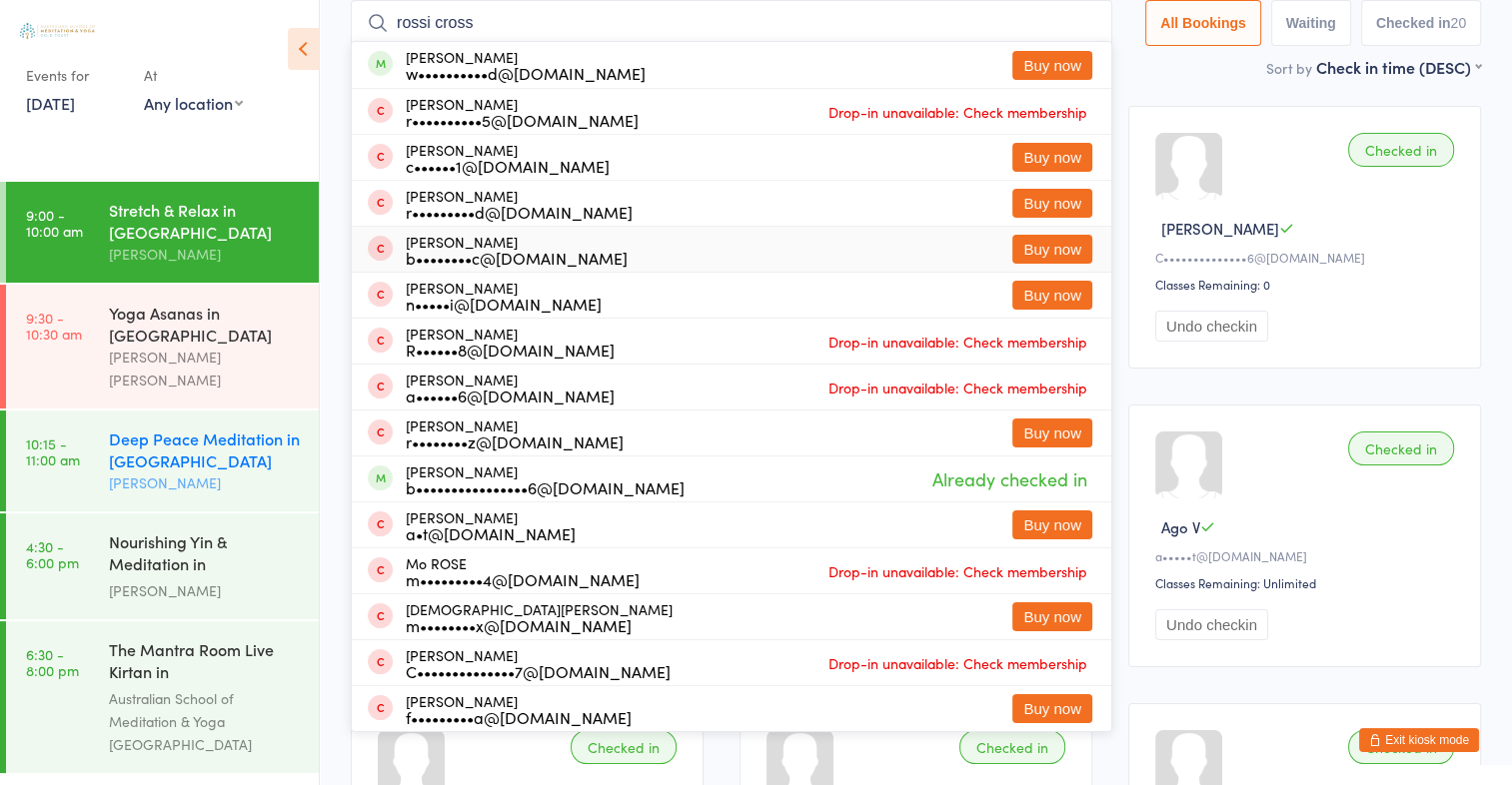 type on "rossi cross" 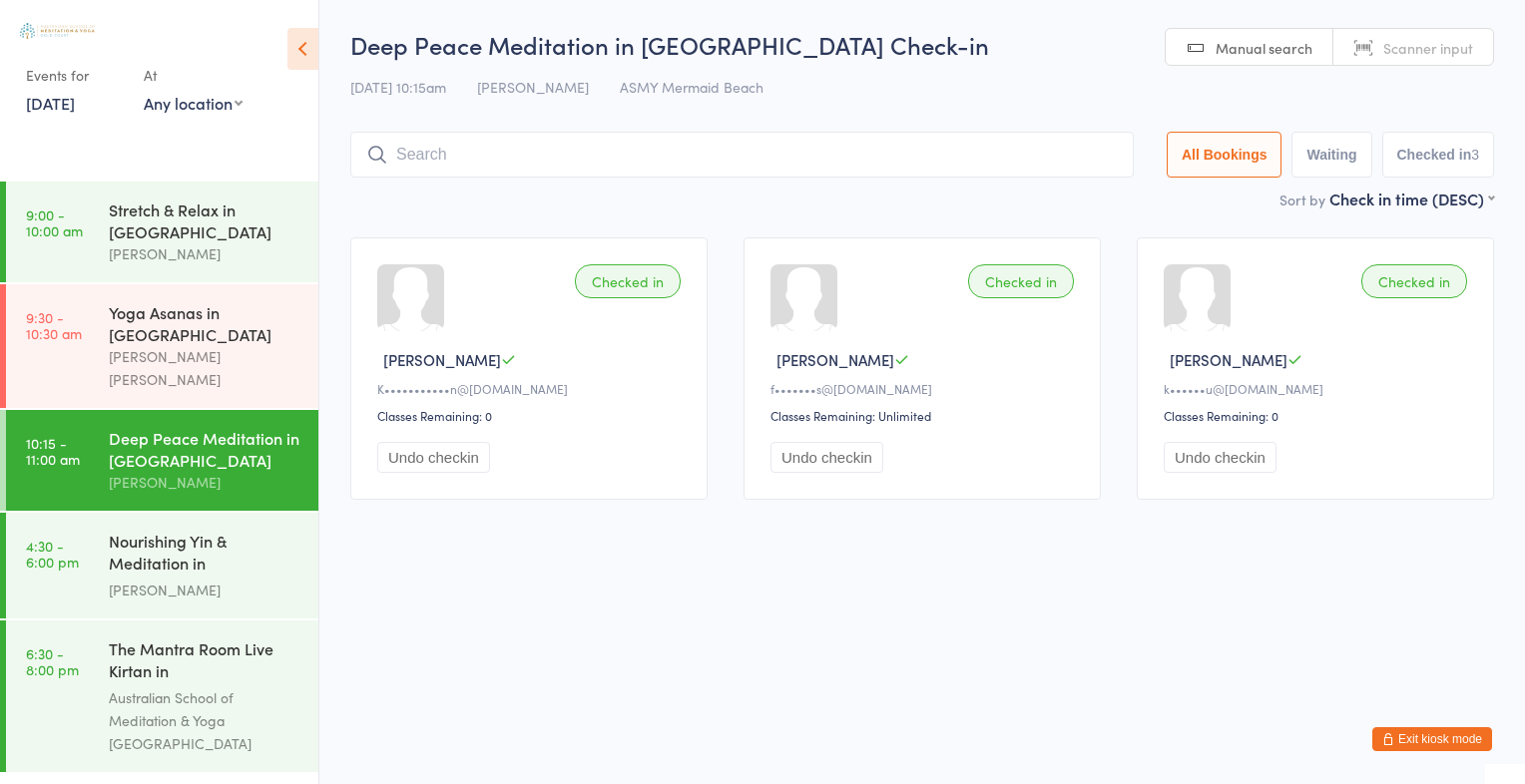click on "Deep Peace Meditation in Mermaid Beach [PERSON_NAME]" at bounding box center [214, 460] 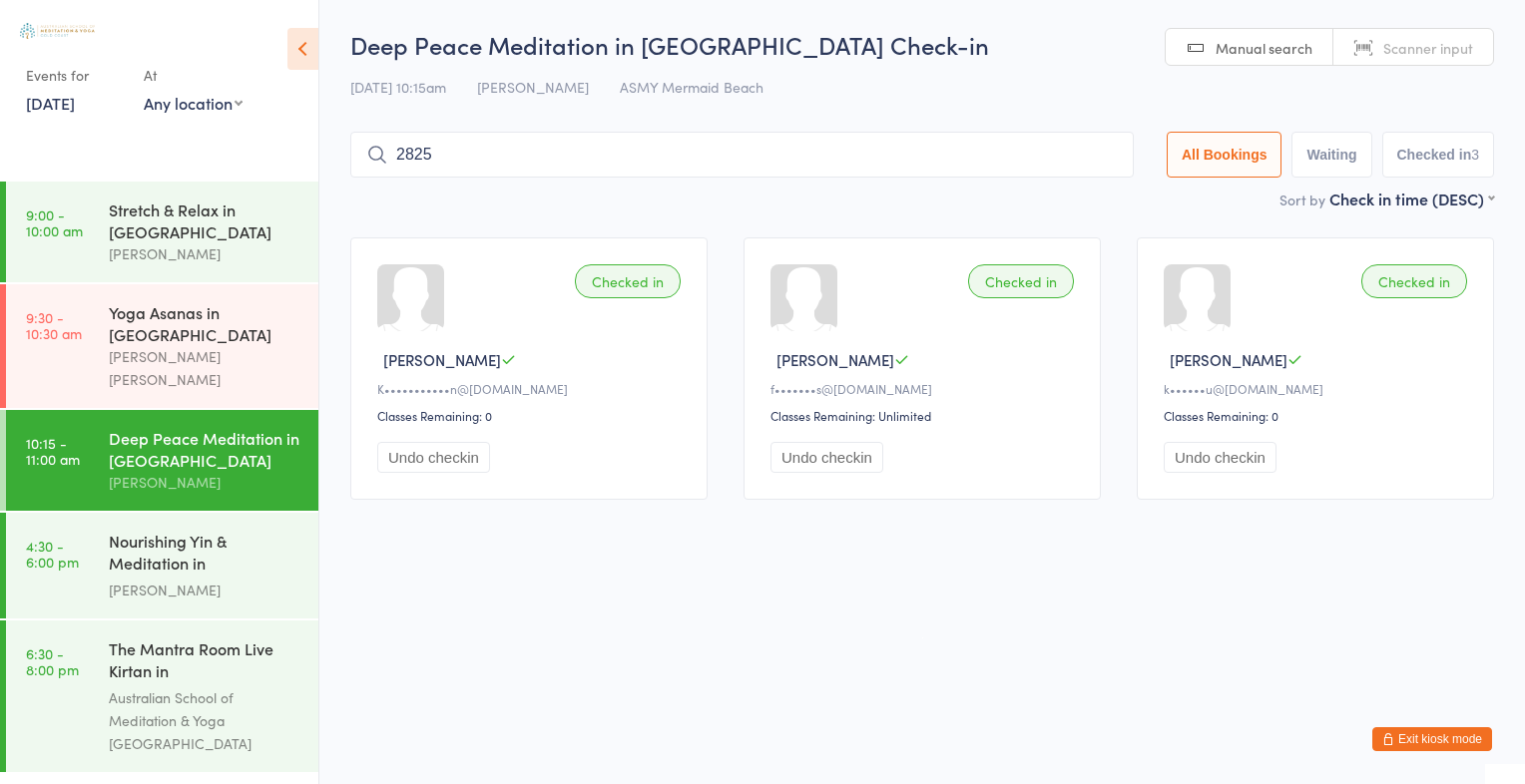 type on "2825" 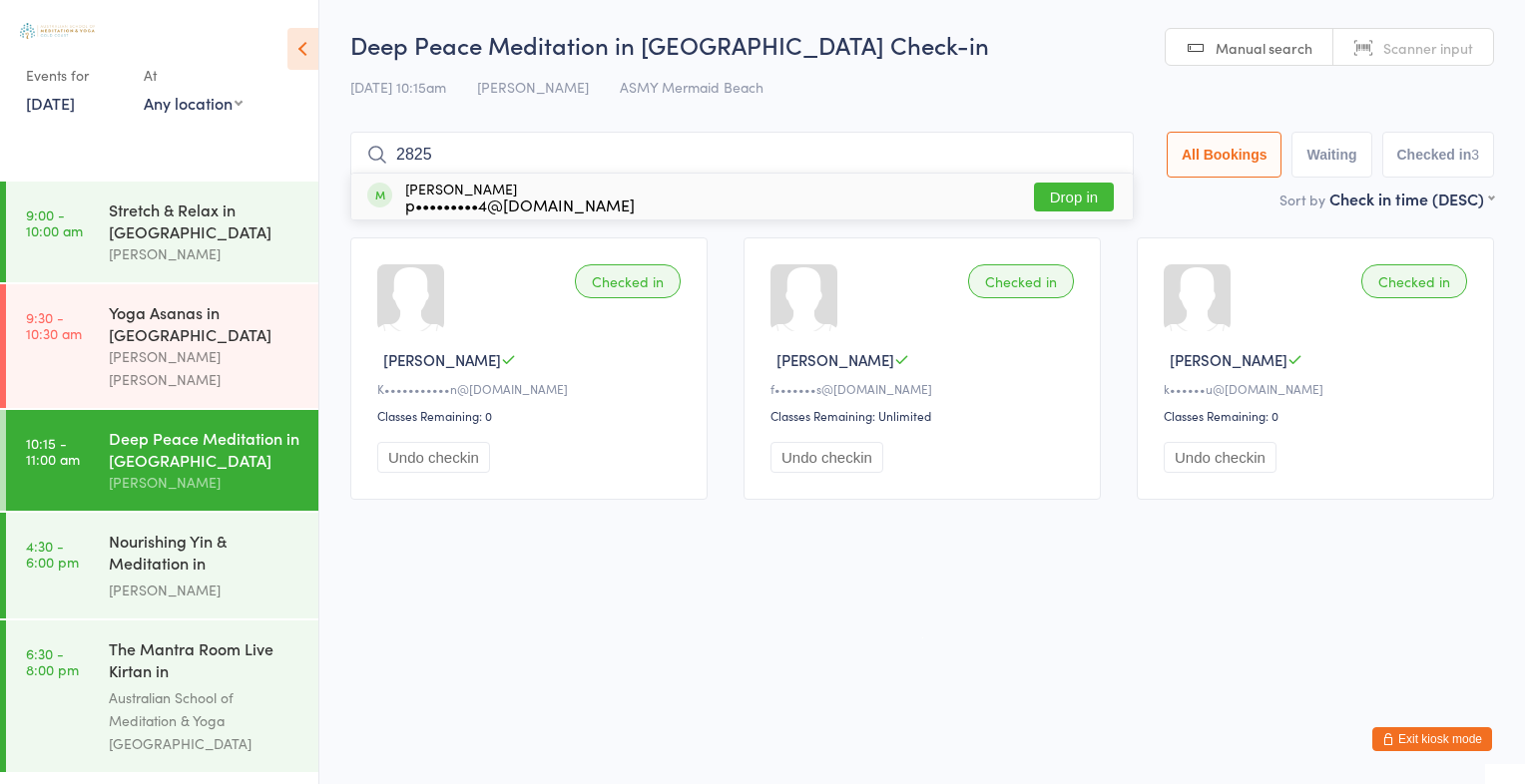 click on "Drop in" at bounding box center [1074, 196] 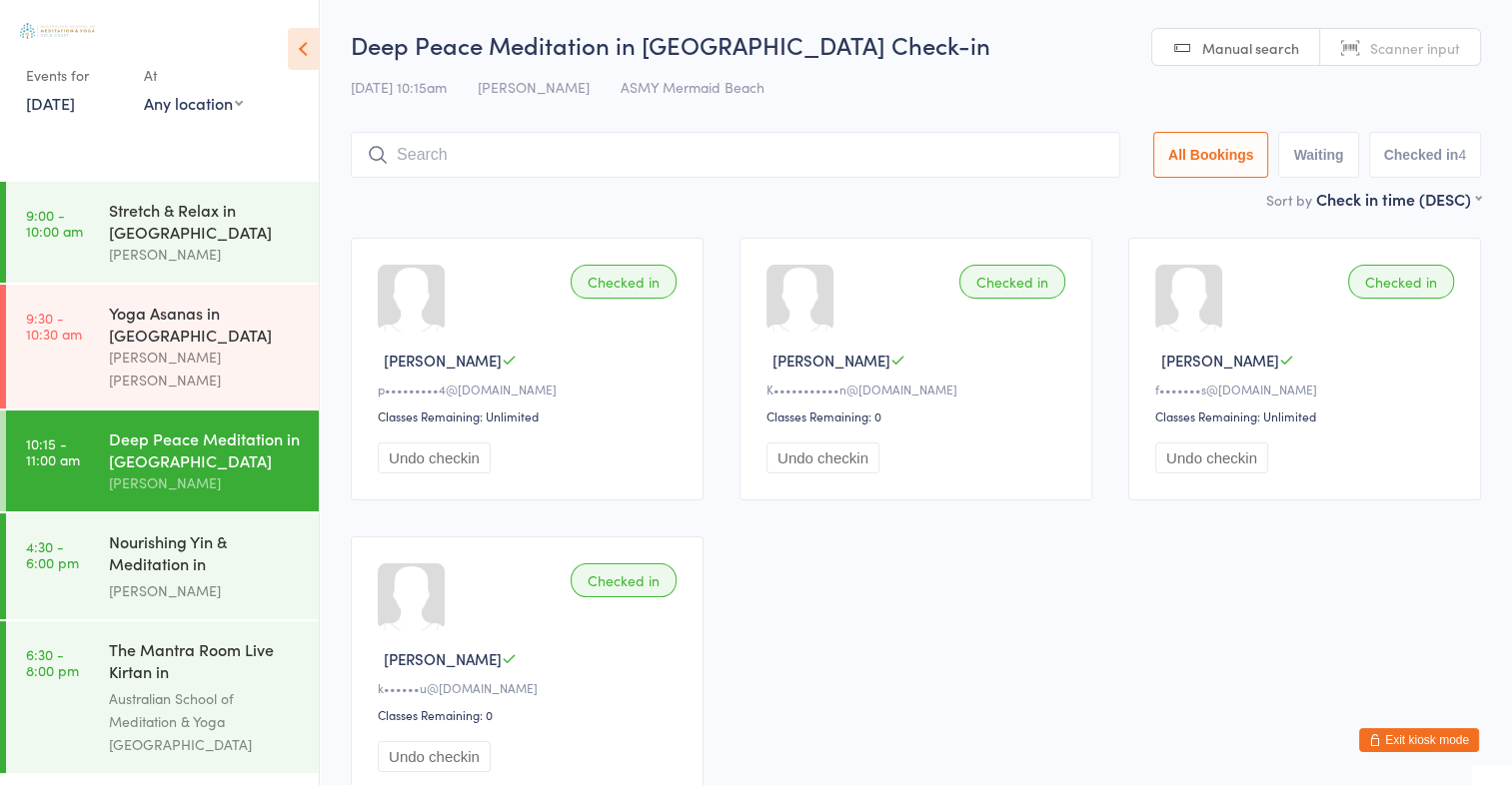 click at bounding box center [736, 155] 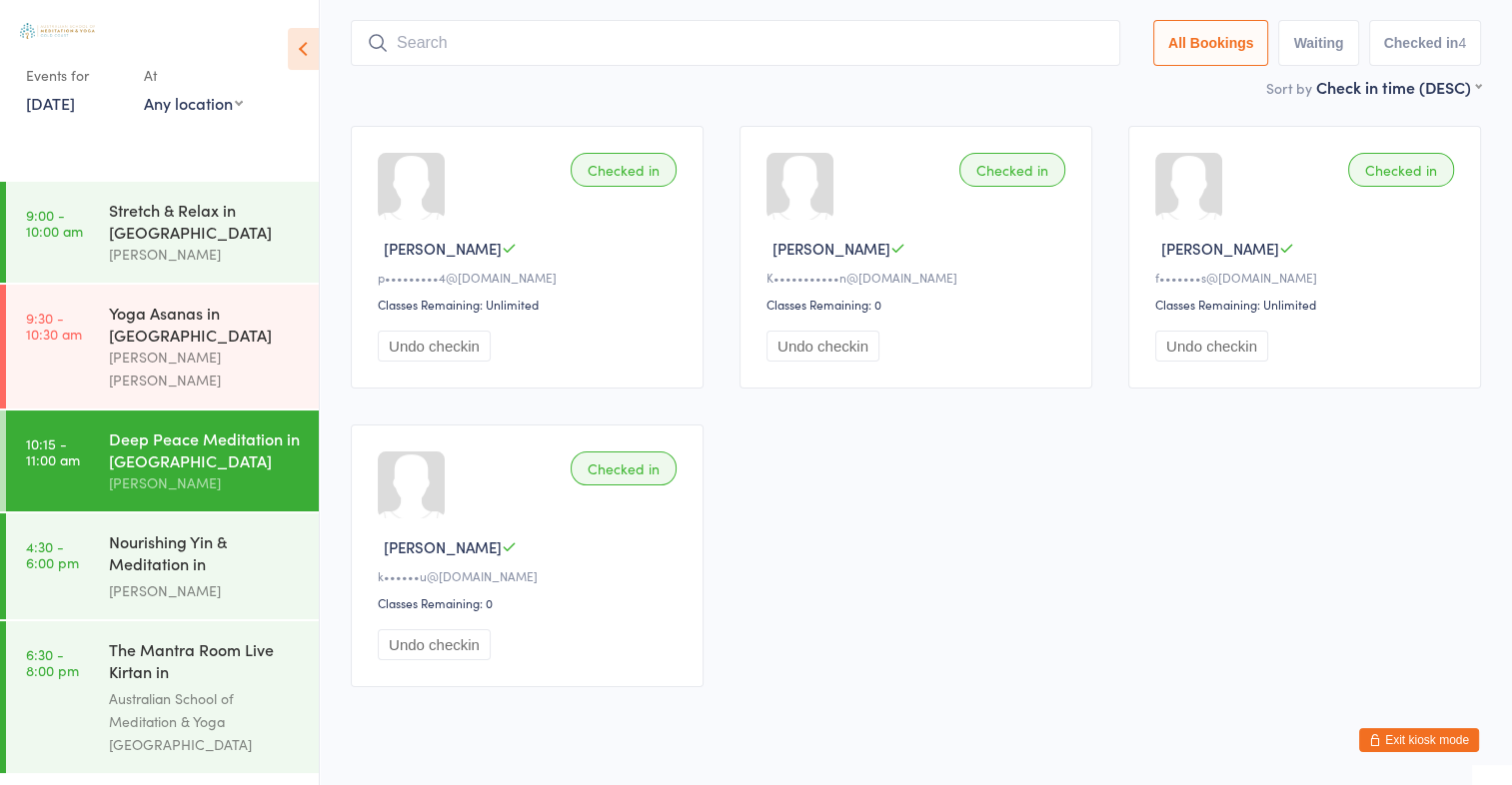 scroll, scrollTop: 132, scrollLeft: 0, axis: vertical 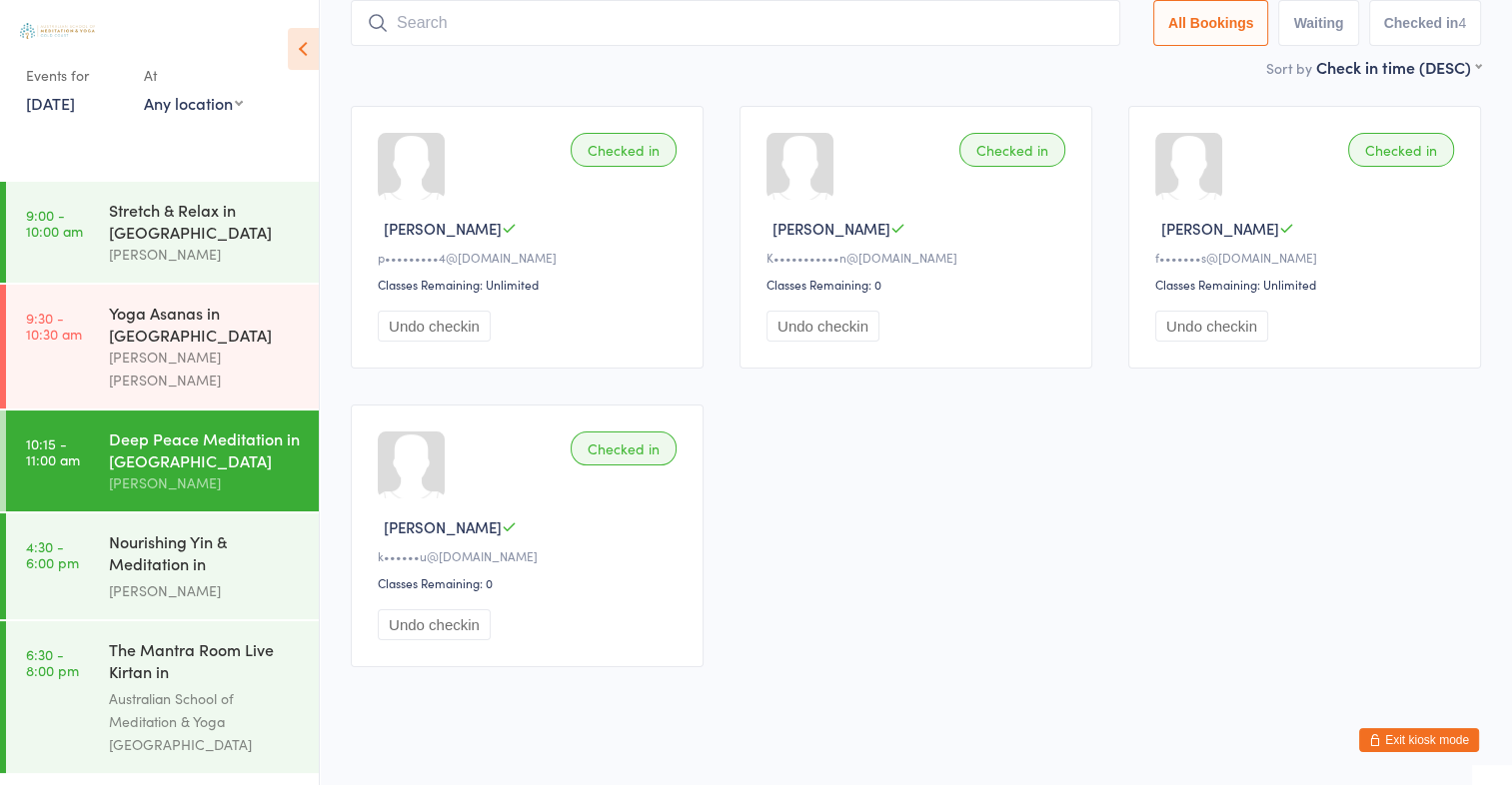 click on "[DATE]" at bounding box center (50, 103) 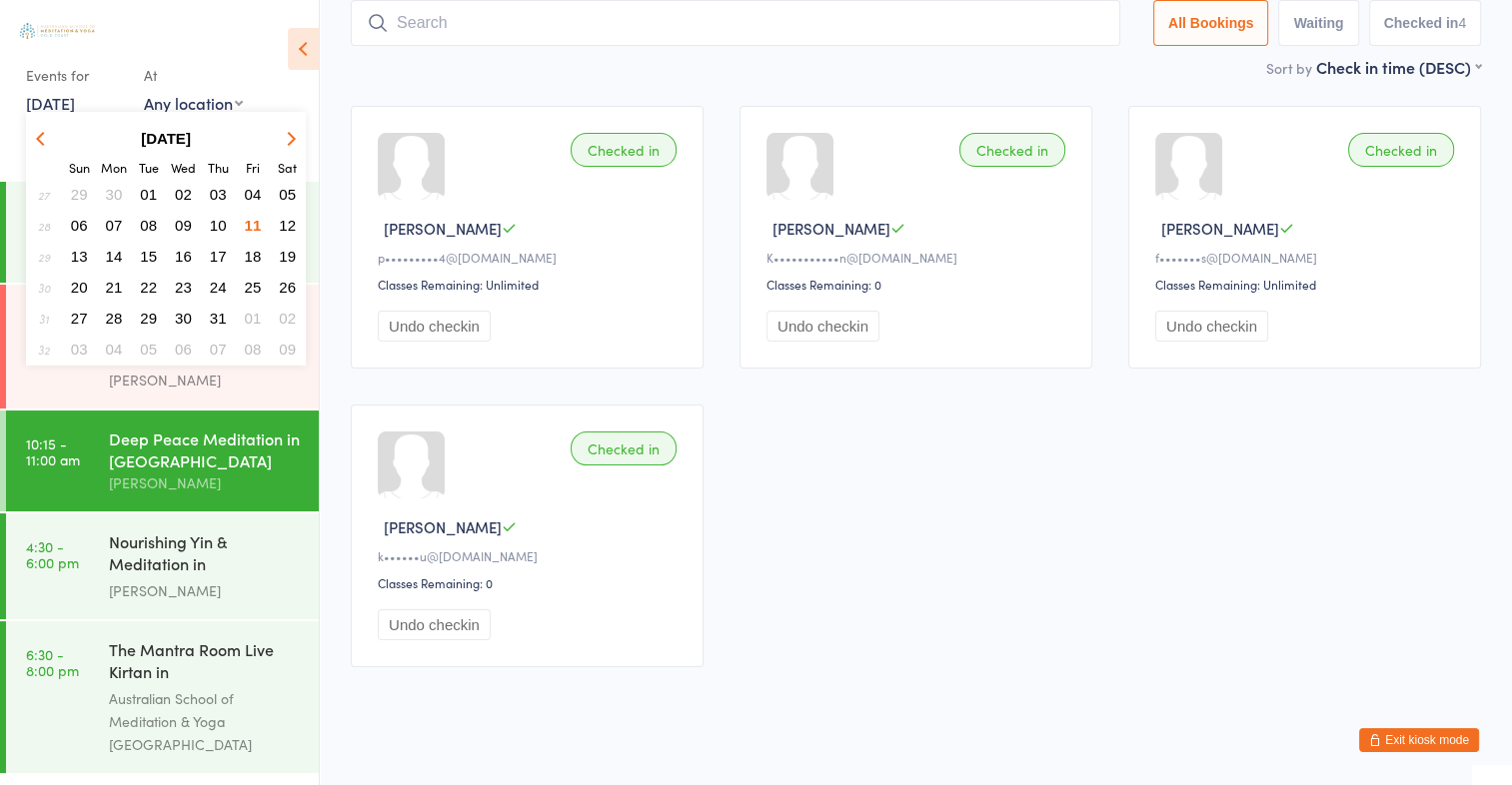 click on "04" at bounding box center (253, 194) 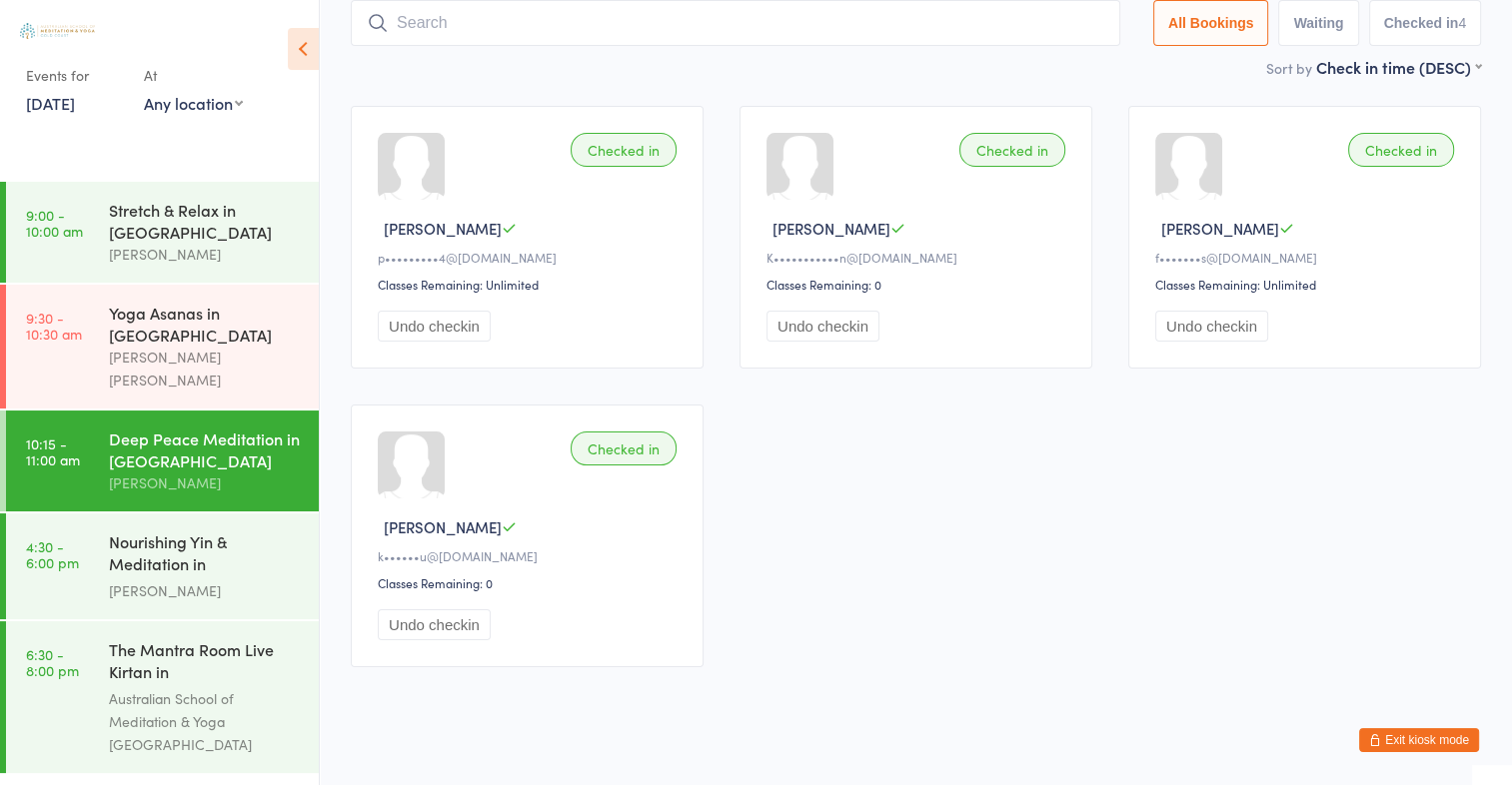 scroll, scrollTop: 0, scrollLeft: 0, axis: both 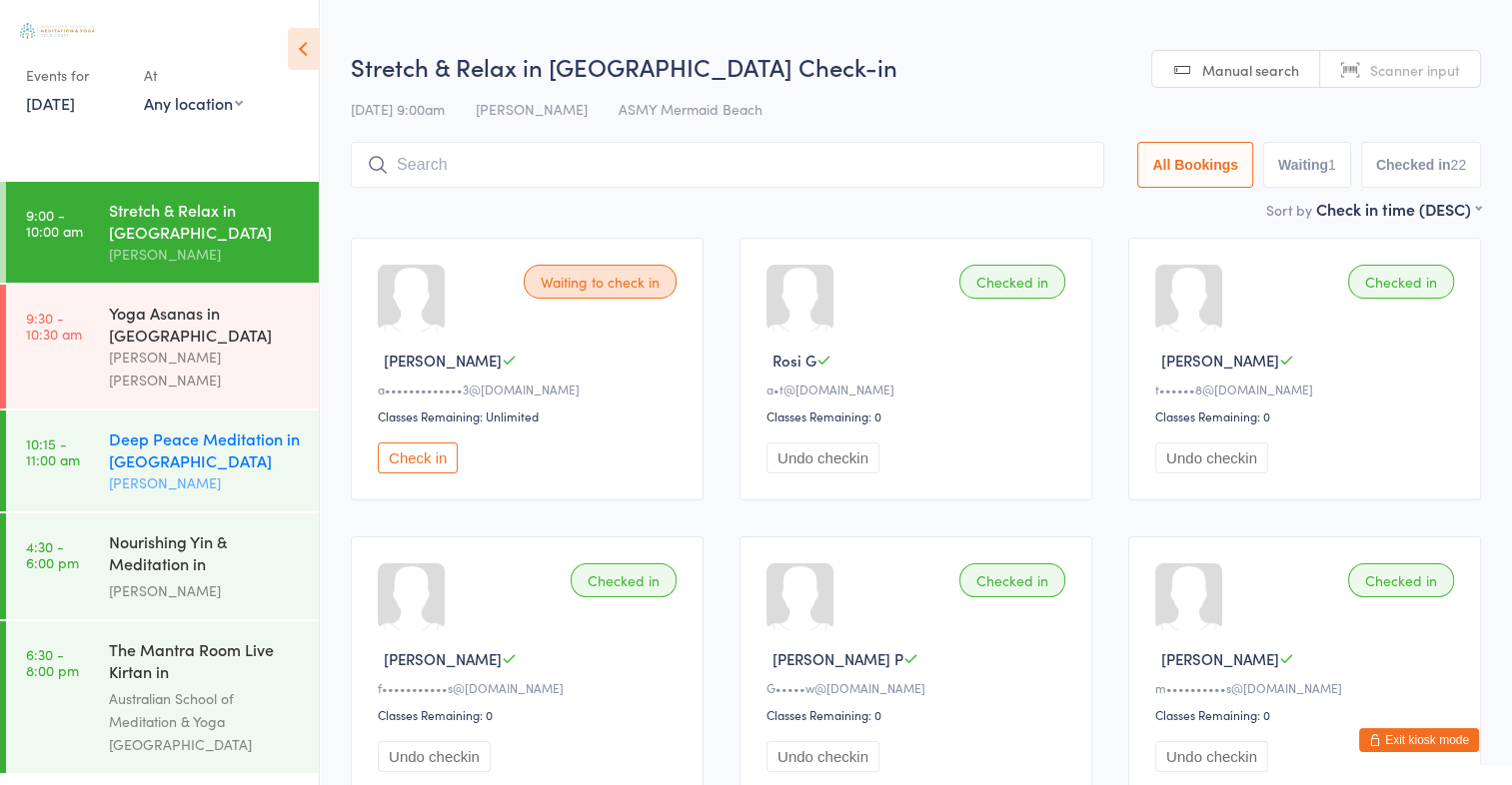 click on "Deep Peace Meditation in Mermaid Beach [PERSON_NAME]" at bounding box center [214, 460] 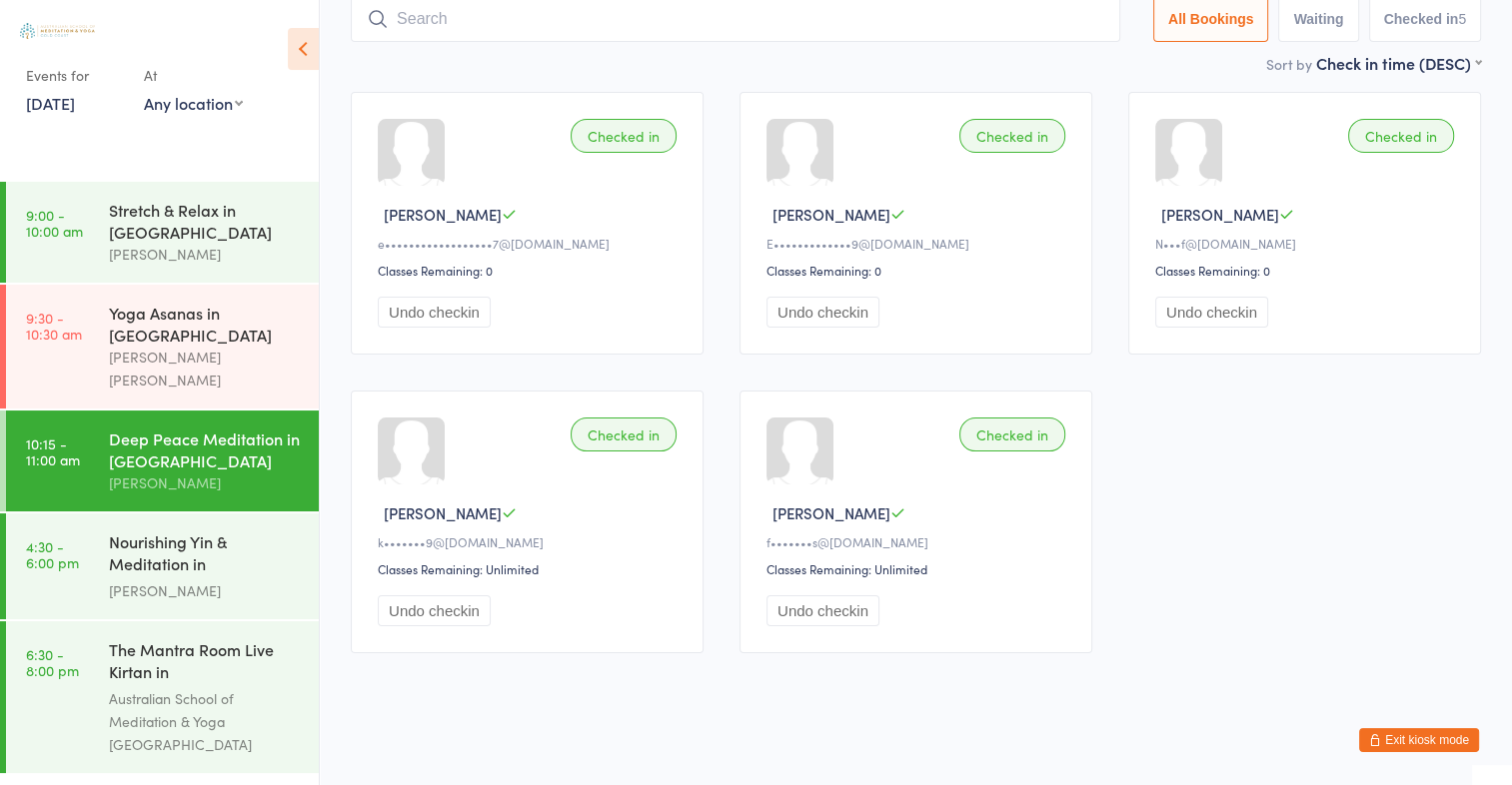 scroll, scrollTop: 142, scrollLeft: 0, axis: vertical 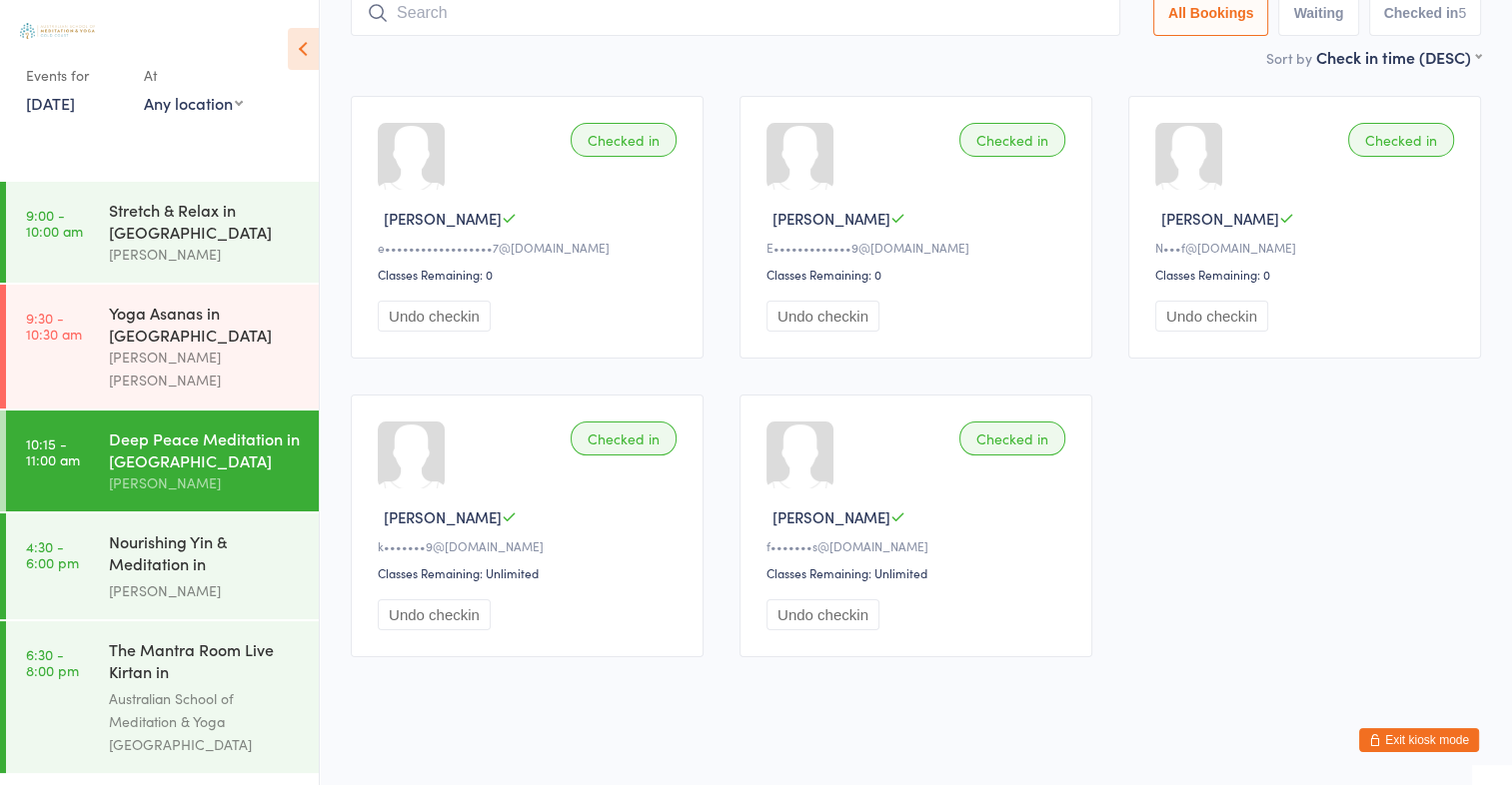 click on "[DATE]" at bounding box center [50, 103] 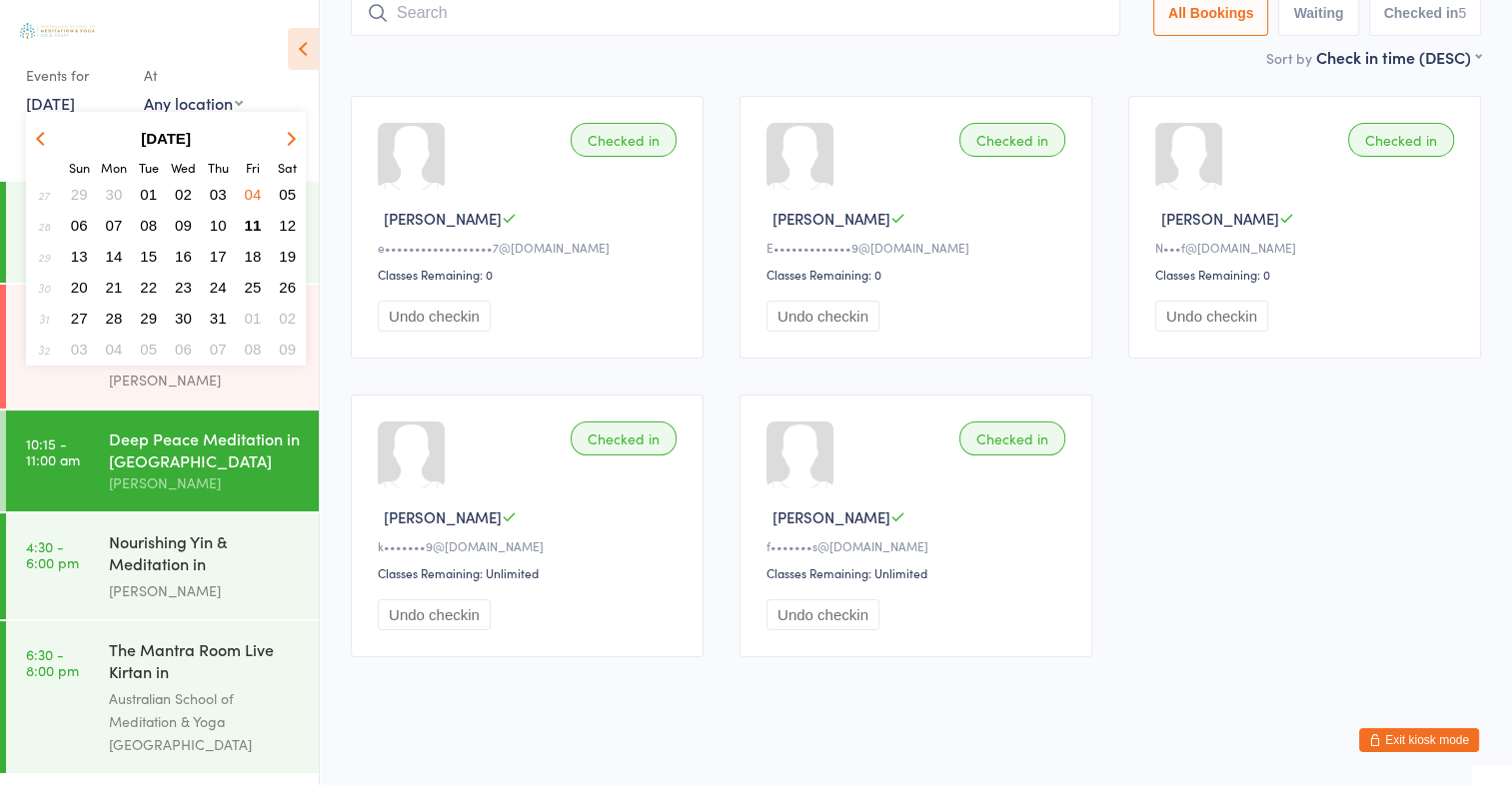 click on "07" at bounding box center [114, 225] 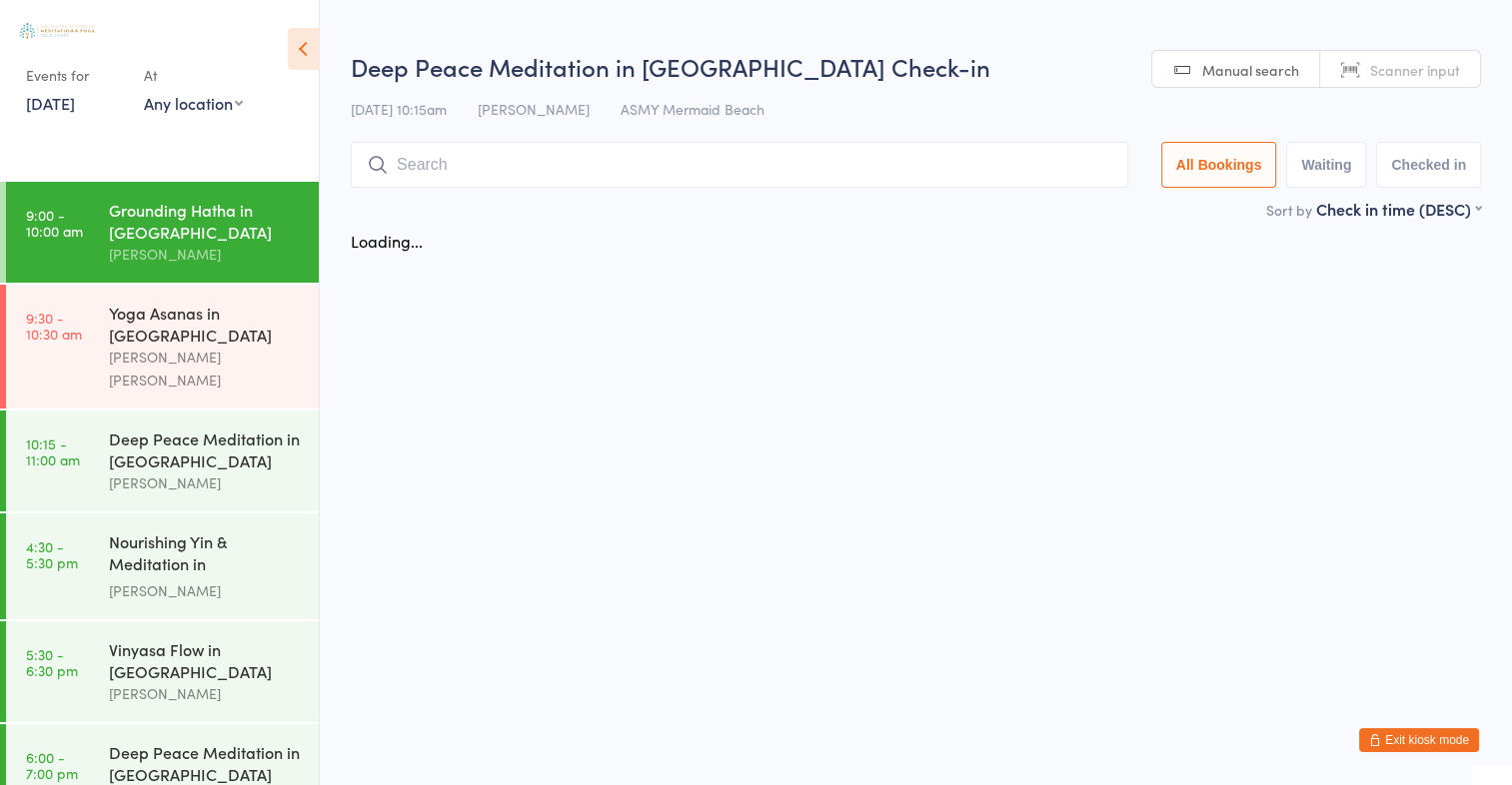 scroll, scrollTop: 0, scrollLeft: 0, axis: both 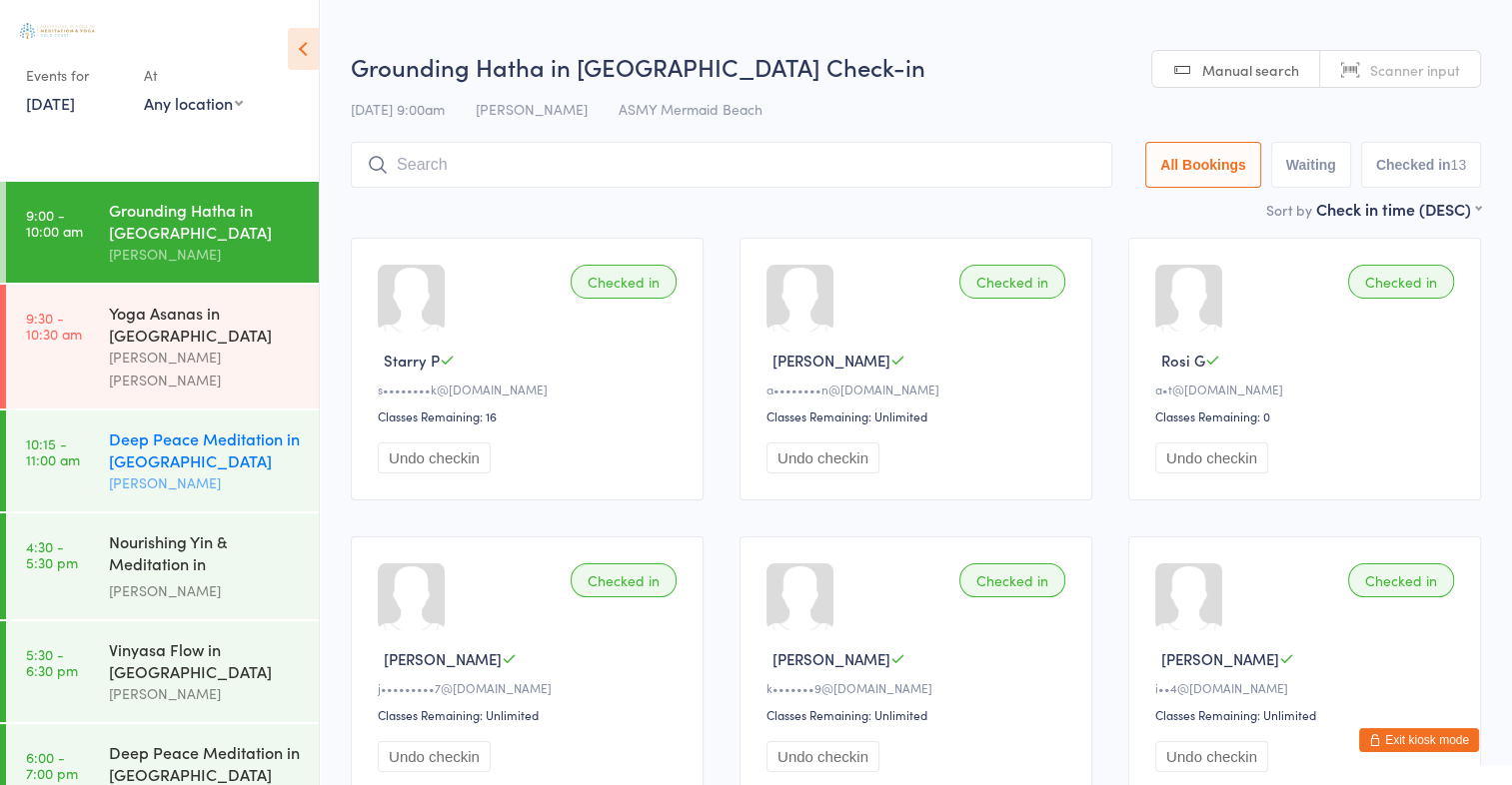 click on "Deep Peace Meditation in [GEOGRAPHIC_DATA]" at bounding box center [205, 449] 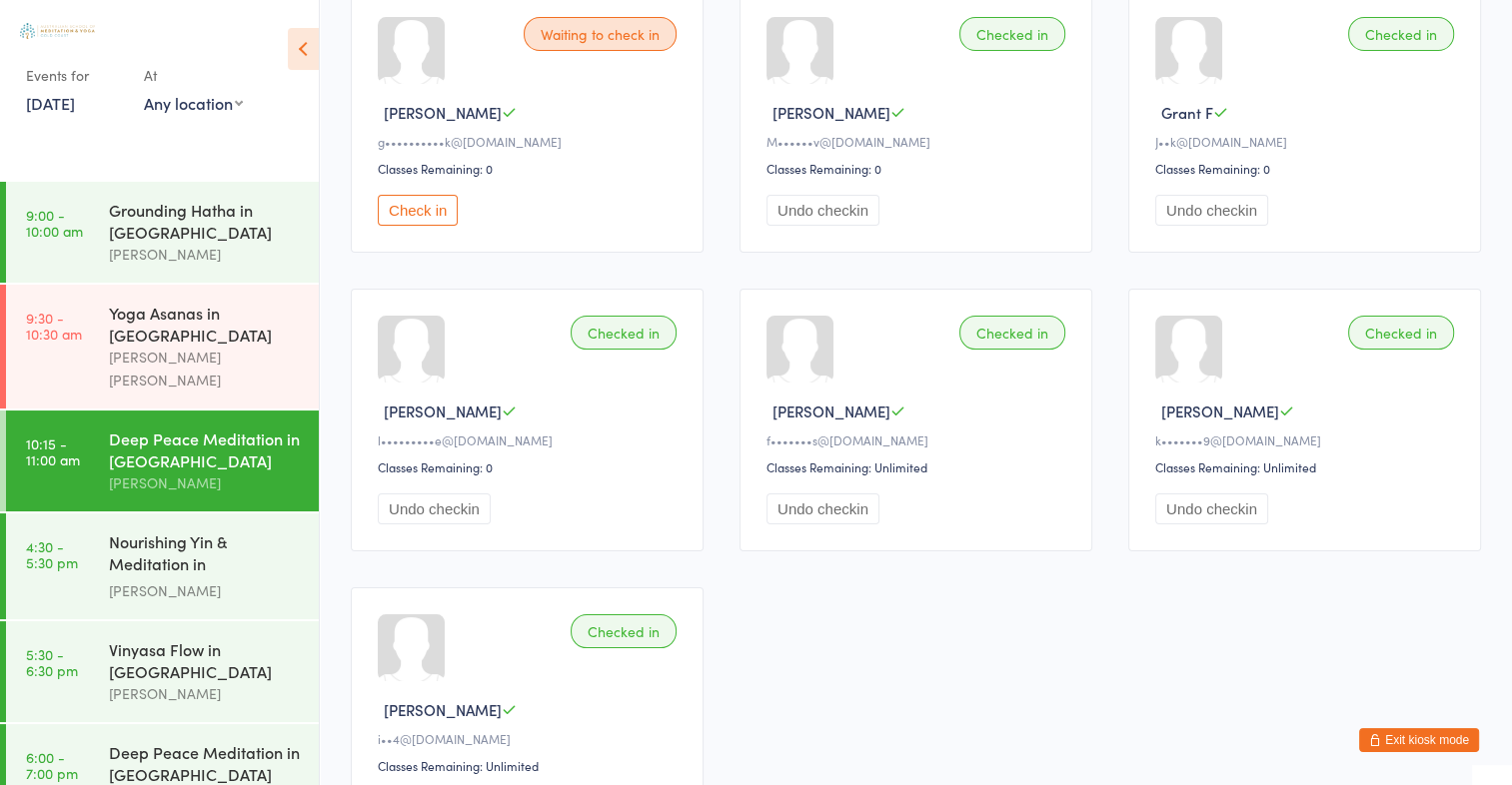 scroll, scrollTop: 247, scrollLeft: 0, axis: vertical 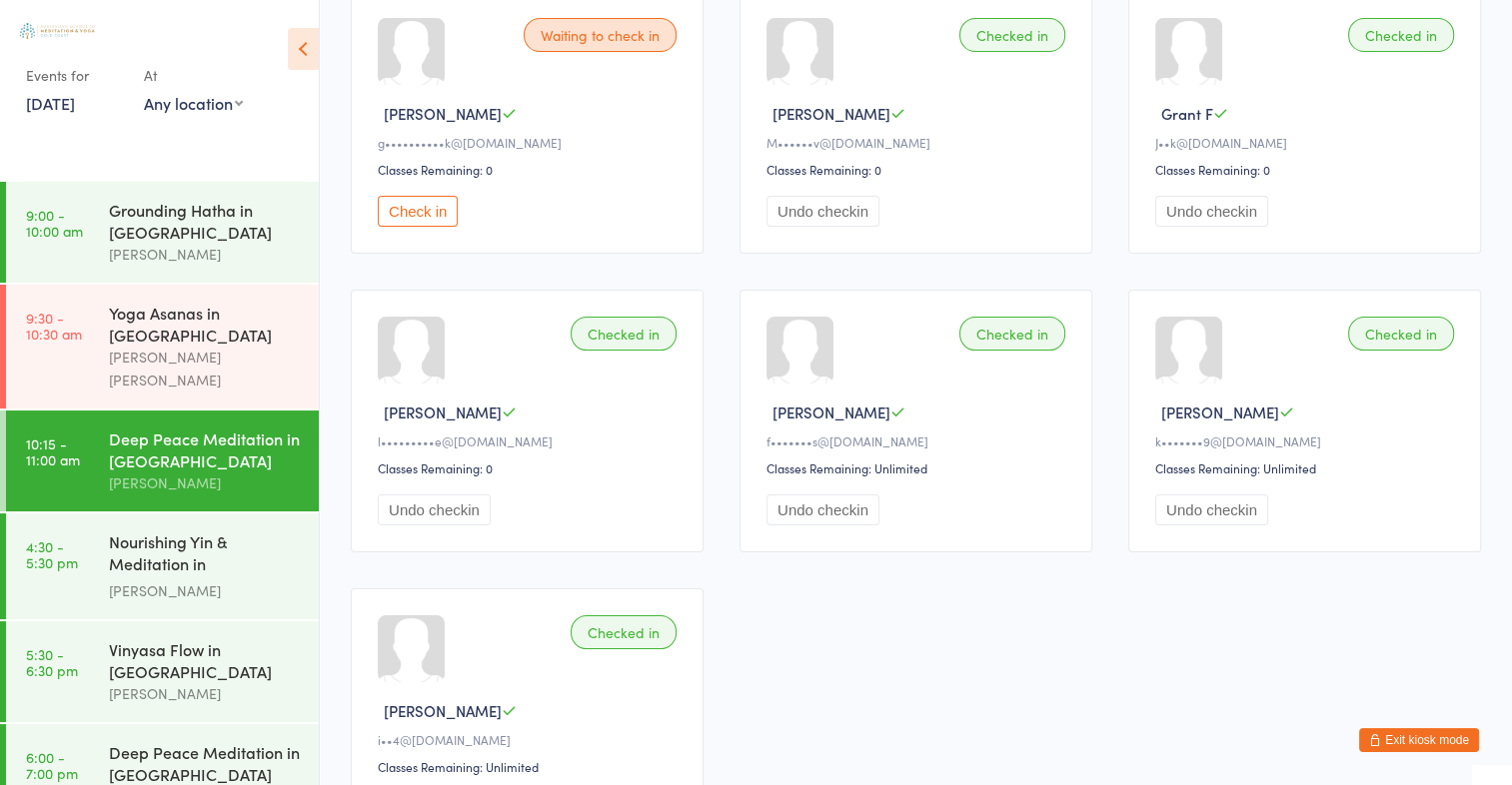 click on "[DATE]" at bounding box center (50, 103) 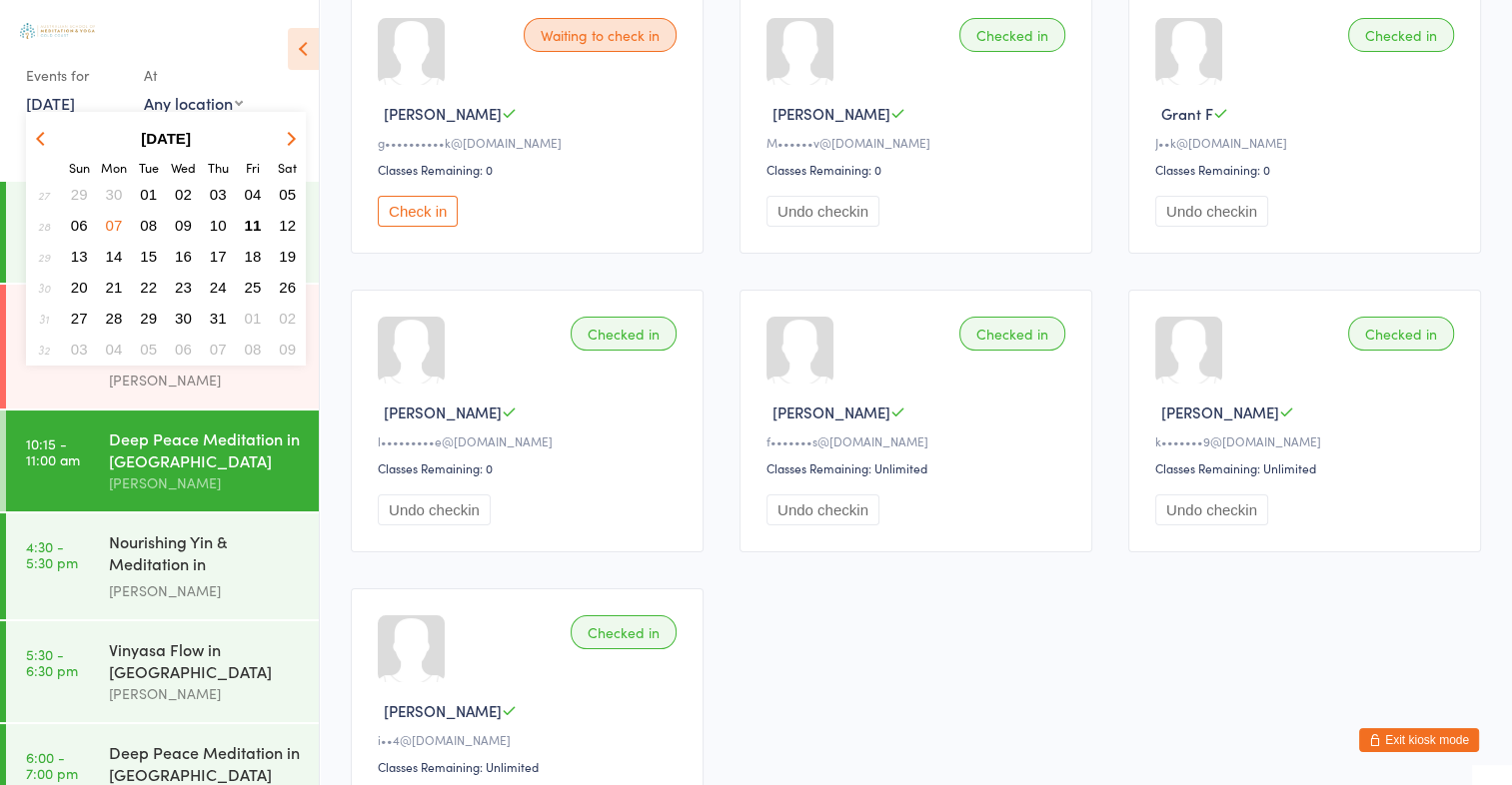 click on "30" at bounding box center (114, 194) 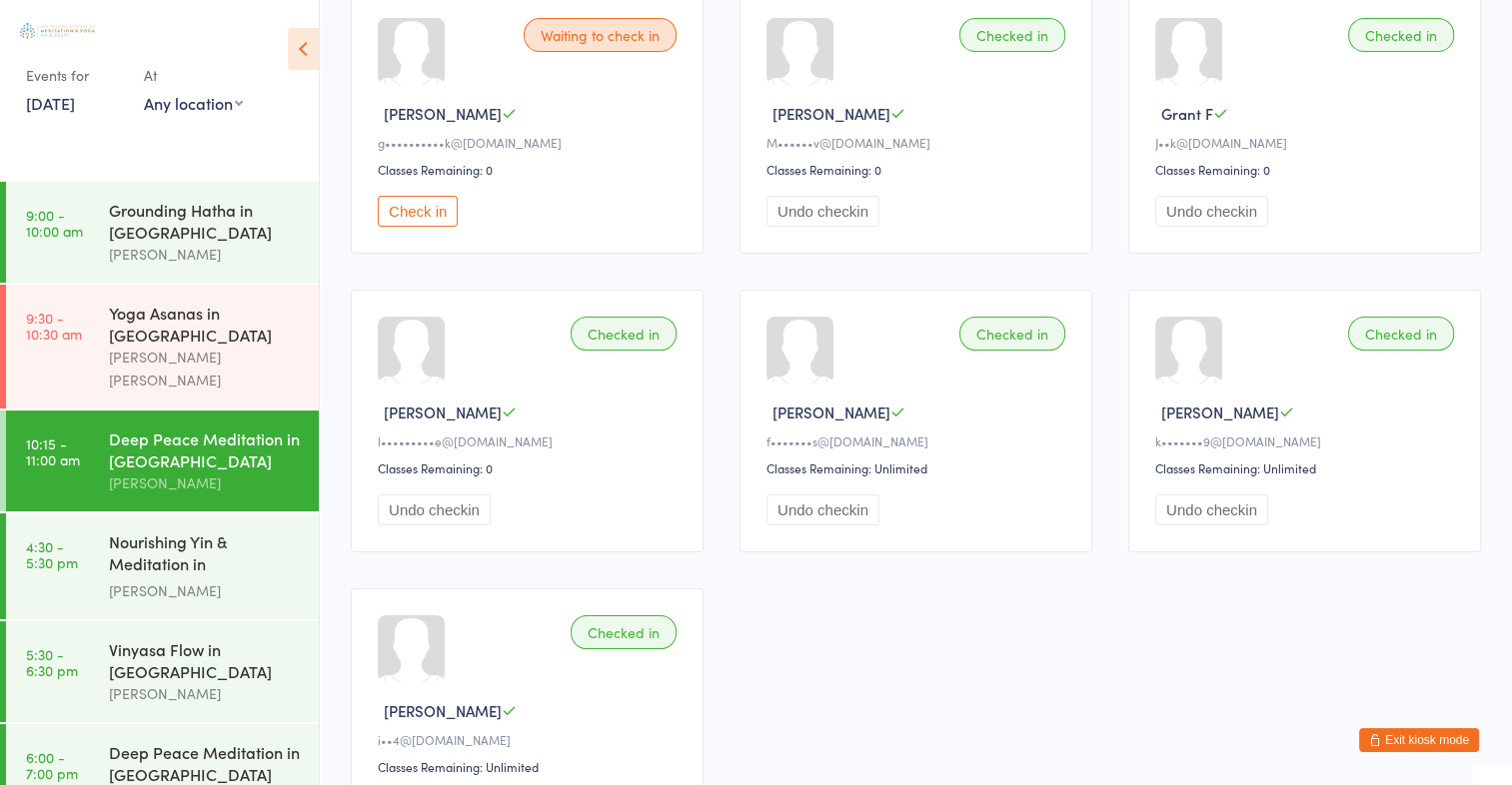 scroll, scrollTop: 0, scrollLeft: 0, axis: both 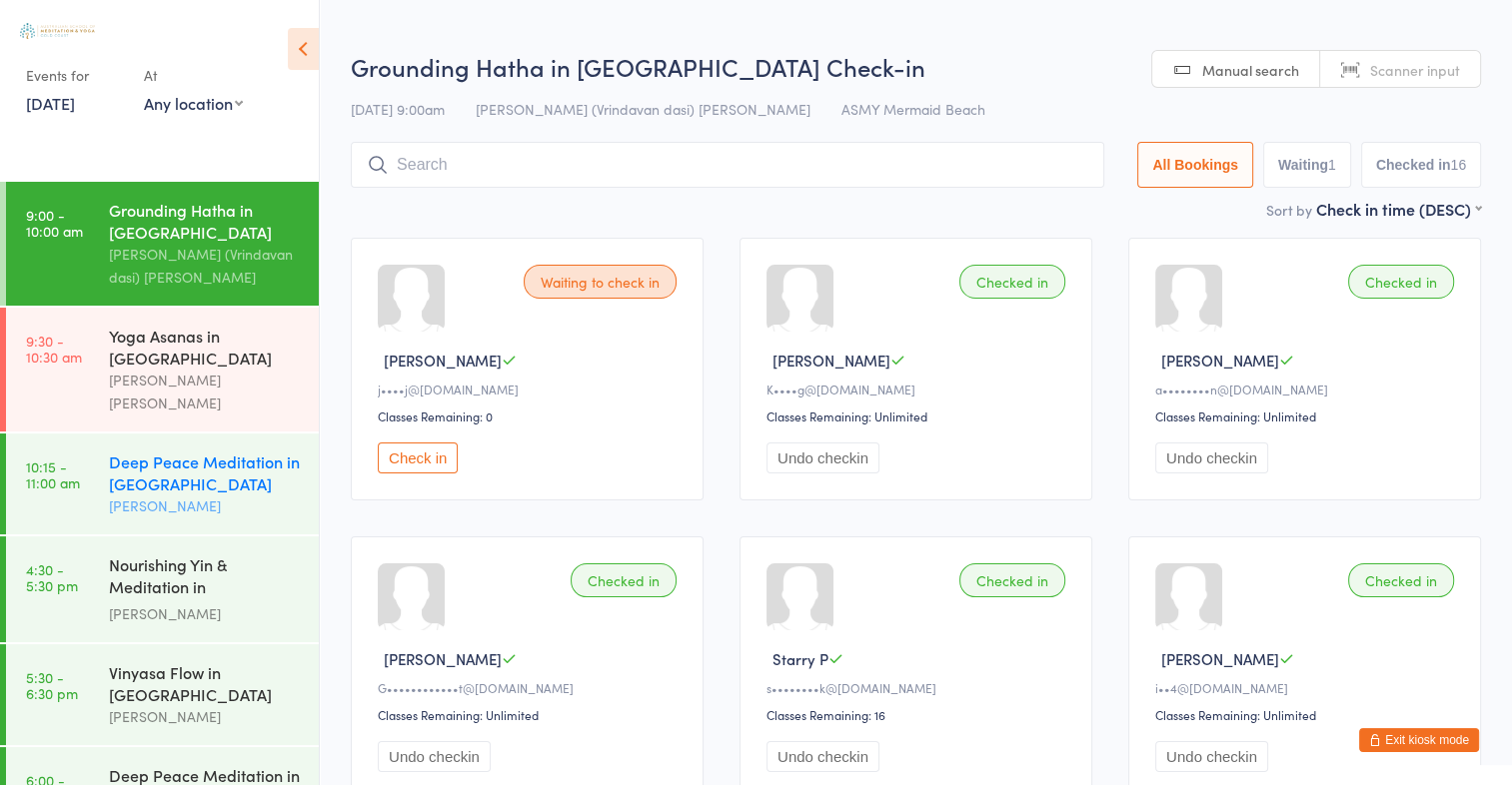click on "Deep Peace Meditation in [GEOGRAPHIC_DATA]" at bounding box center [205, 472] 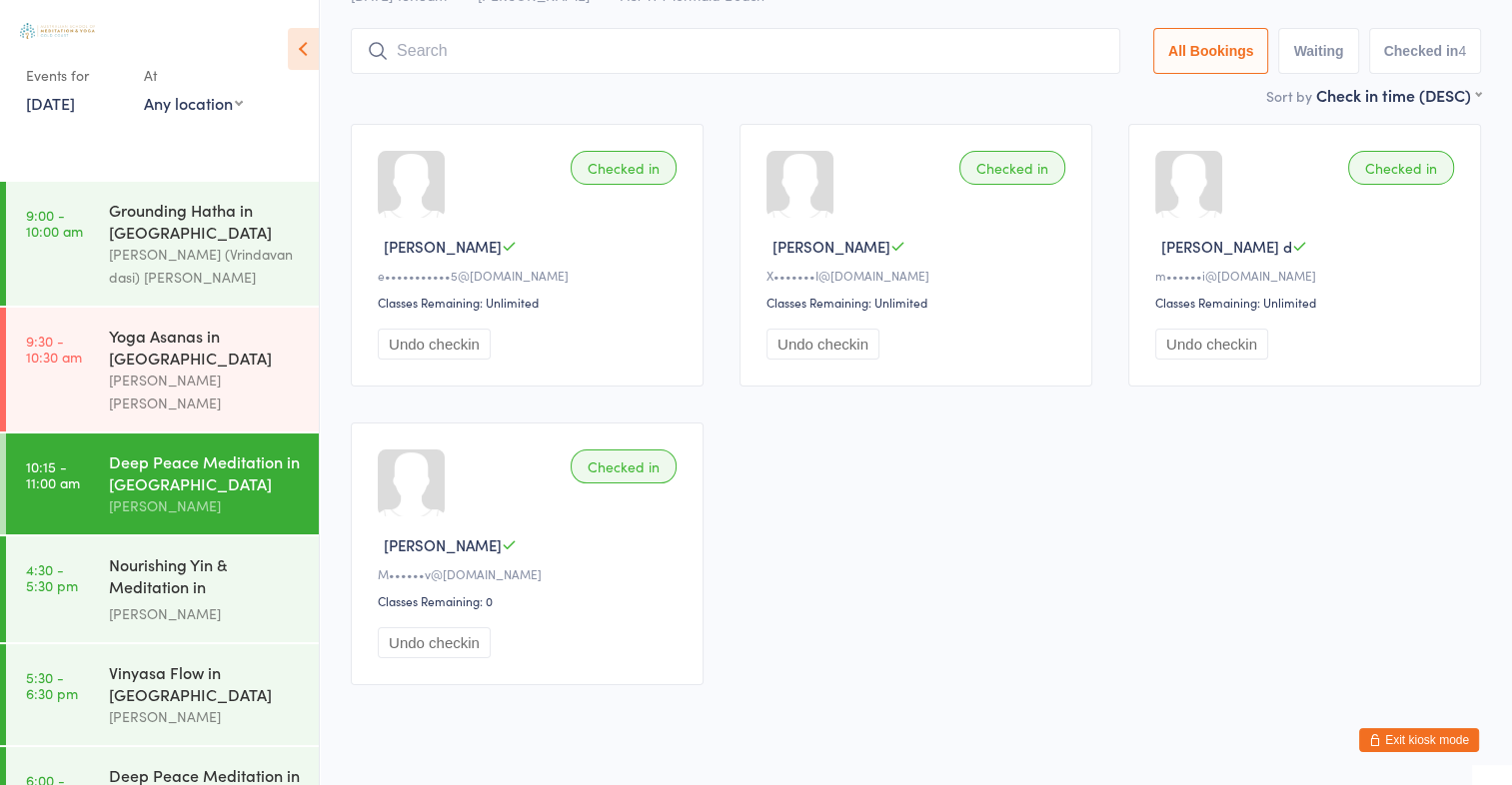 scroll, scrollTop: 115, scrollLeft: 0, axis: vertical 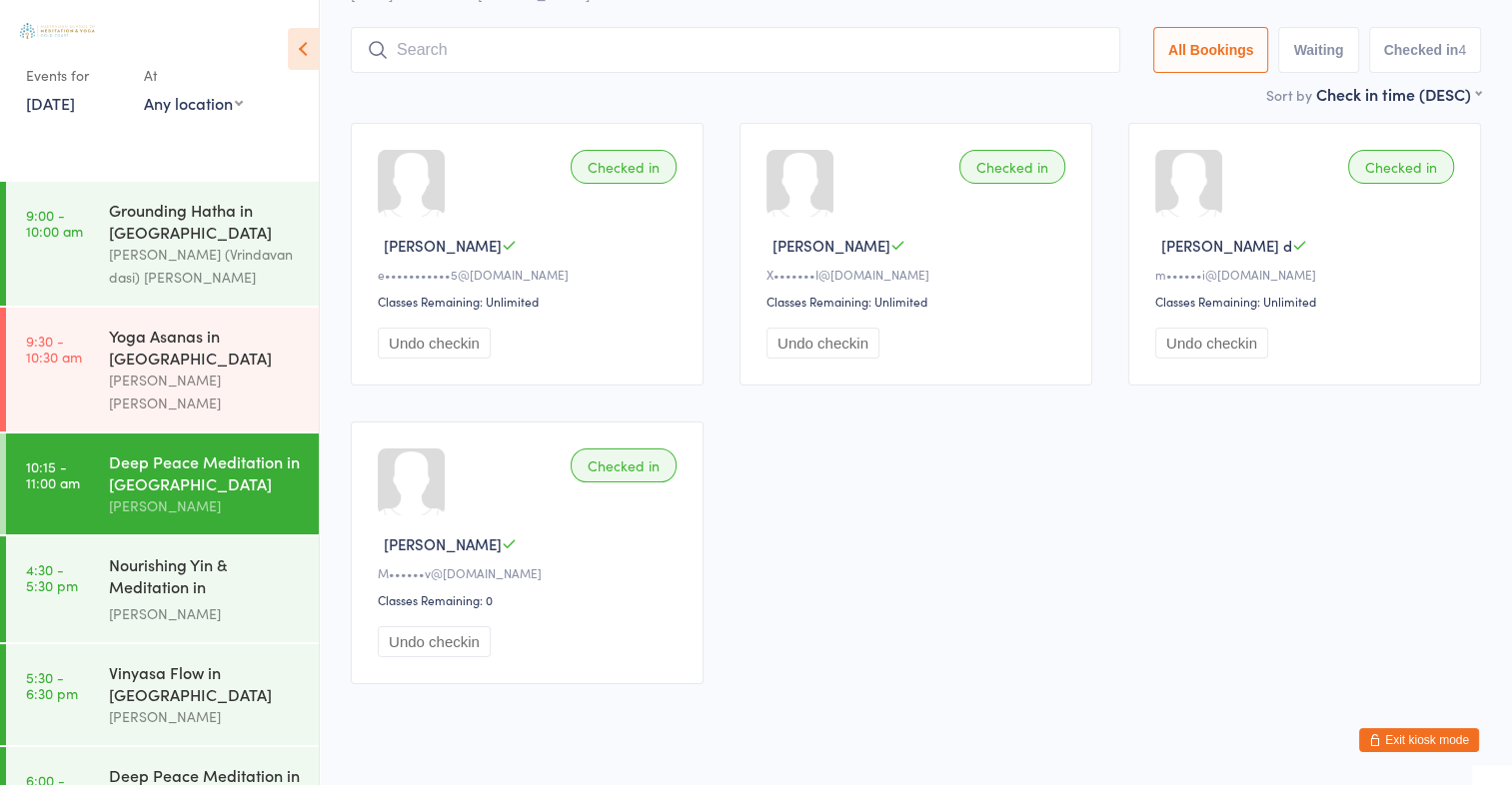 click on "[DATE]" at bounding box center (50, 103) 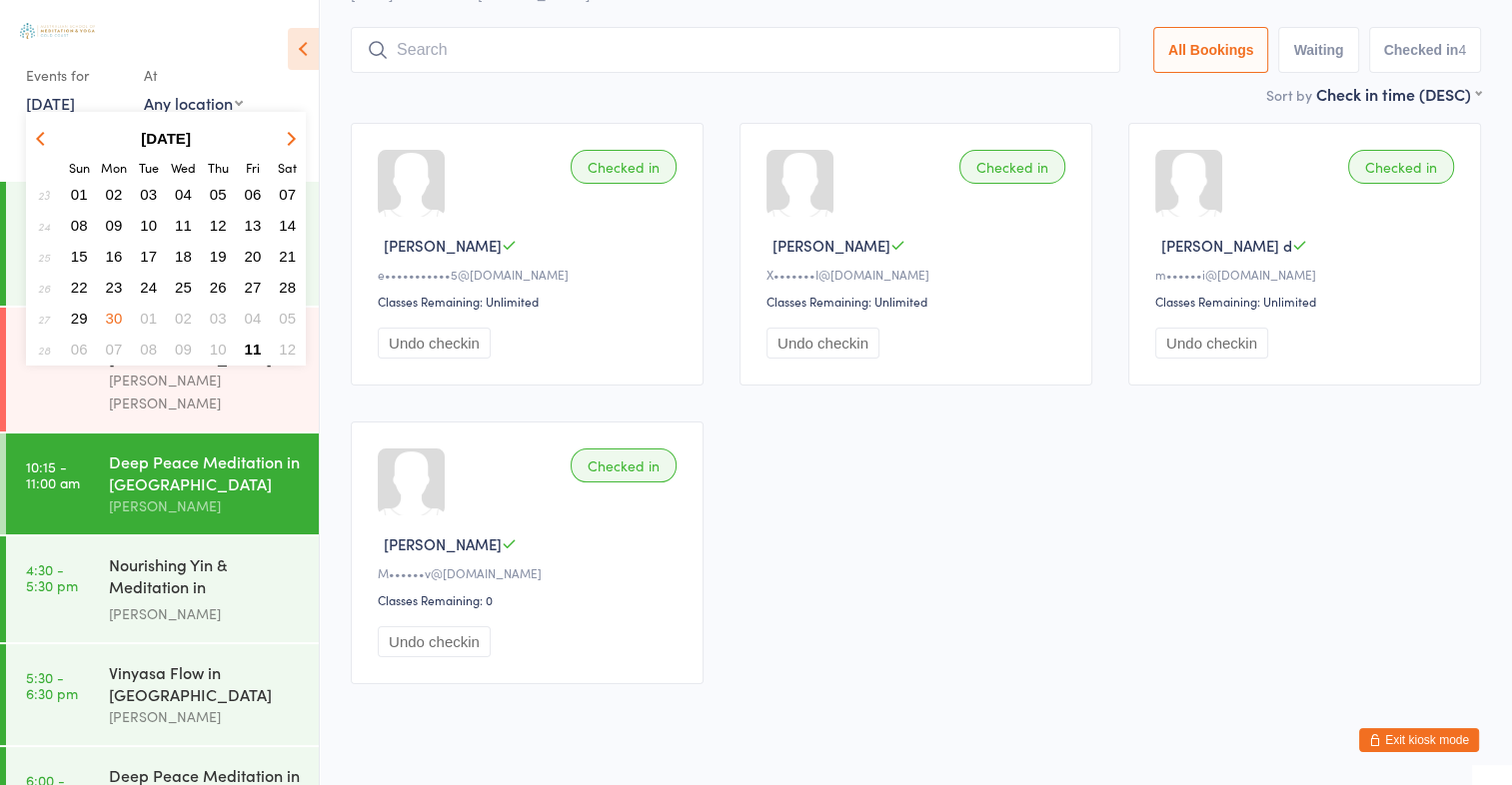 click on "04" at bounding box center [253, 318] 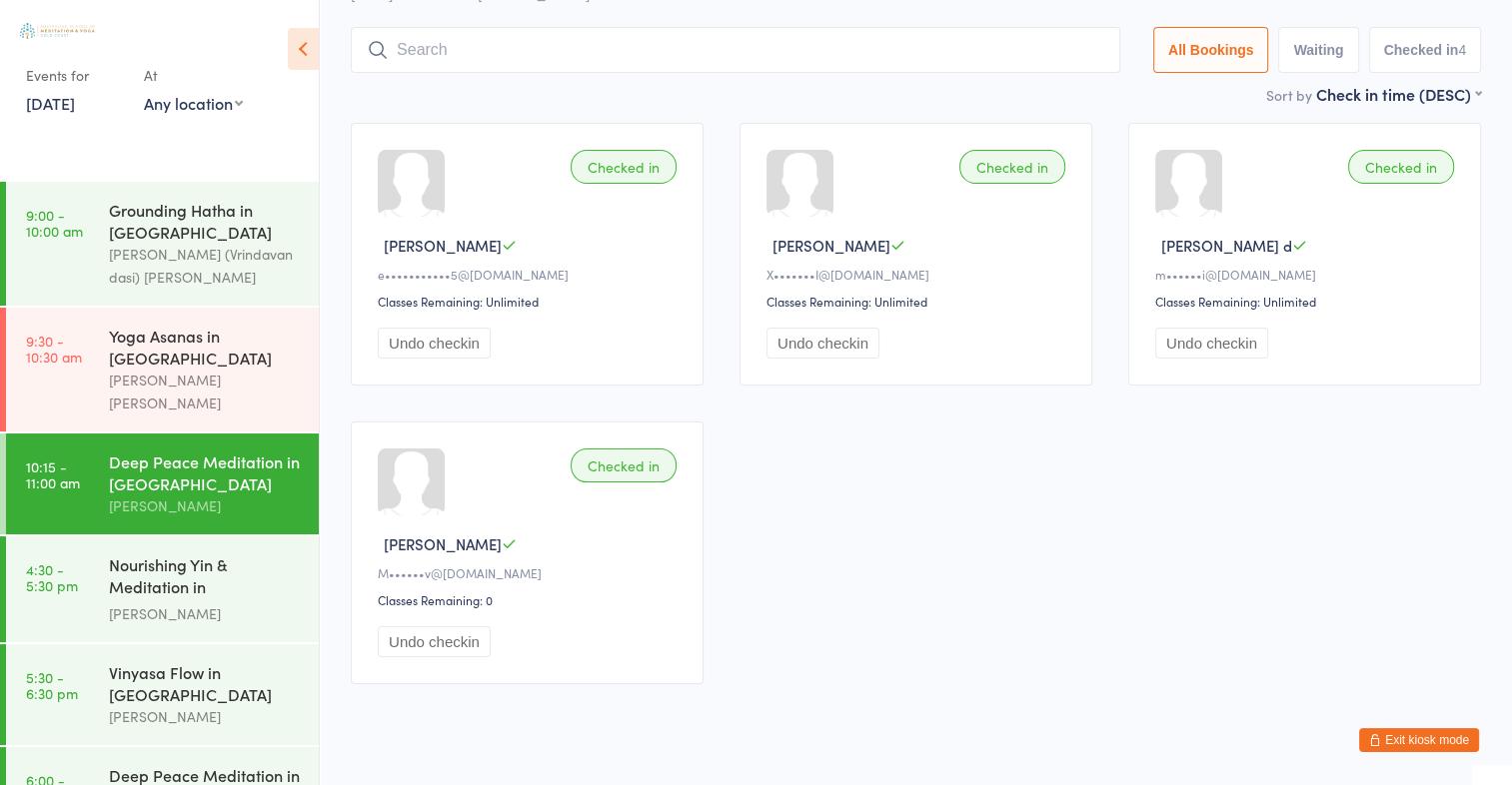 scroll, scrollTop: 0, scrollLeft: 0, axis: both 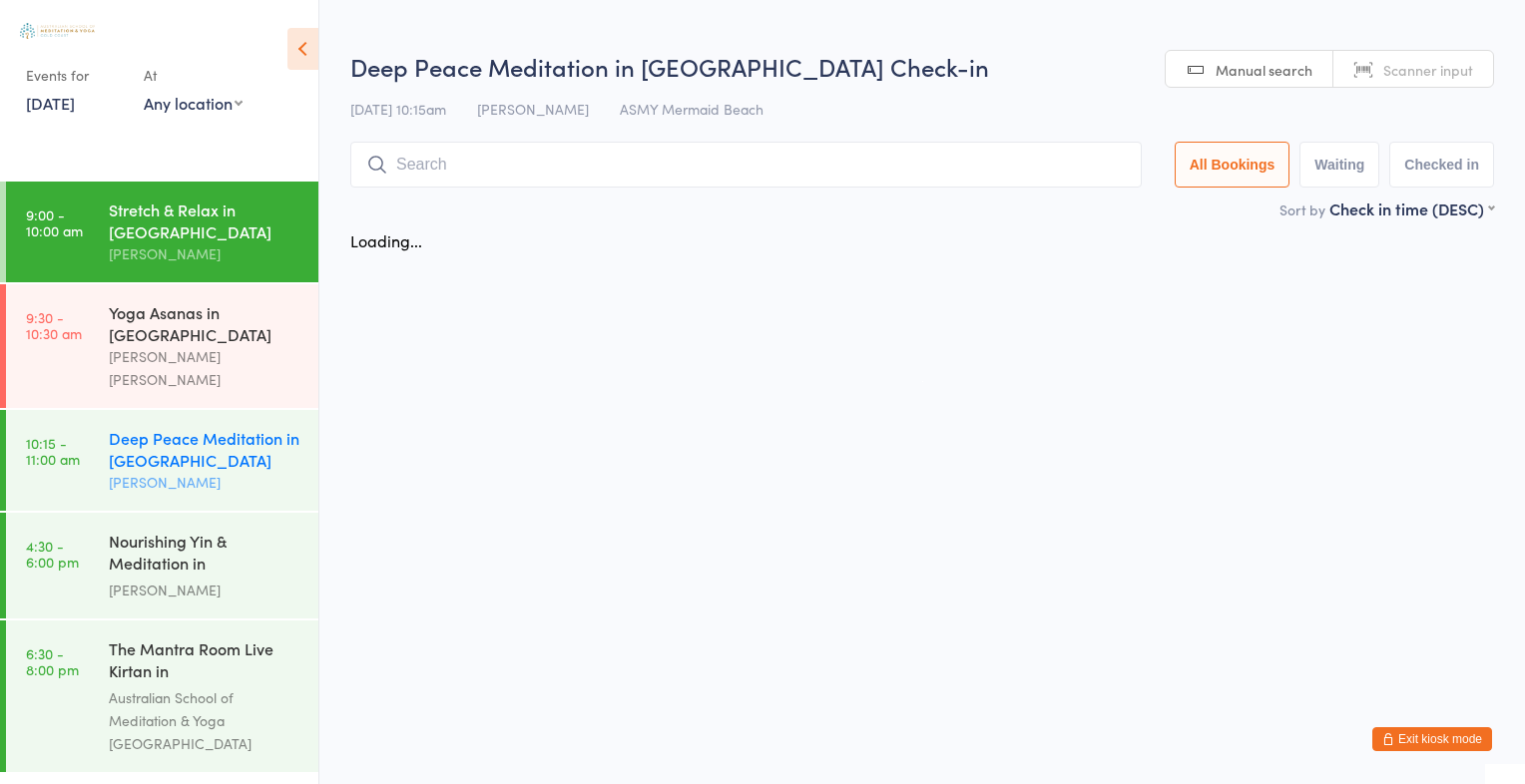 click on "[PERSON_NAME]" at bounding box center [205, 482] 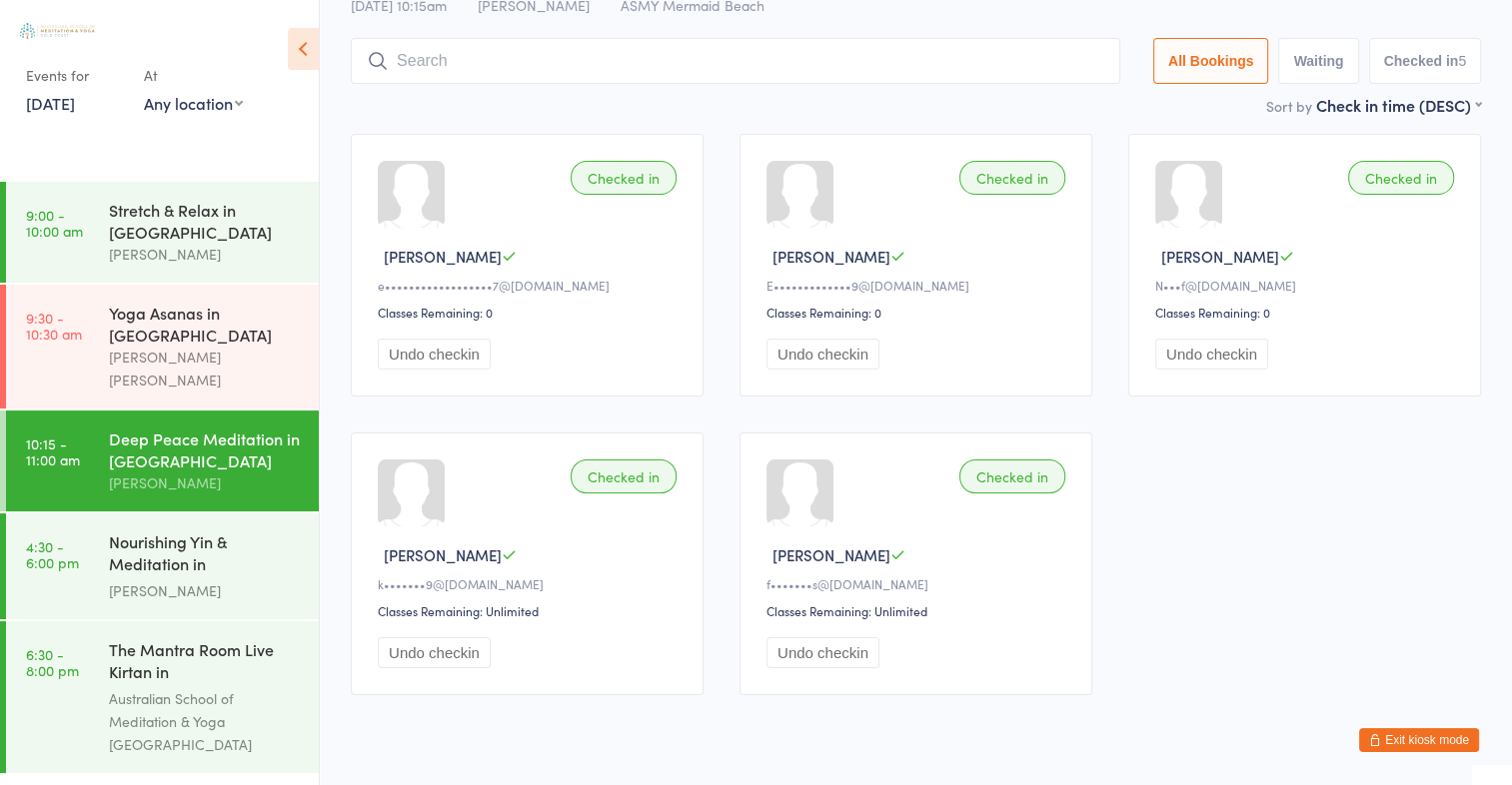 scroll, scrollTop: 104, scrollLeft: 0, axis: vertical 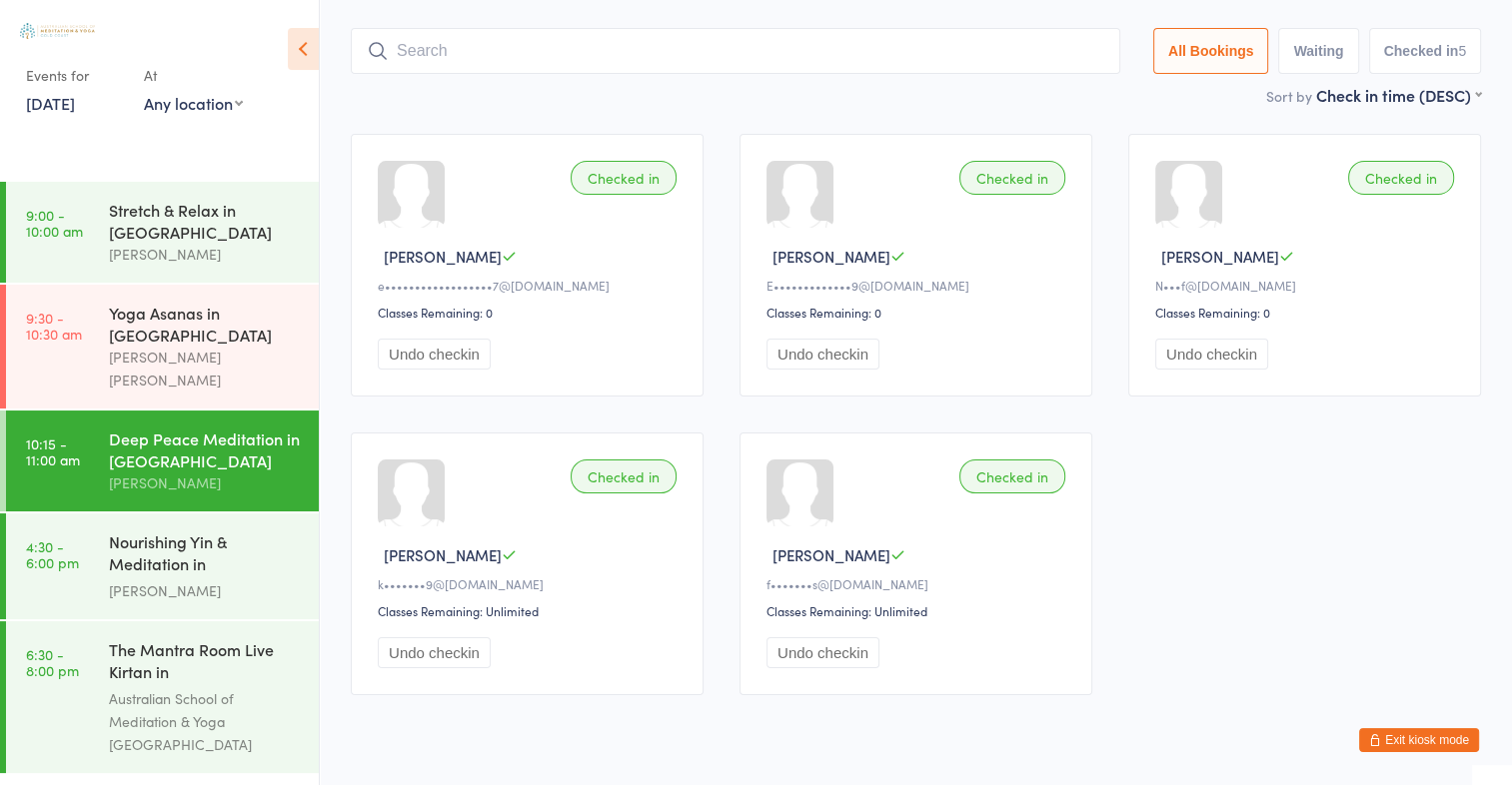 click on "Events for [DATE] D [DATE], YYYY
[DATE]
Sun Mon Tue Wed Thu Fri Sat
27
29
30
01
02
03
04
05
28
06
07
08
09
10
11
12
29
13
14
15
16
17
18
19
30
20
21
22
23
24
25
26
31
27
28
29
30
31
01
02
32" at bounding box center [75, 88] 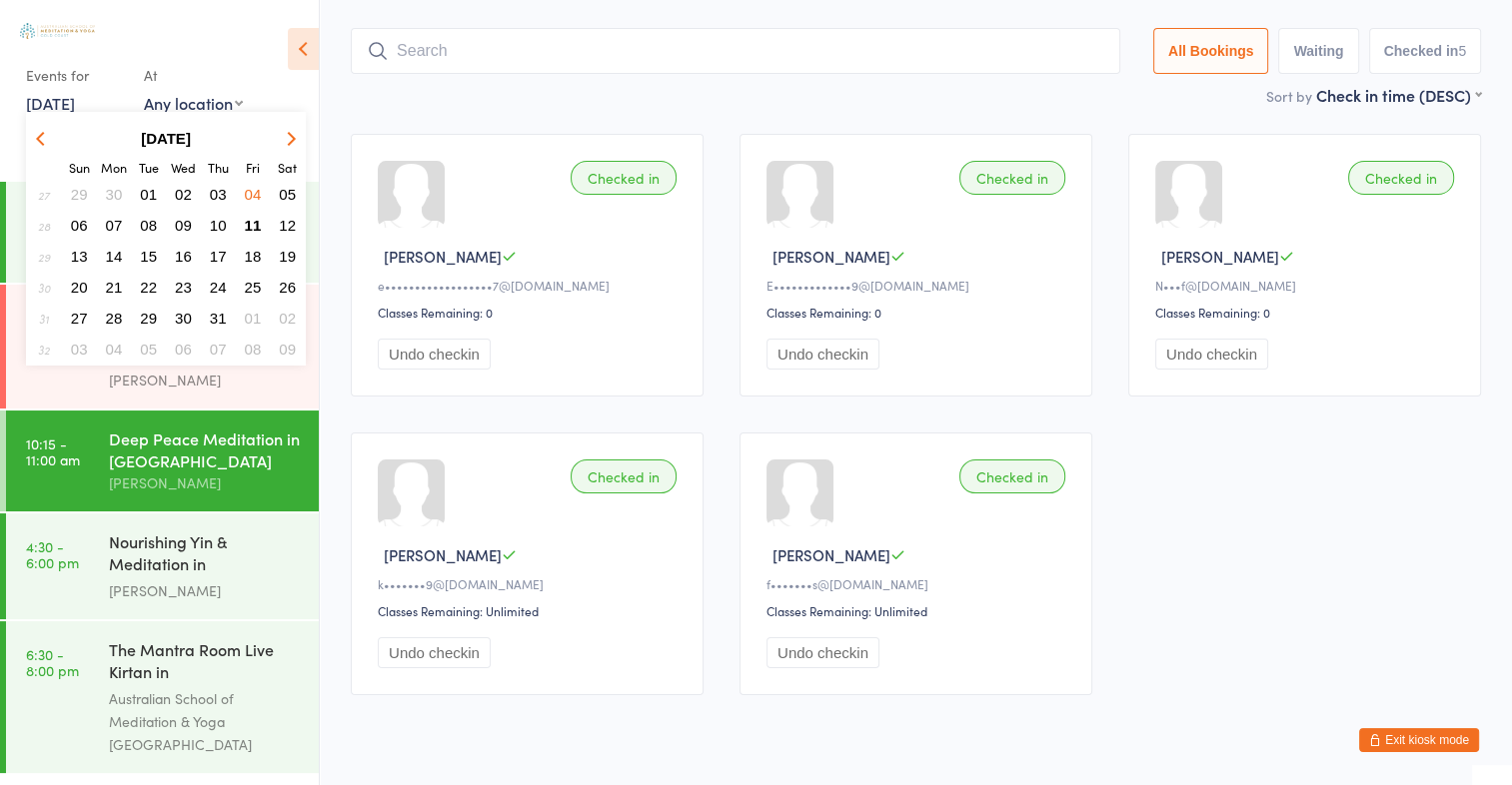click on "23" at bounding box center [183, 287] 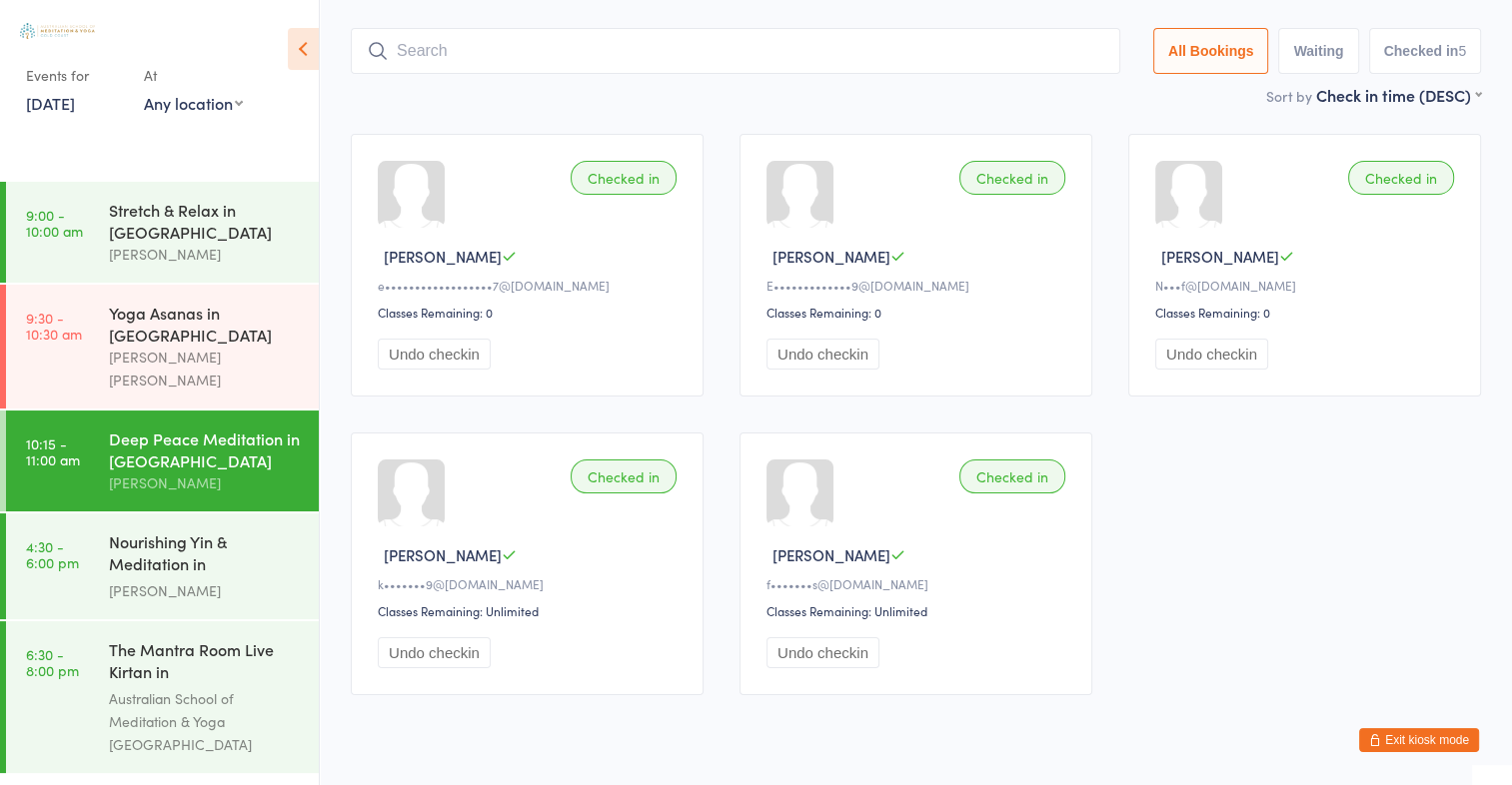 scroll, scrollTop: 0, scrollLeft: 0, axis: both 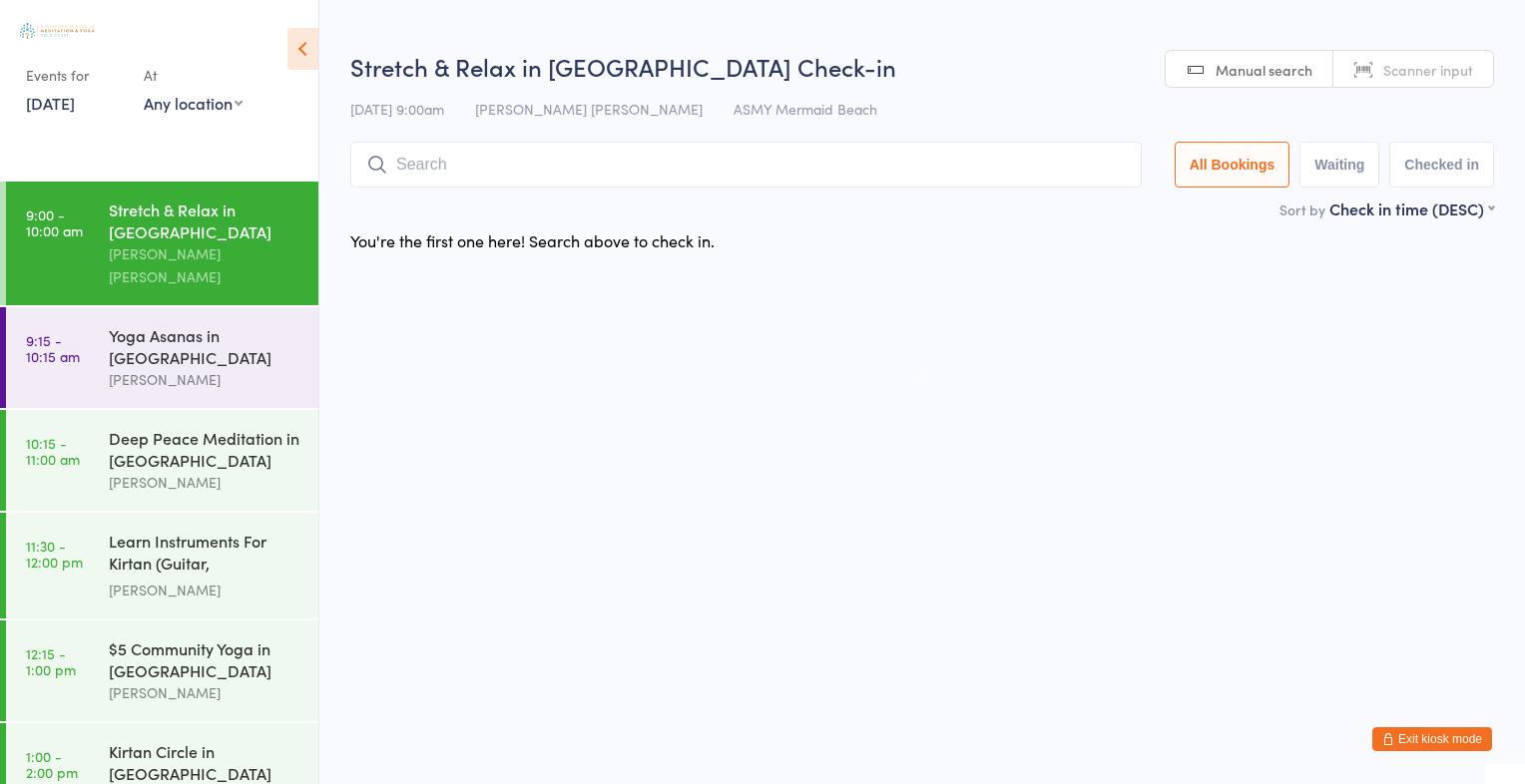 click on "Events for [DATE] D [DATE], YYYY
[DATE]
Sun Mon Tue Wed Thu Fri Sat
27
29
30
01
02
03
04
05
28
06
07
08
09
10
11
12
29
13
14
15
16
17
18
19
30
20
21
22
23
24
25
26
31
27
28
29
30
31
01
02" at bounding box center [75, 88] 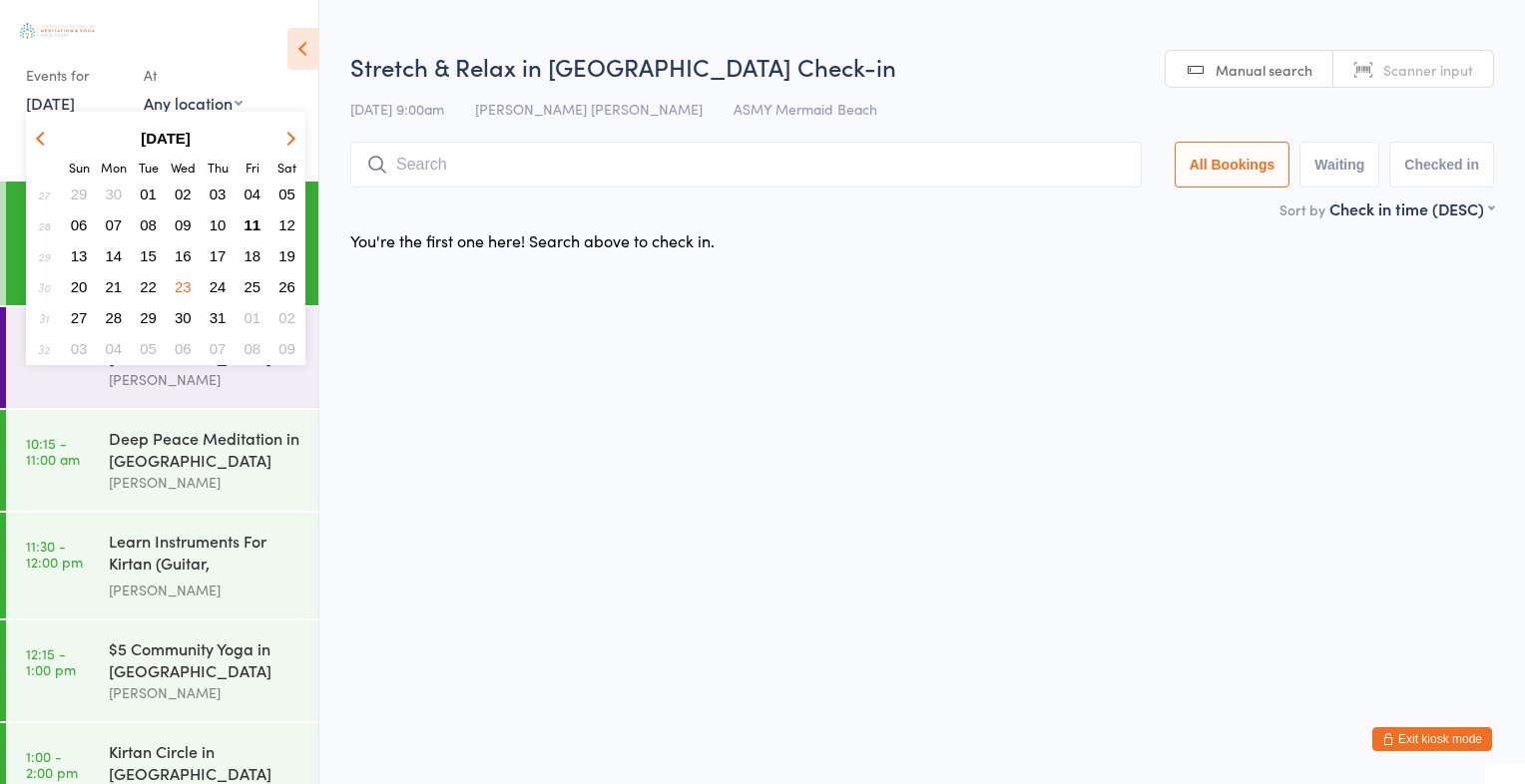 click on "16" at bounding box center [183, 255] 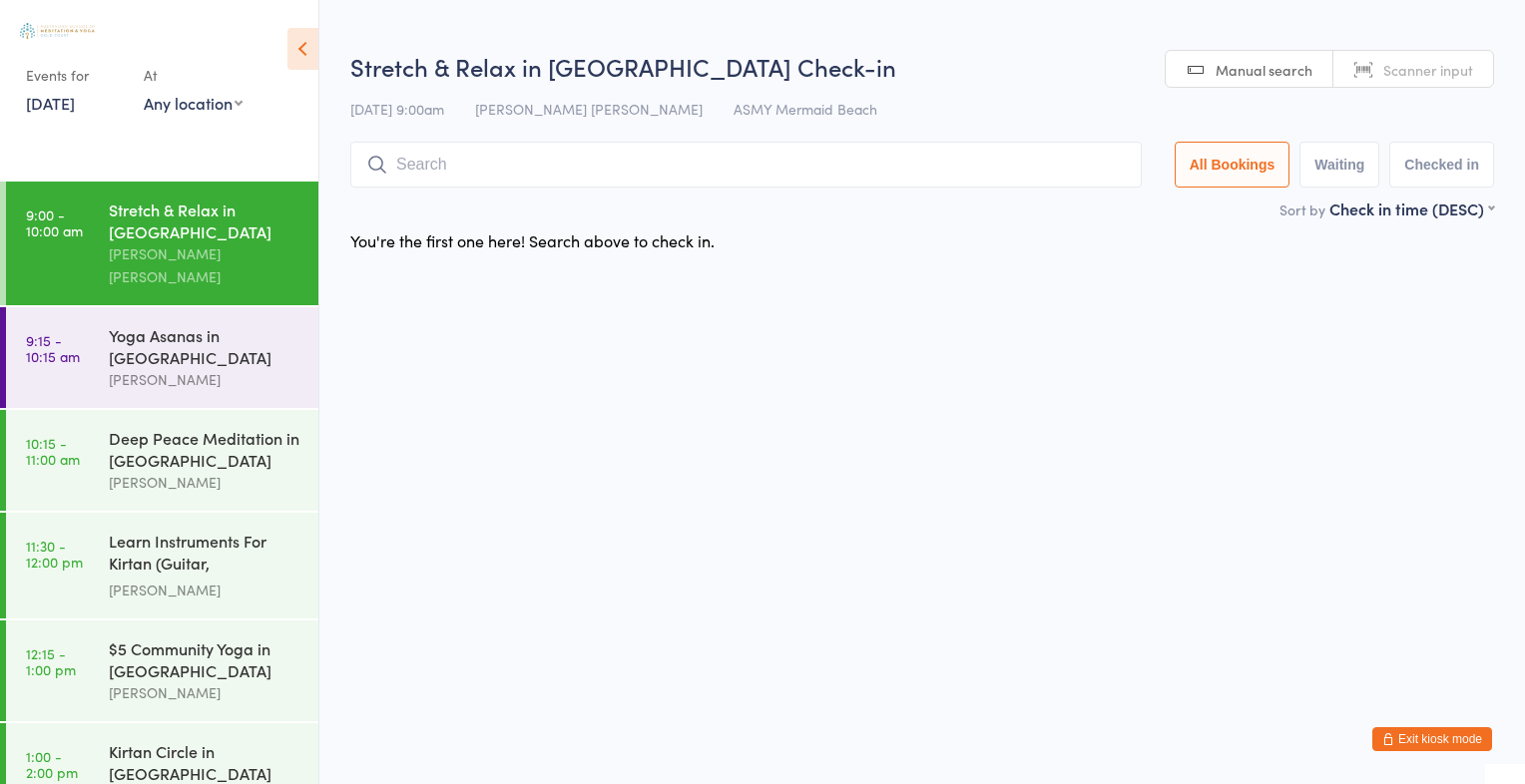 click on "[DATE]" at bounding box center [50, 103] 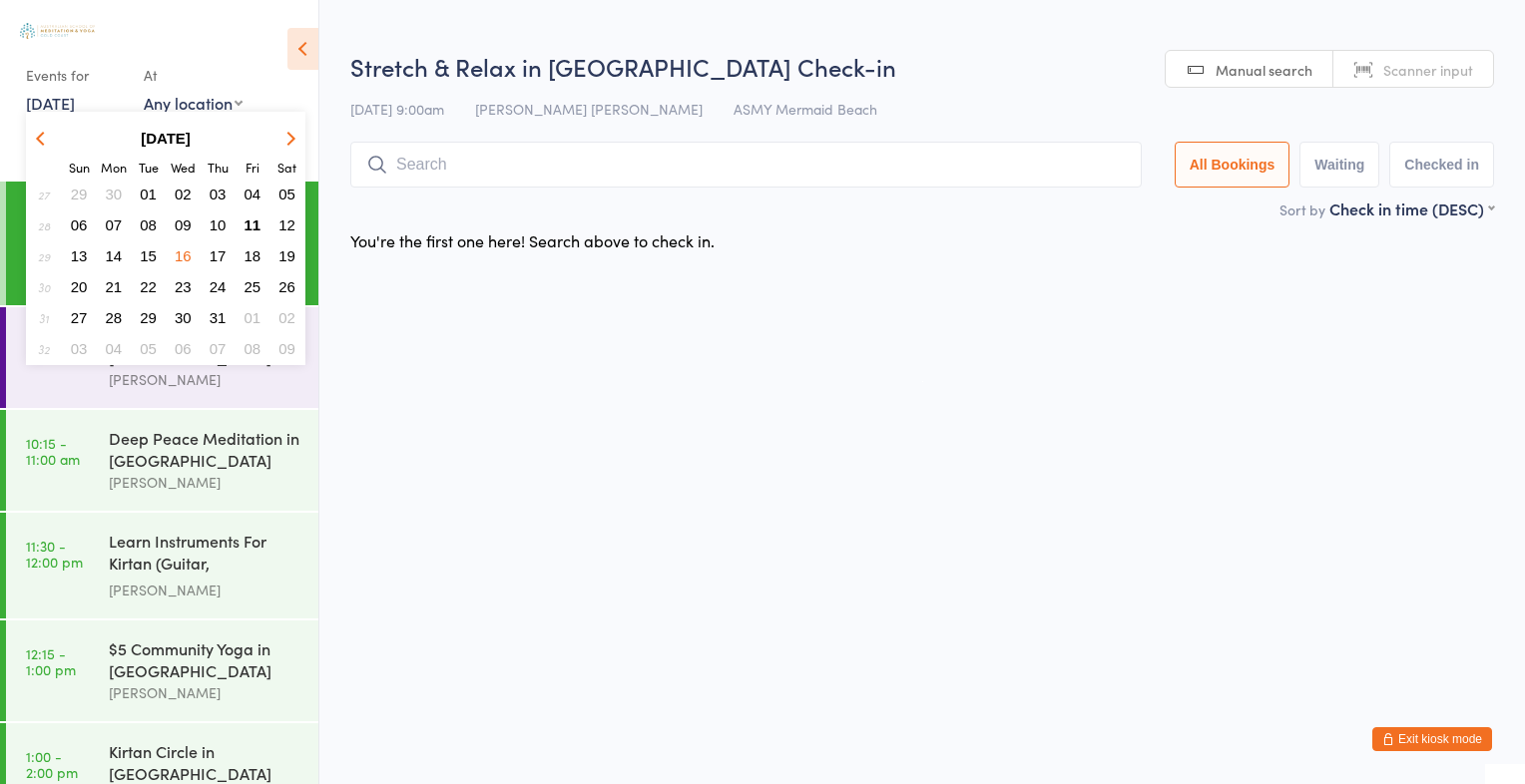 click on "09" at bounding box center [183, 224] 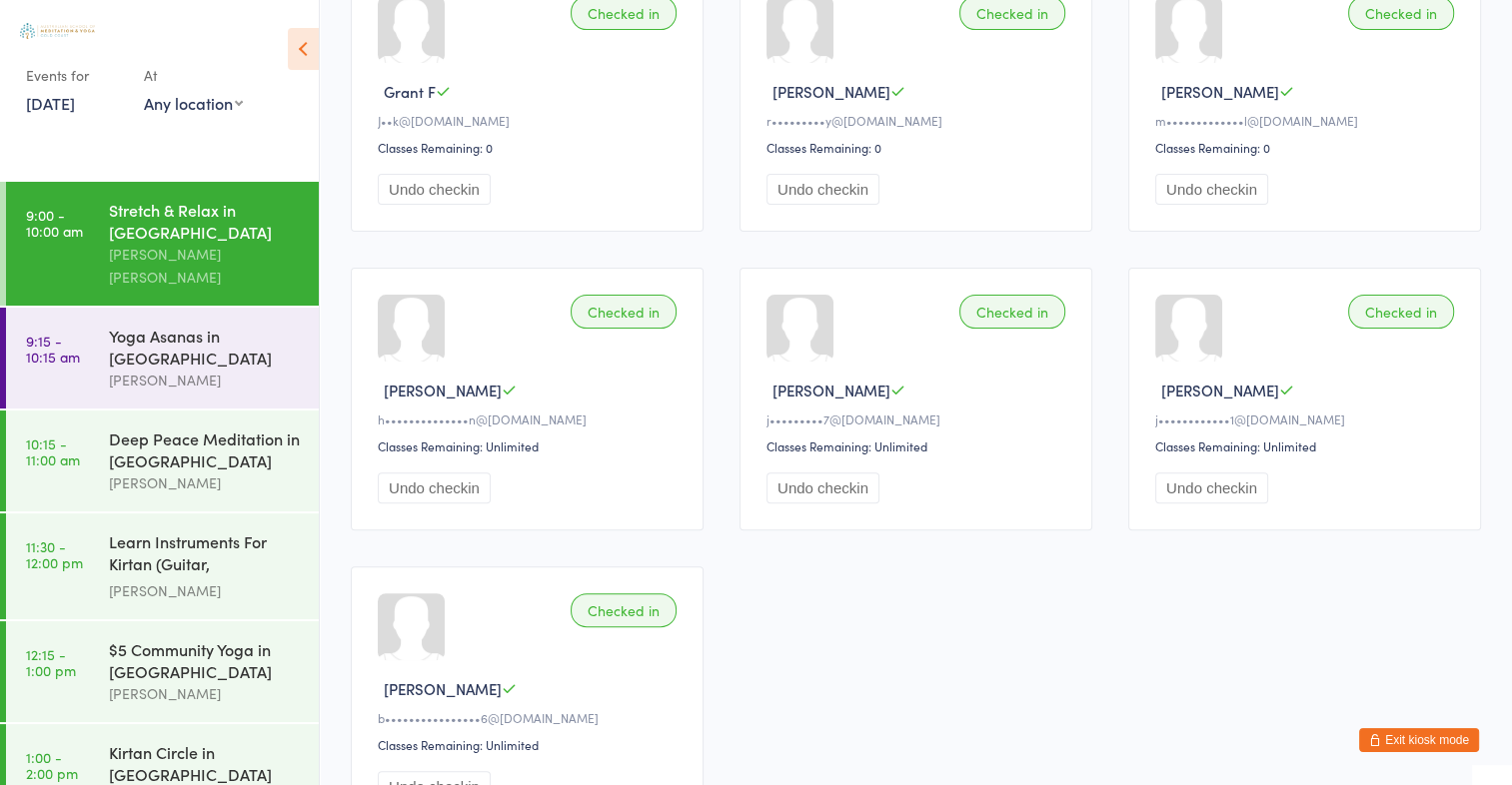 scroll, scrollTop: 645, scrollLeft: 0, axis: vertical 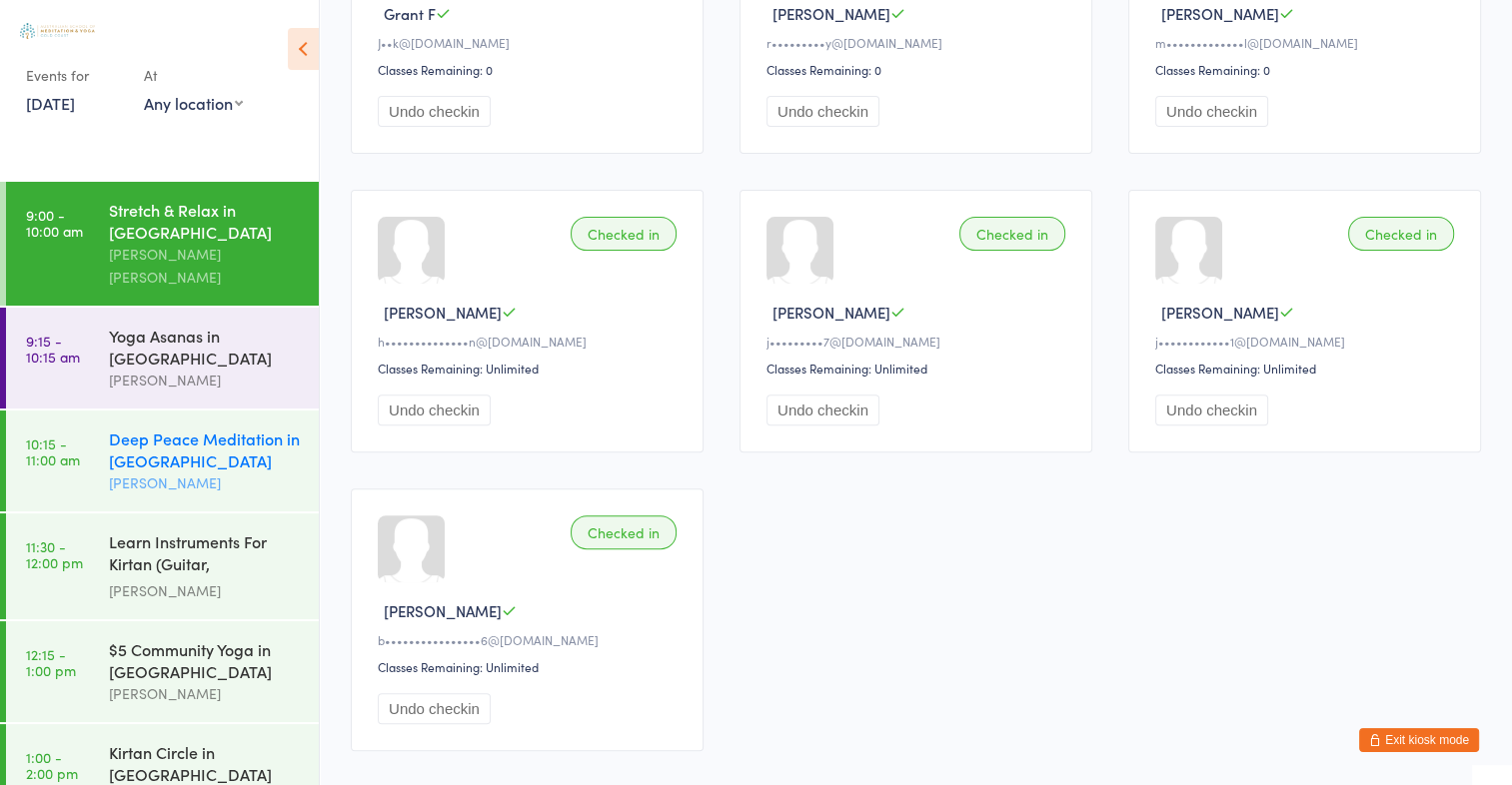 click on "Deep Peace Meditation in [GEOGRAPHIC_DATA]" at bounding box center [205, 449] 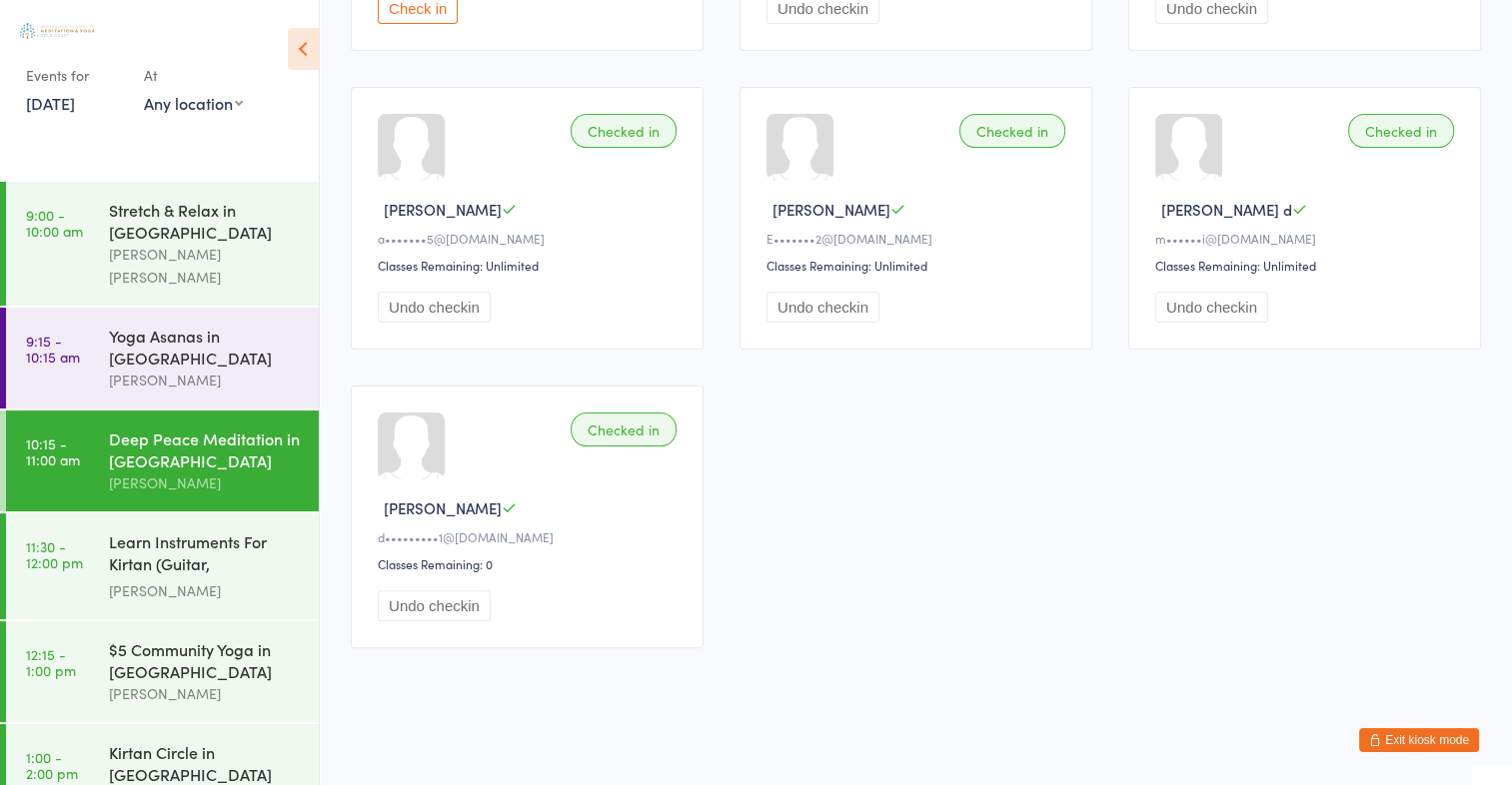 scroll, scrollTop: 0, scrollLeft: 0, axis: both 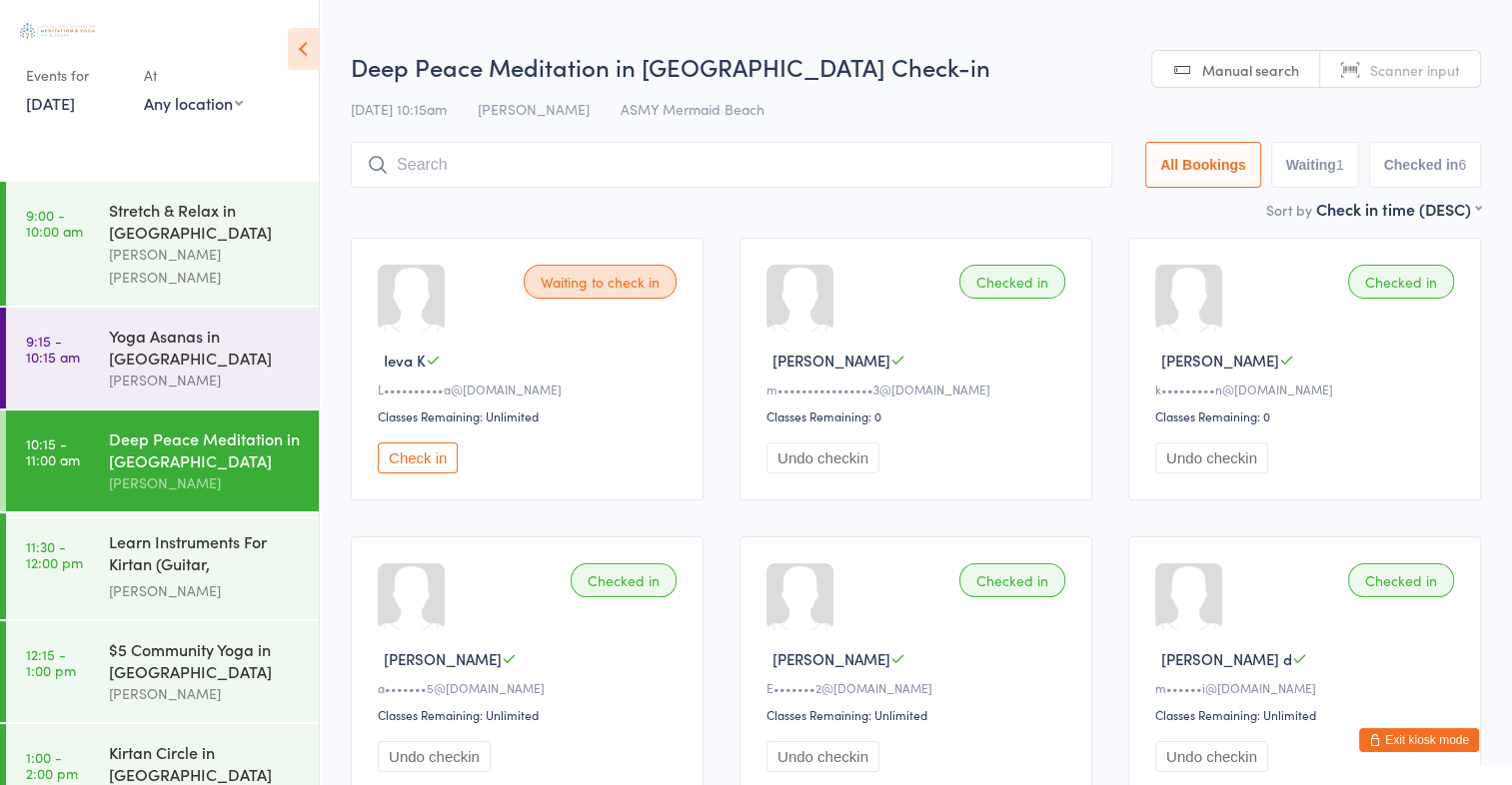 click on "[DATE]" at bounding box center [50, 103] 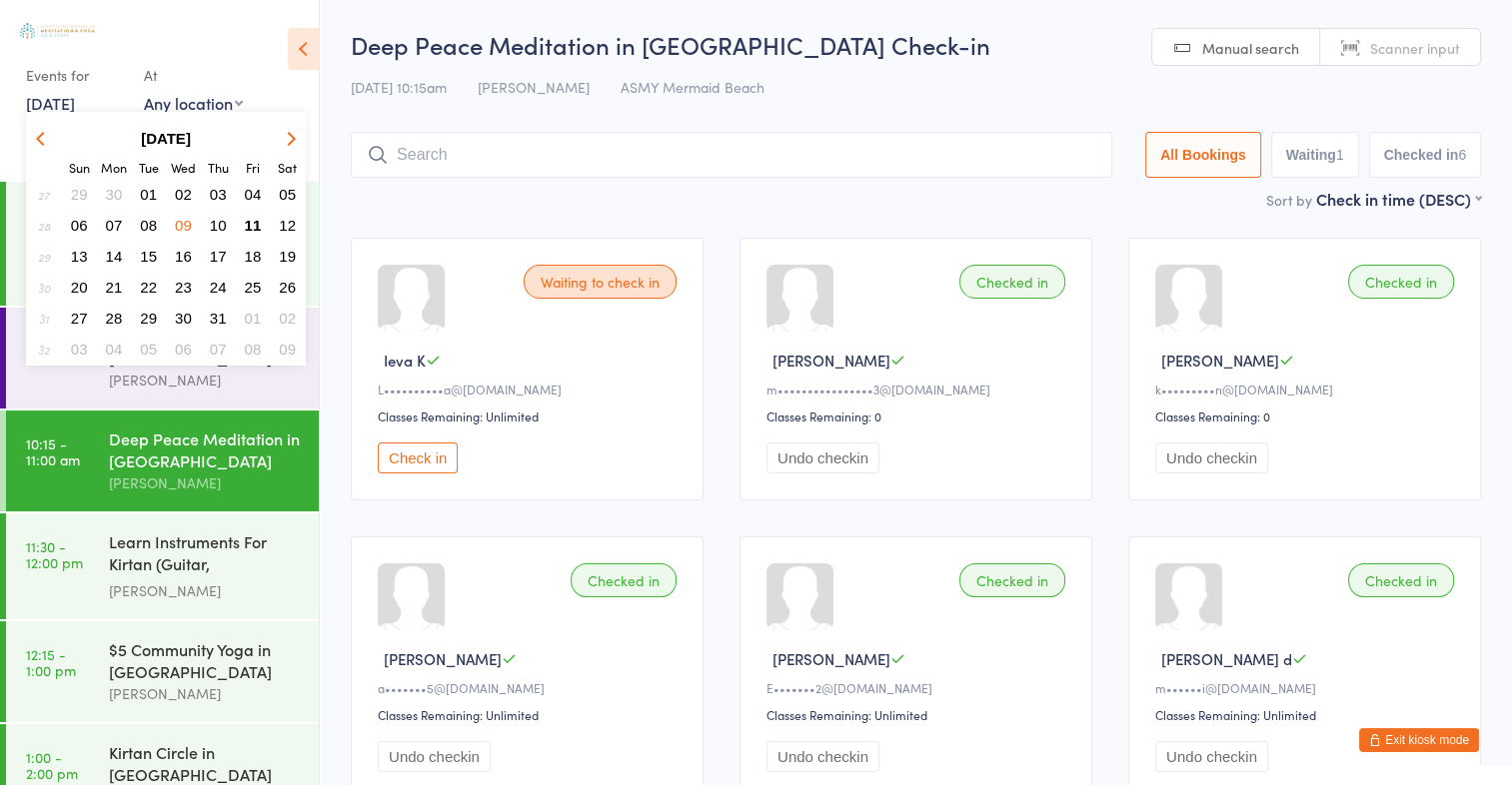 click on "11" at bounding box center (253, 225) 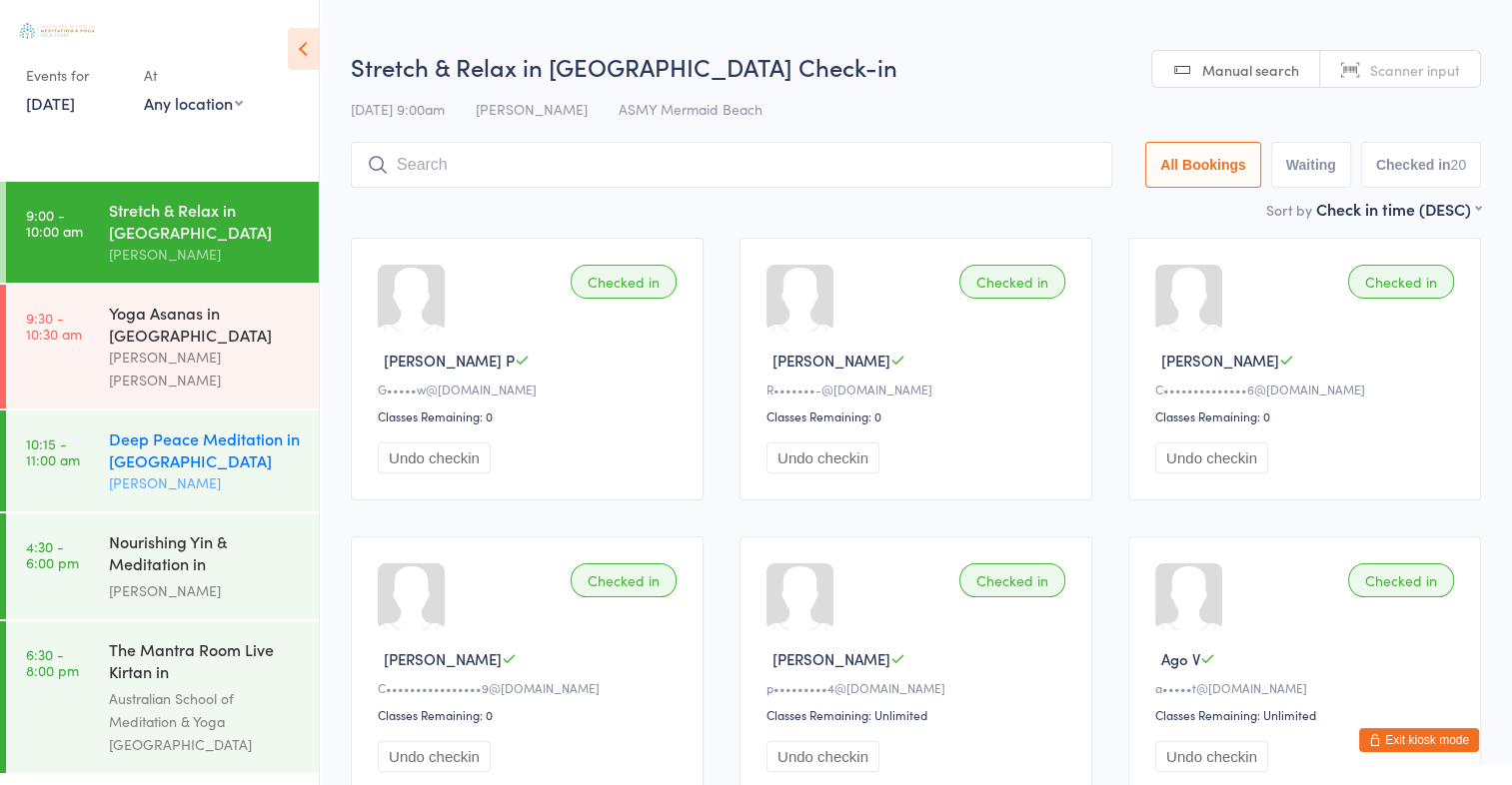 click on "Deep Peace Meditation in [GEOGRAPHIC_DATA]" at bounding box center [205, 449] 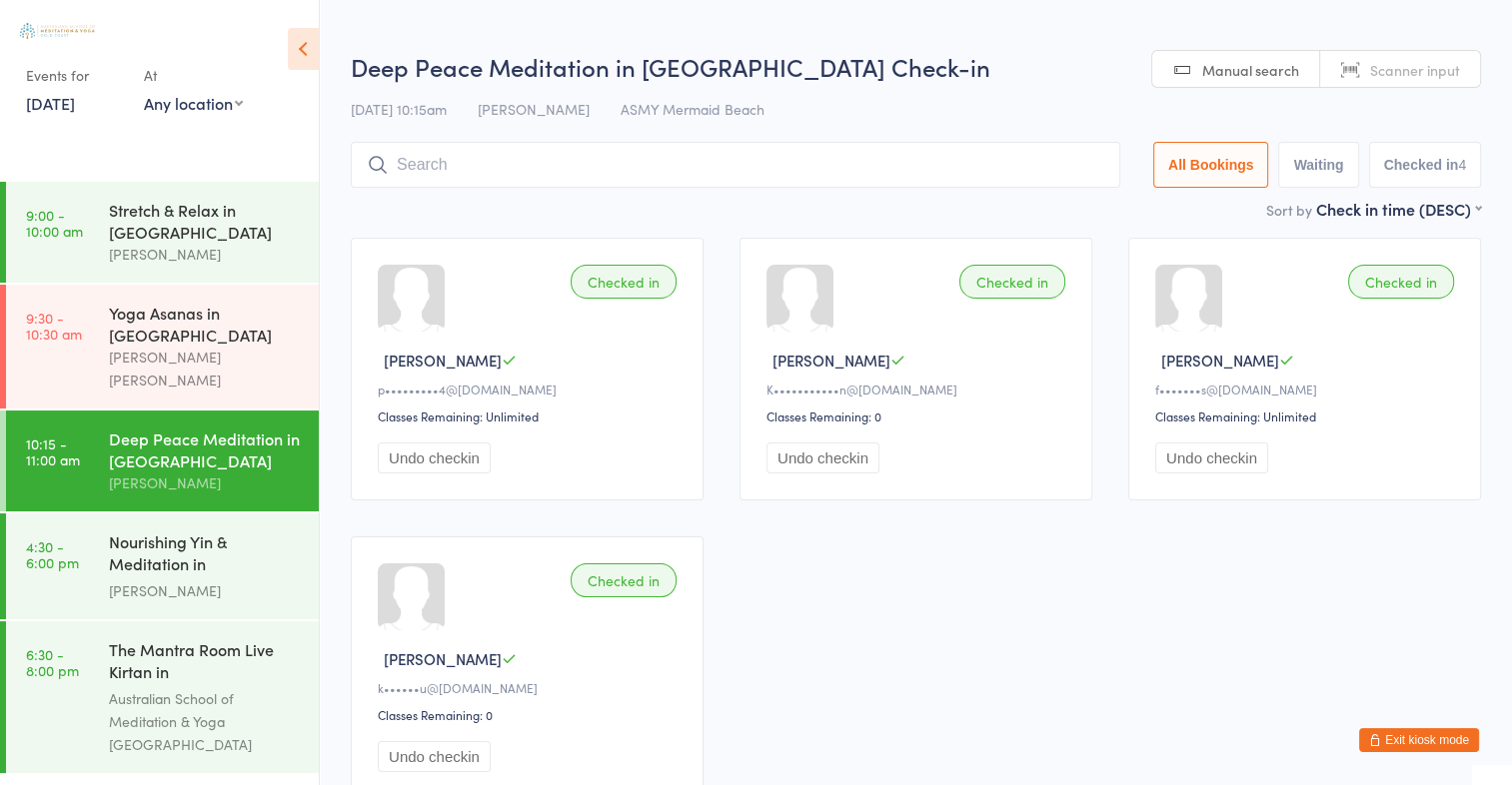 click at bounding box center (736, 165) 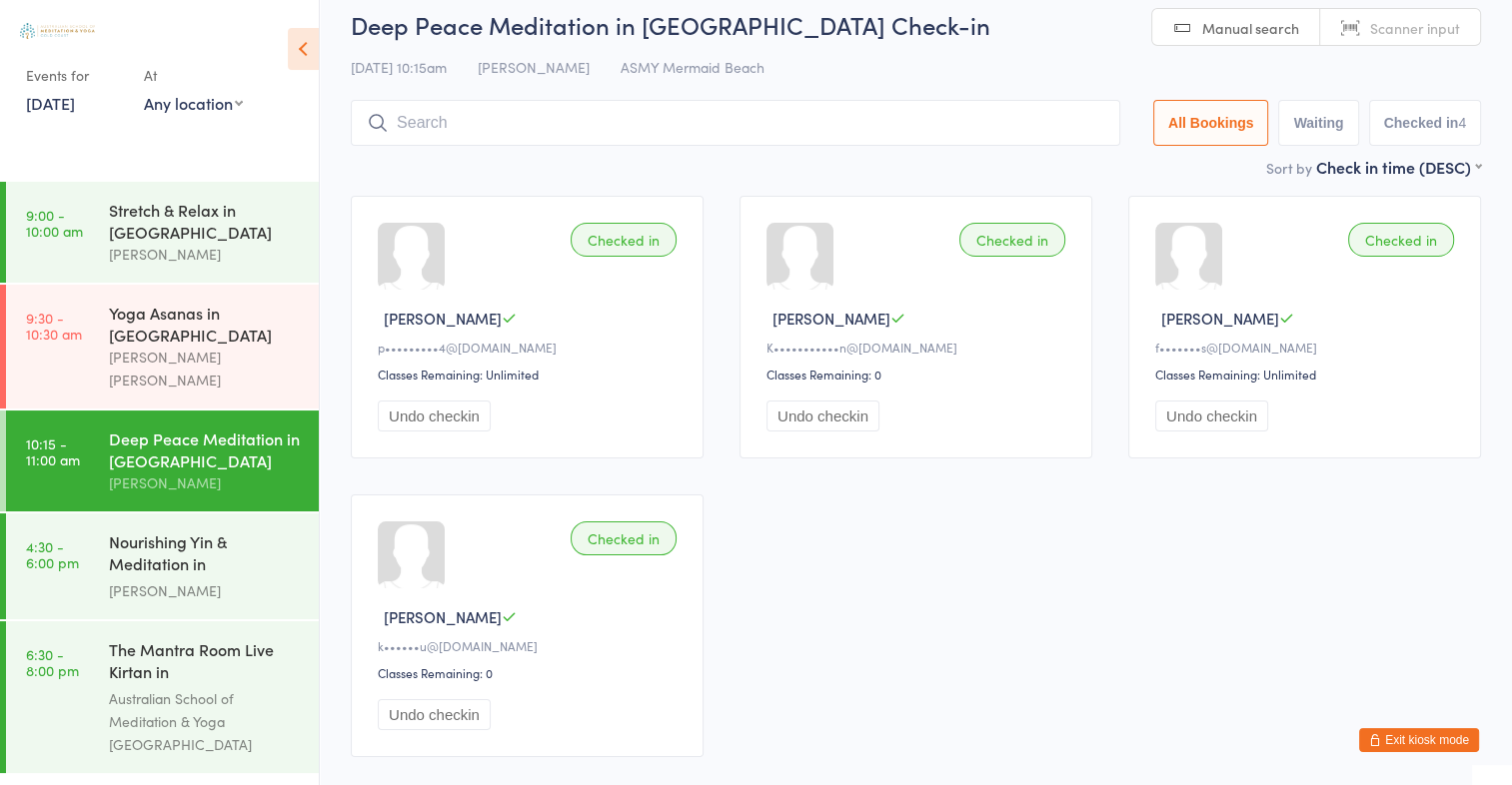 scroll, scrollTop: 120, scrollLeft: 0, axis: vertical 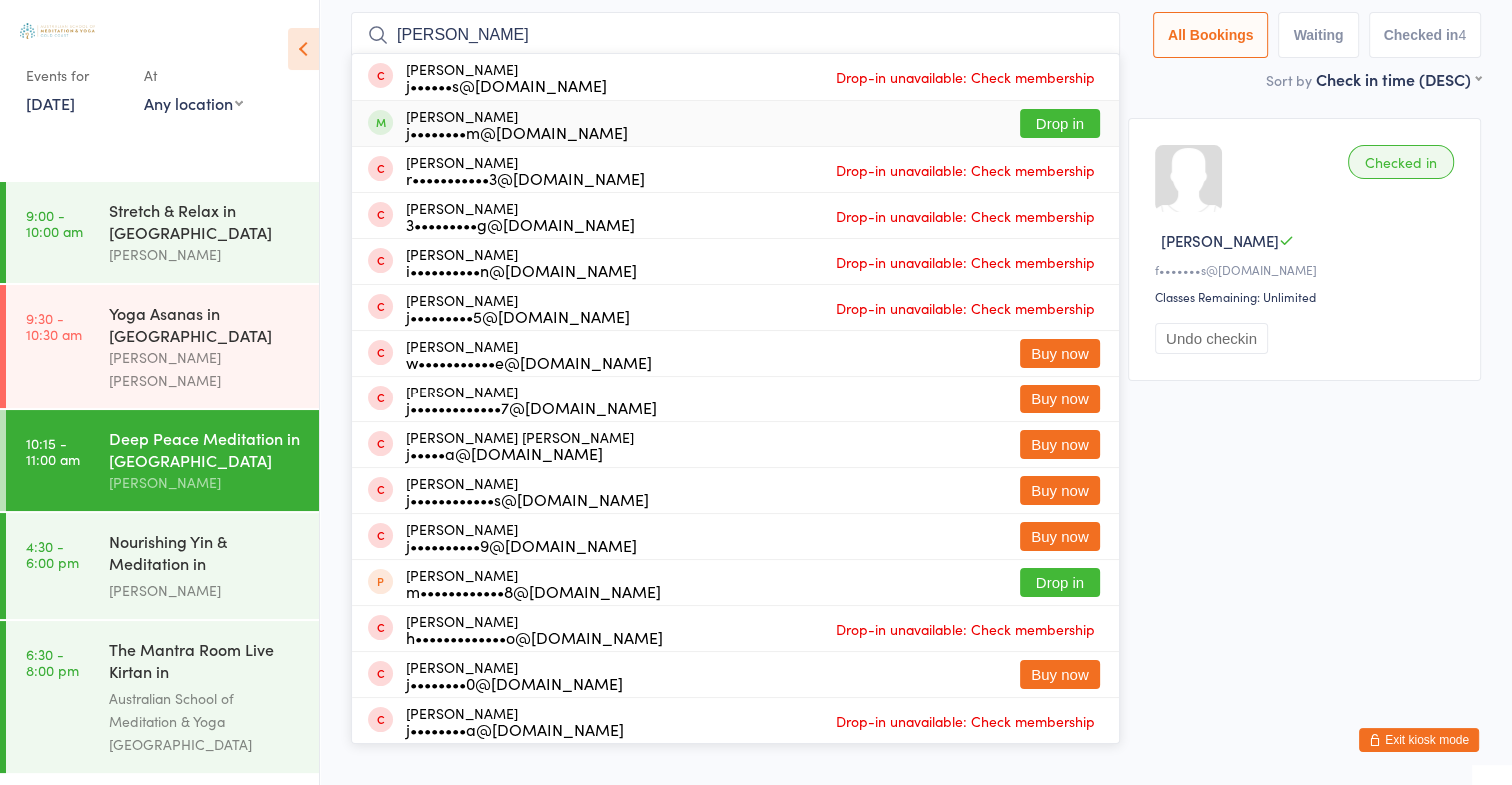 type on "[PERSON_NAME]" 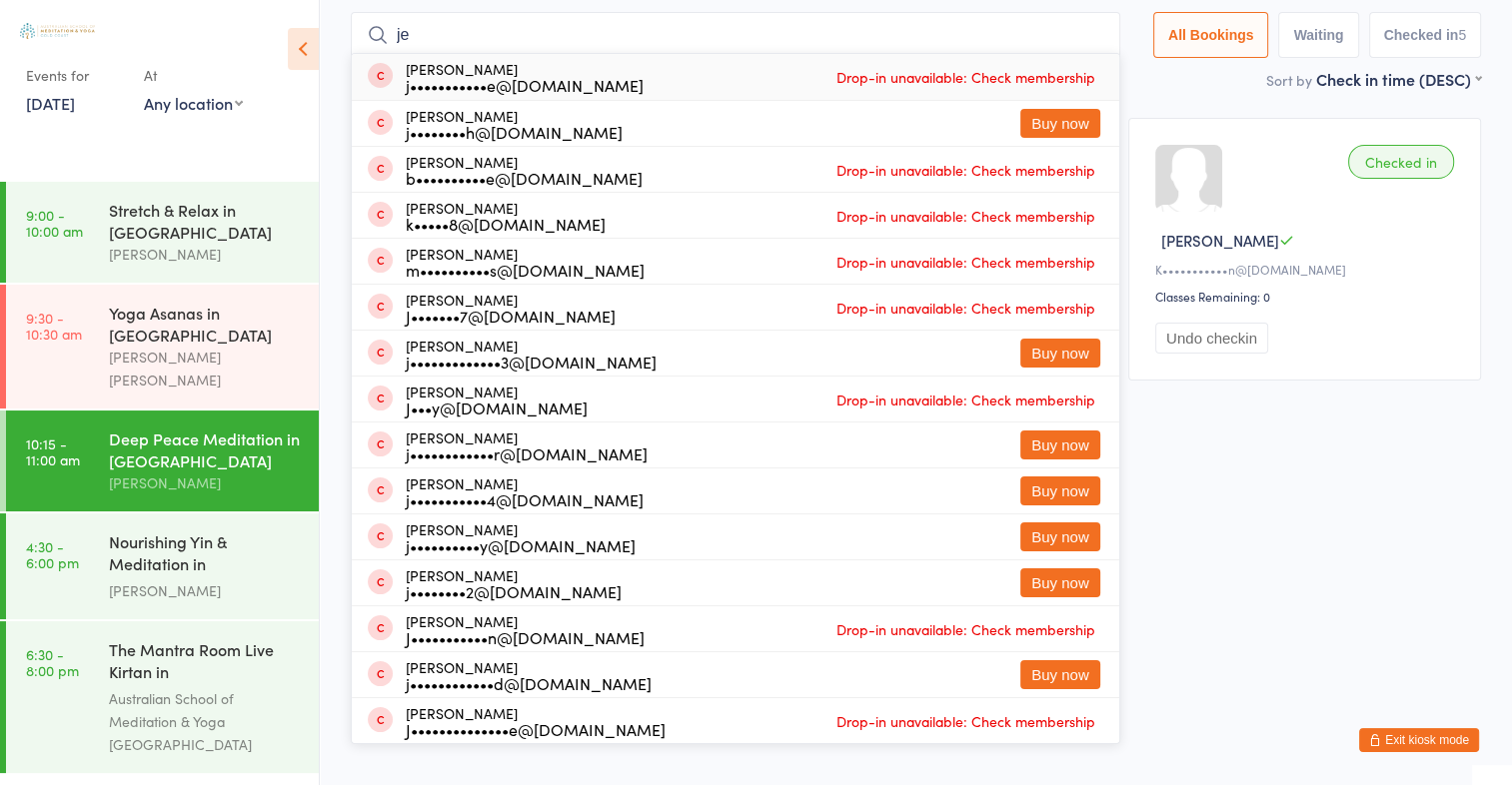 type on "j" 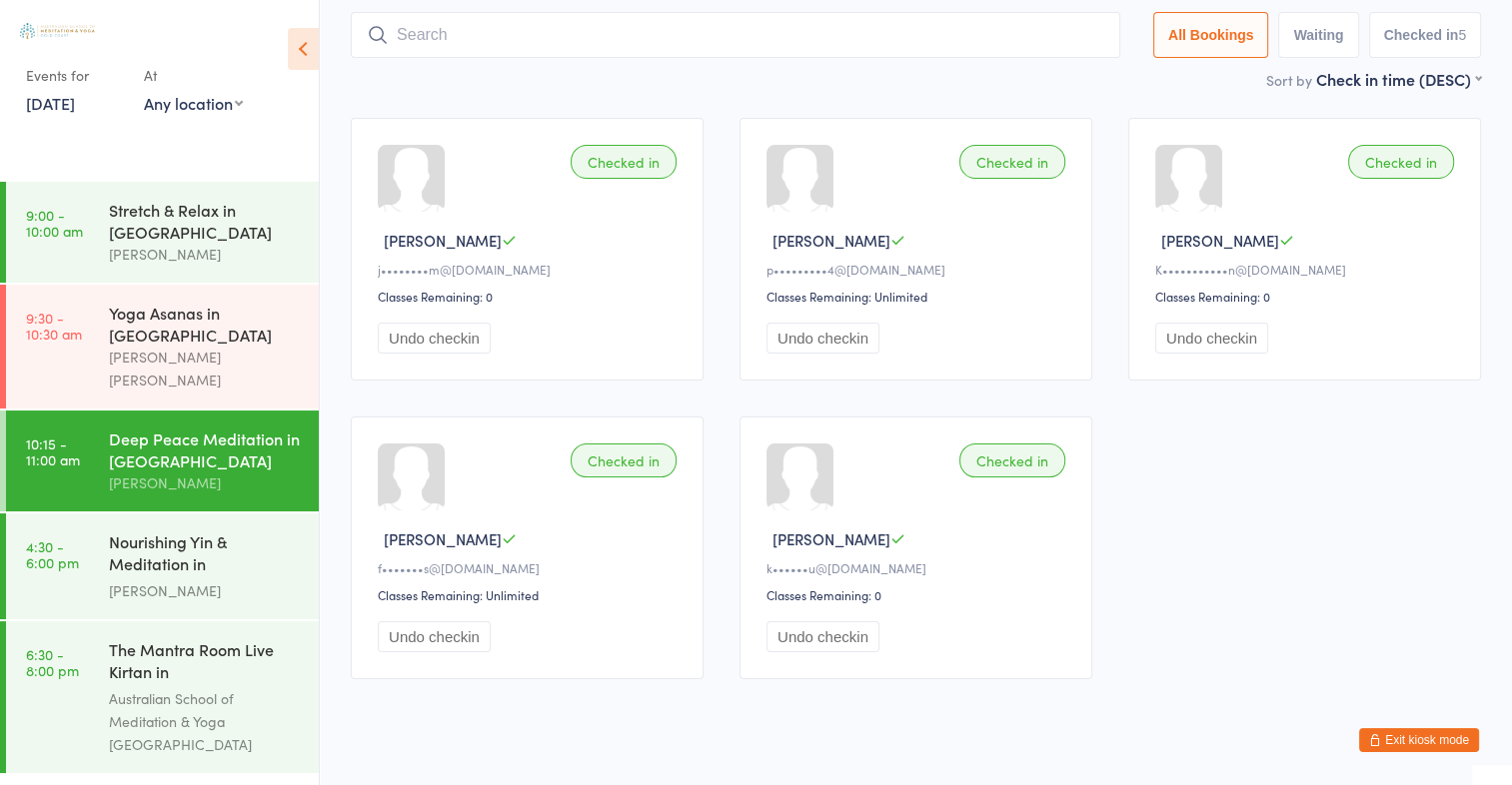 scroll, scrollTop: 0, scrollLeft: 0, axis: both 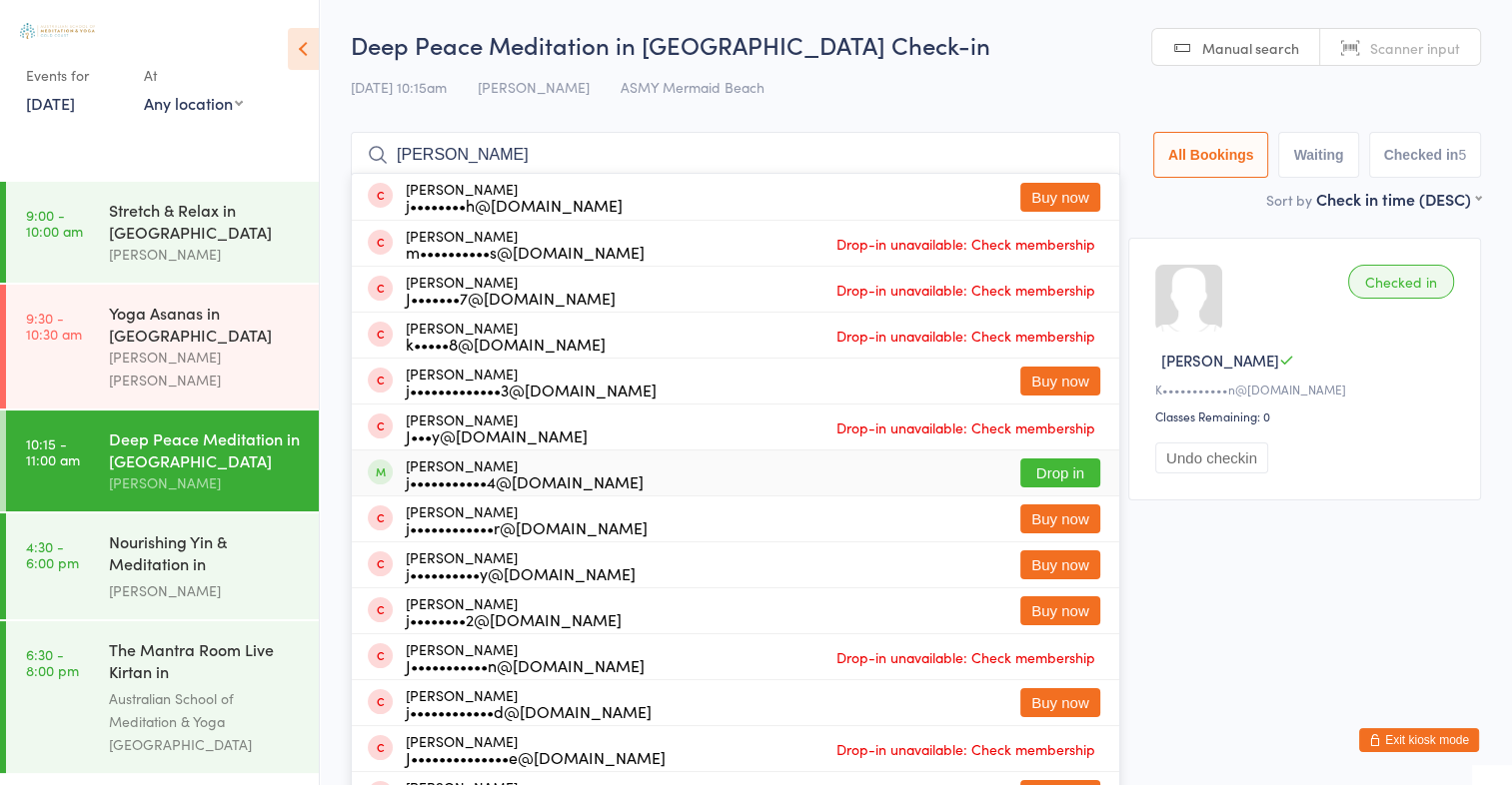 type on "[PERSON_NAME]" 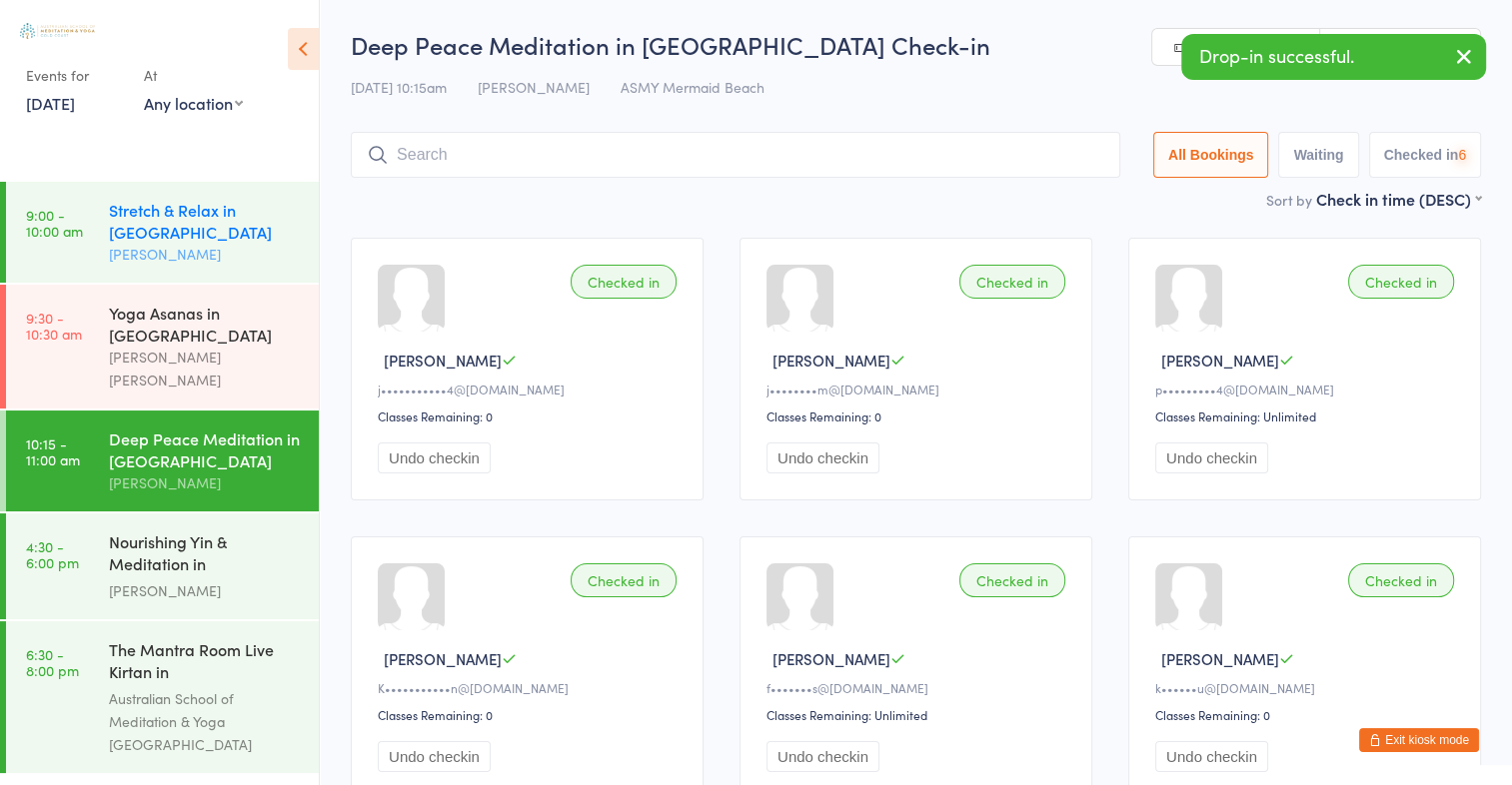 click on "Stretch & Relax in [GEOGRAPHIC_DATA] [PERSON_NAME]" at bounding box center (214, 232) 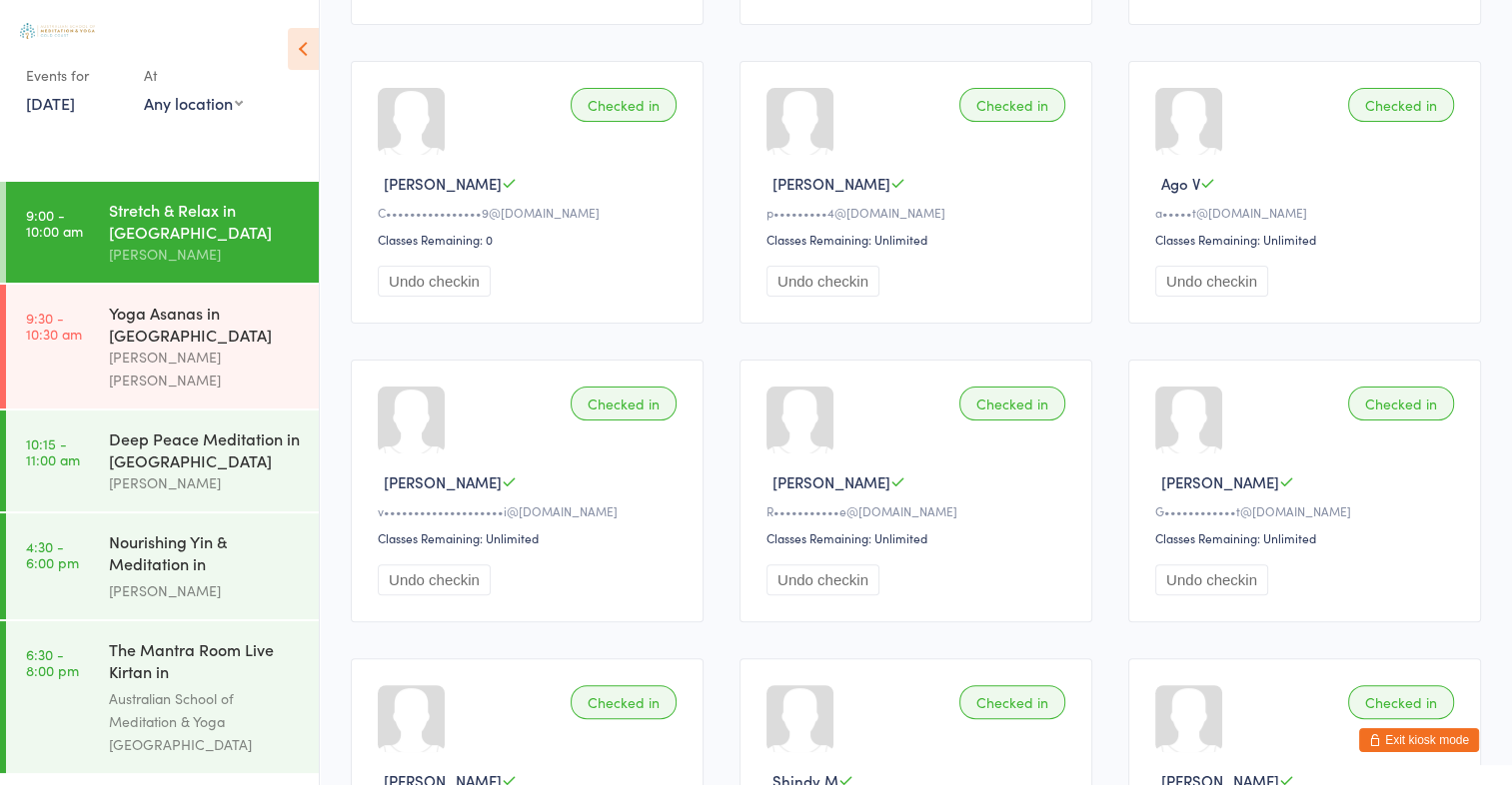 scroll, scrollTop: 0, scrollLeft: 0, axis: both 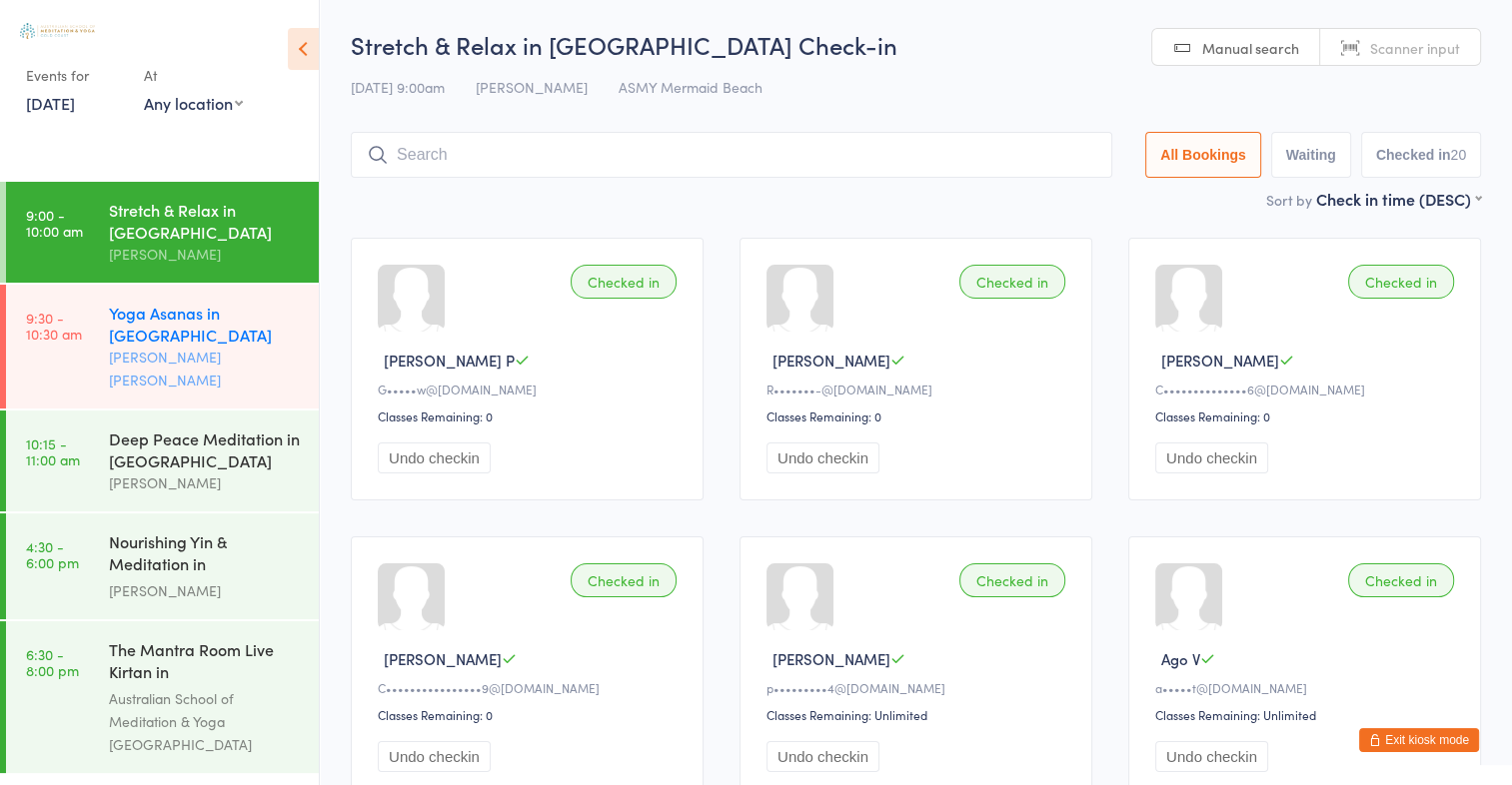 click on "Yoga Asanas in Nerang [PERSON_NAME] [PERSON_NAME]" at bounding box center (214, 347) 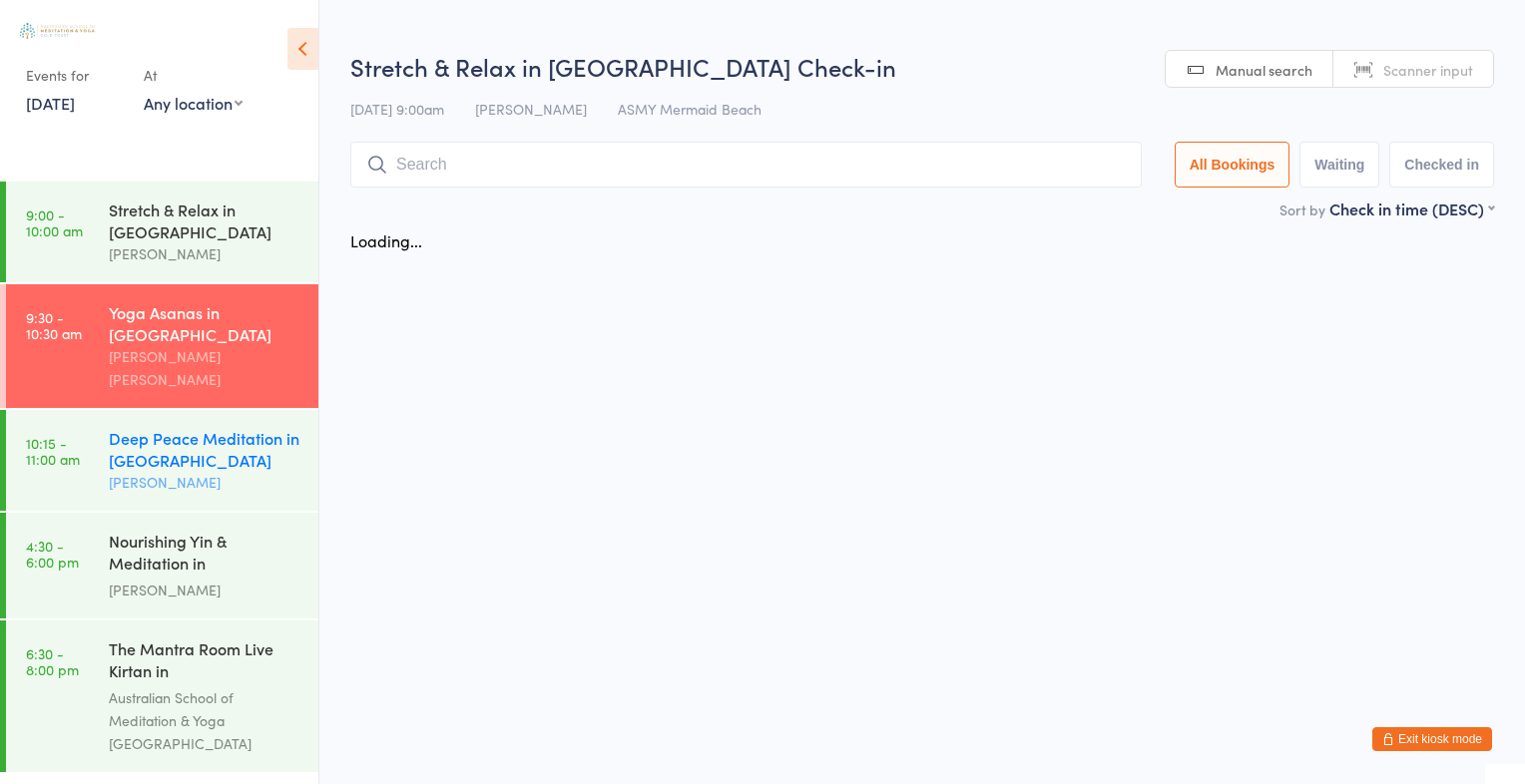 click on "[PERSON_NAME]" at bounding box center [205, 482] 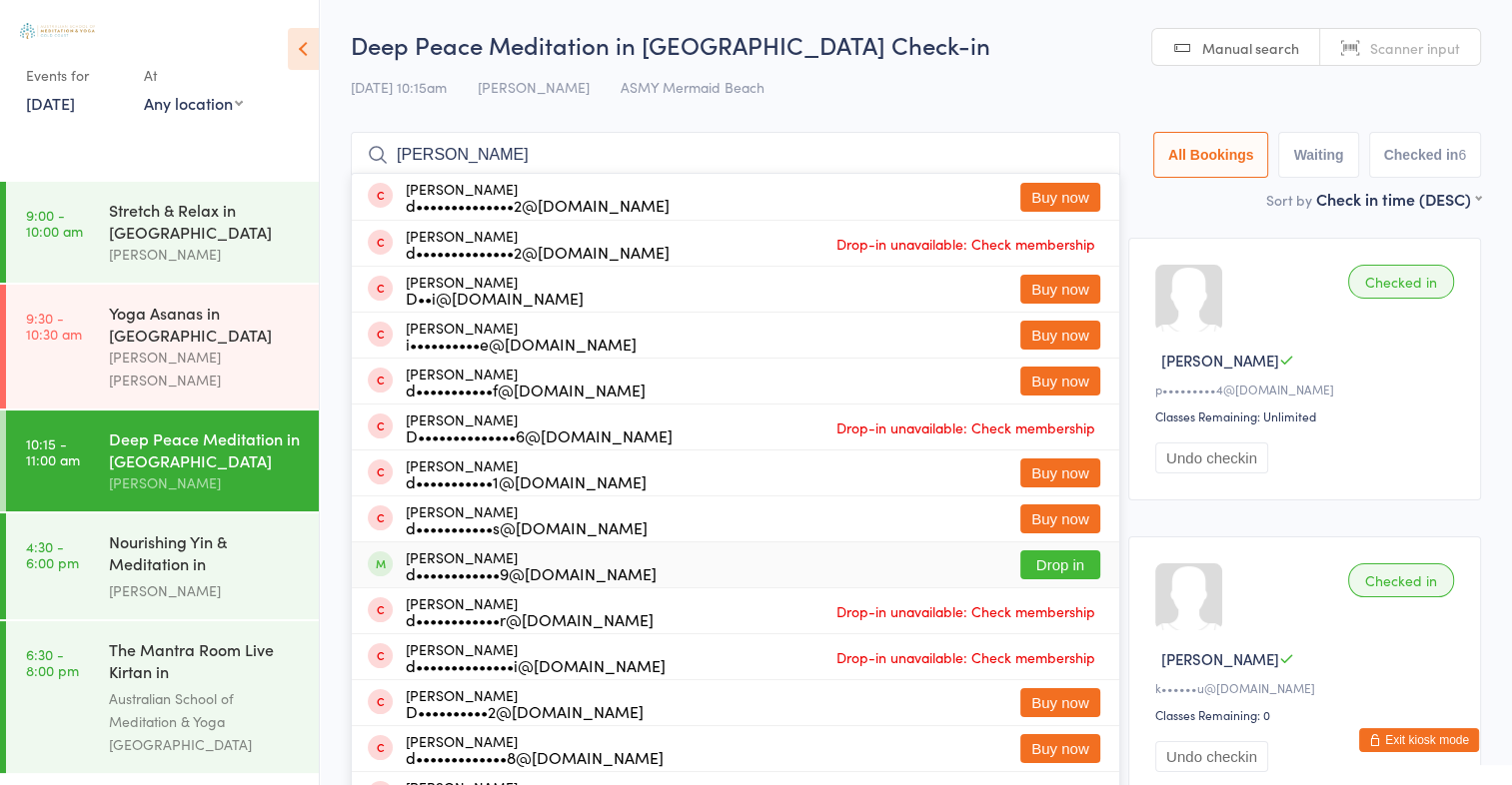 type on "[PERSON_NAME]" 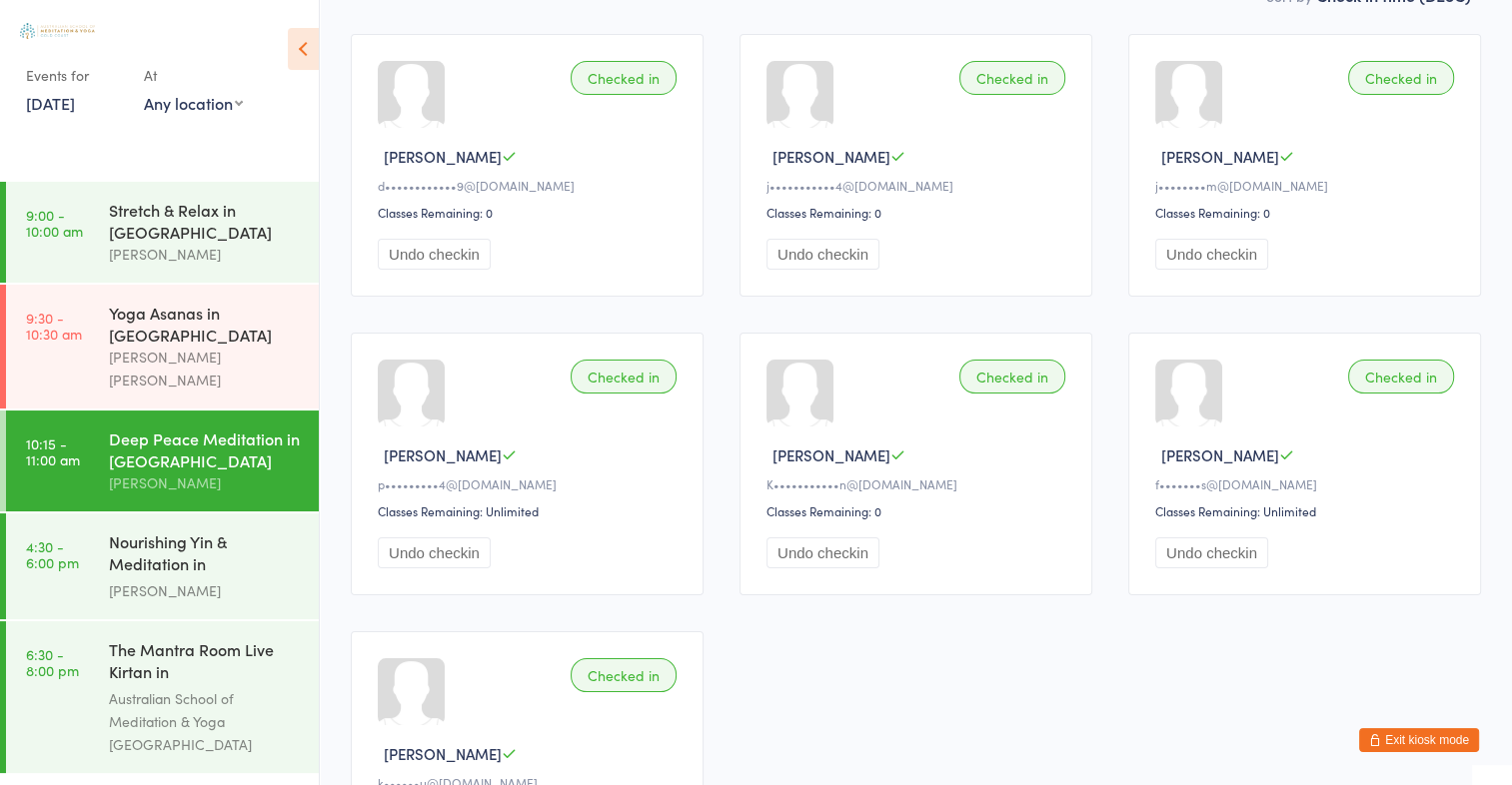 scroll, scrollTop: 0, scrollLeft: 0, axis: both 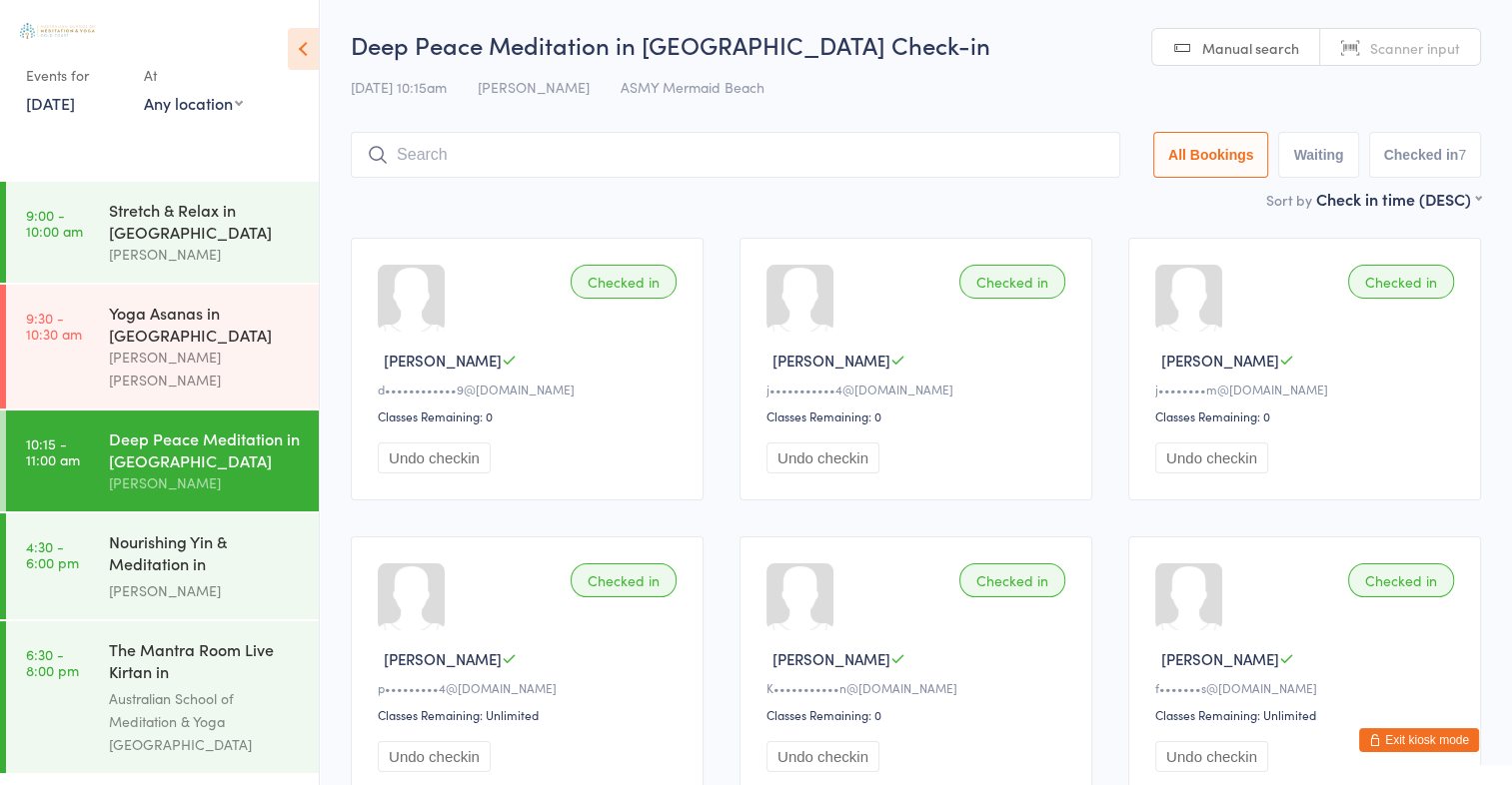 click at bounding box center [736, 155] 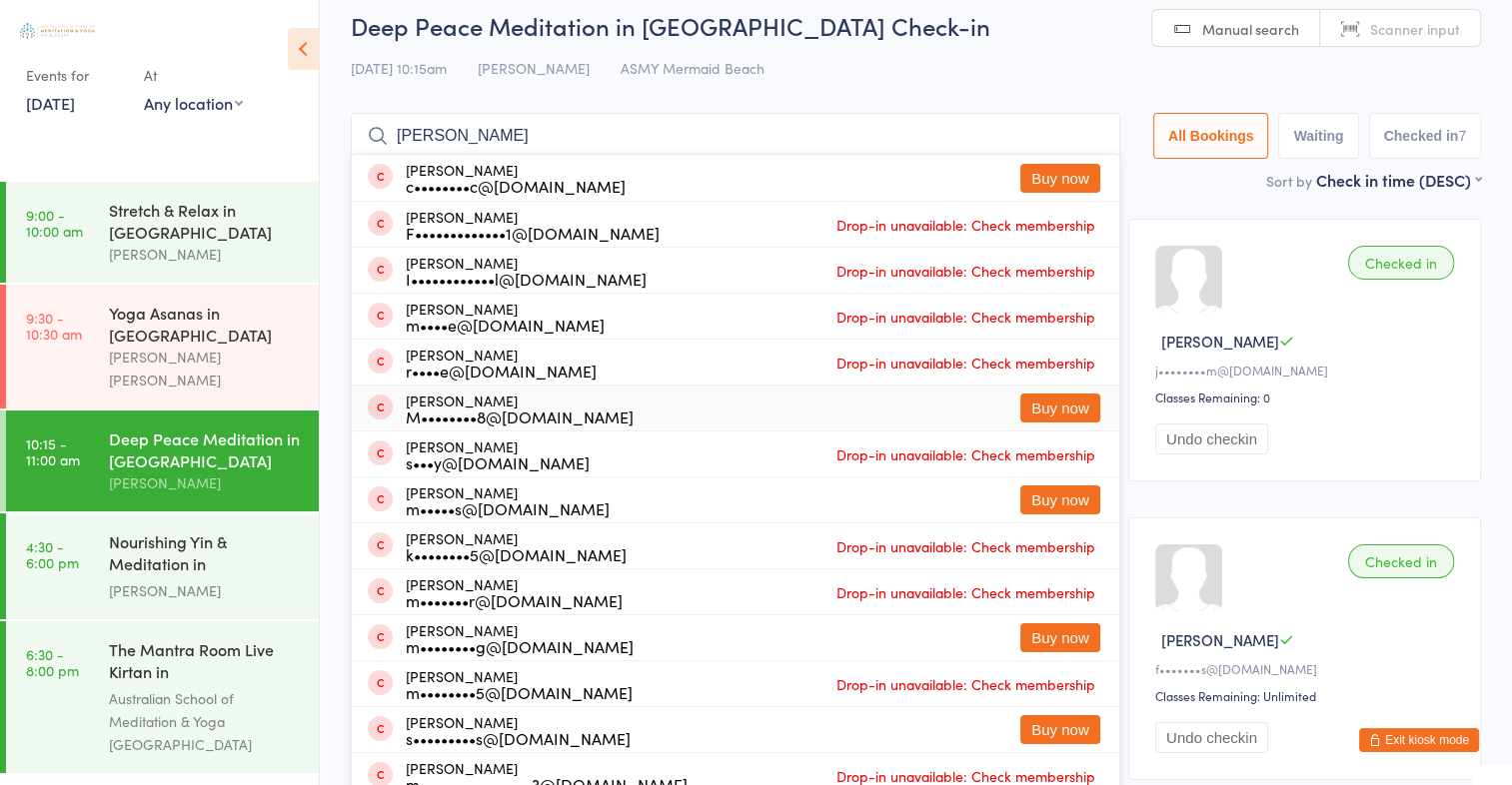 scroll, scrollTop: 17, scrollLeft: 0, axis: vertical 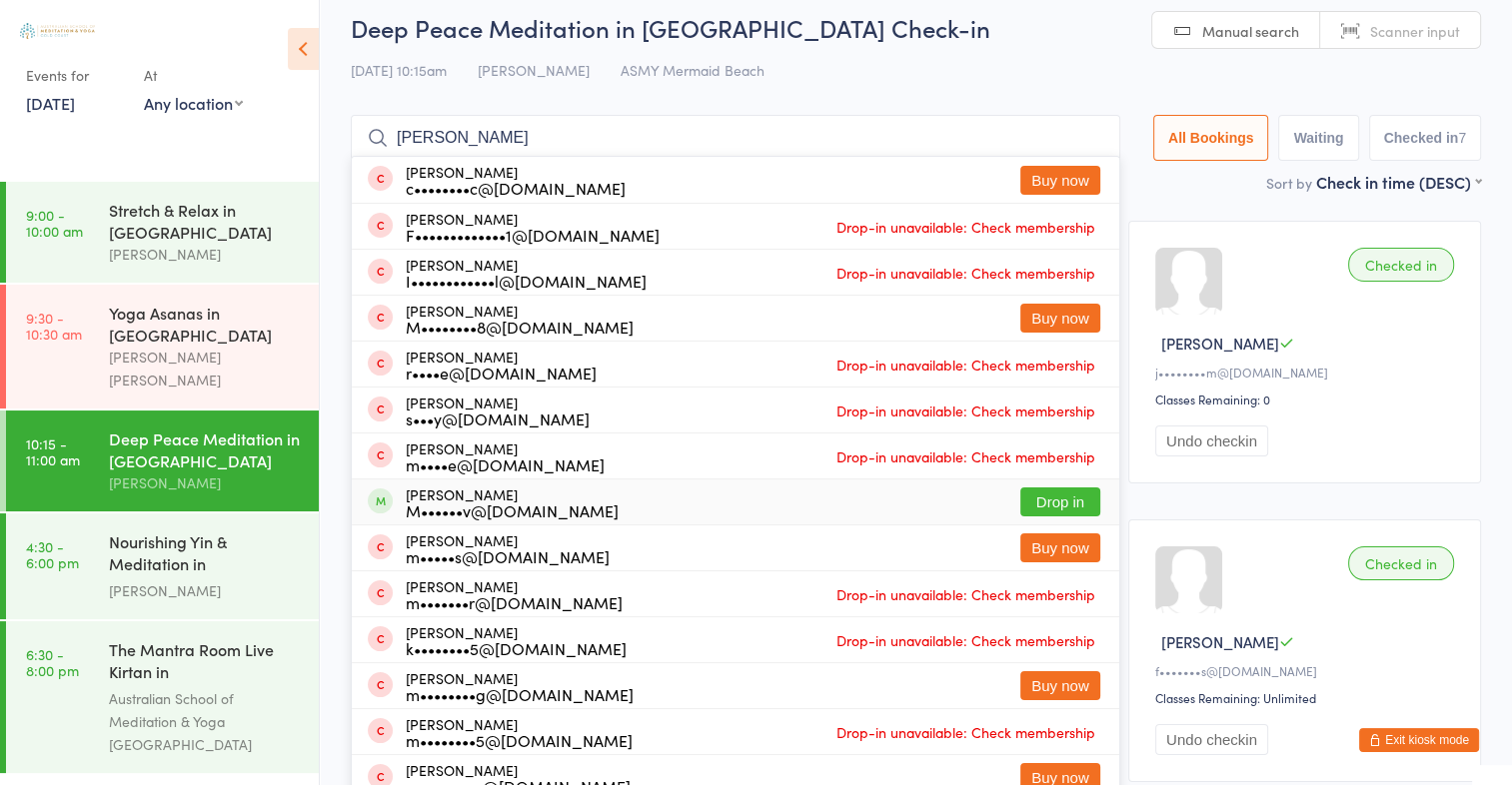type on "[PERSON_NAME]" 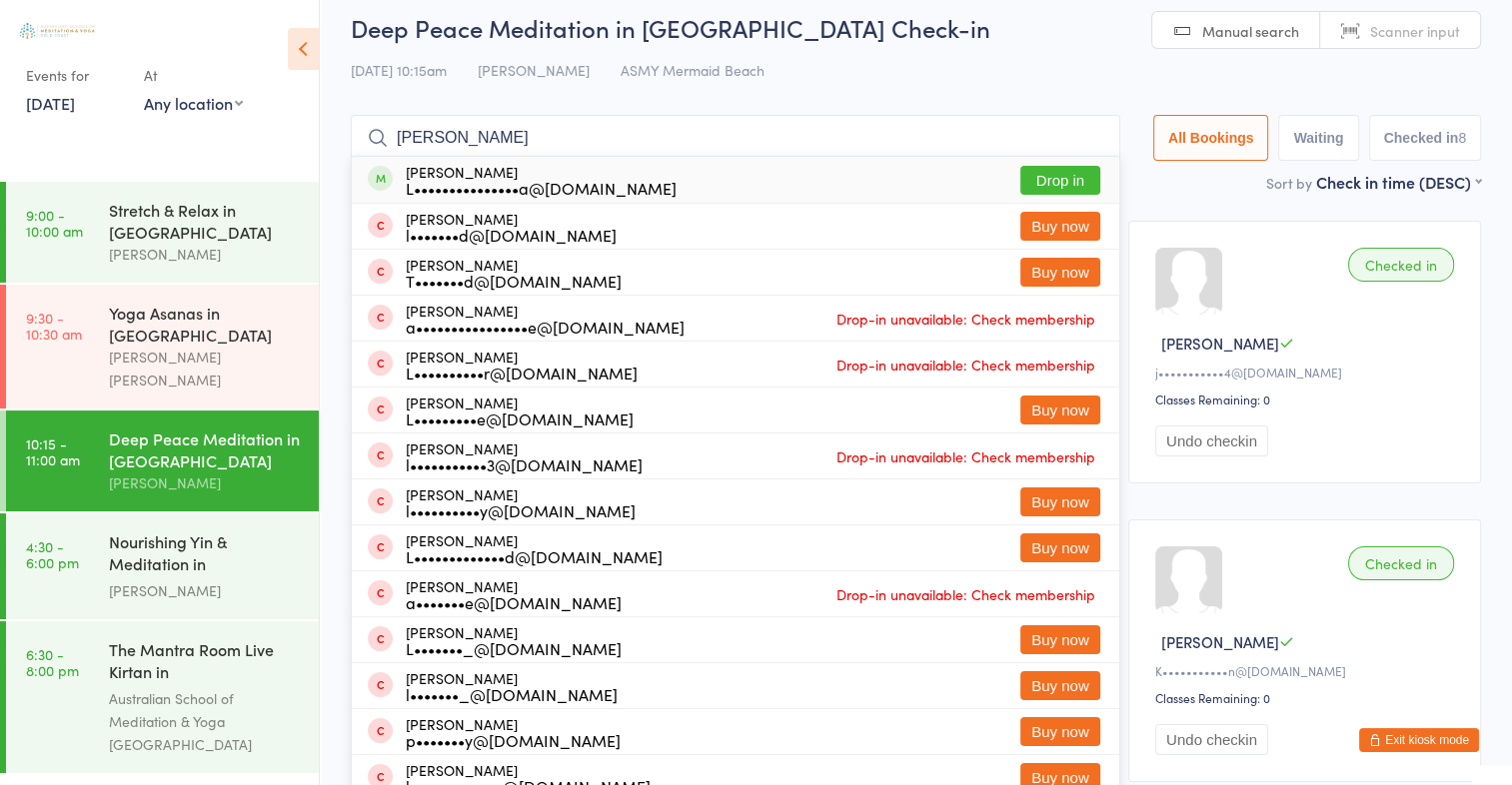 type on "[PERSON_NAME]" 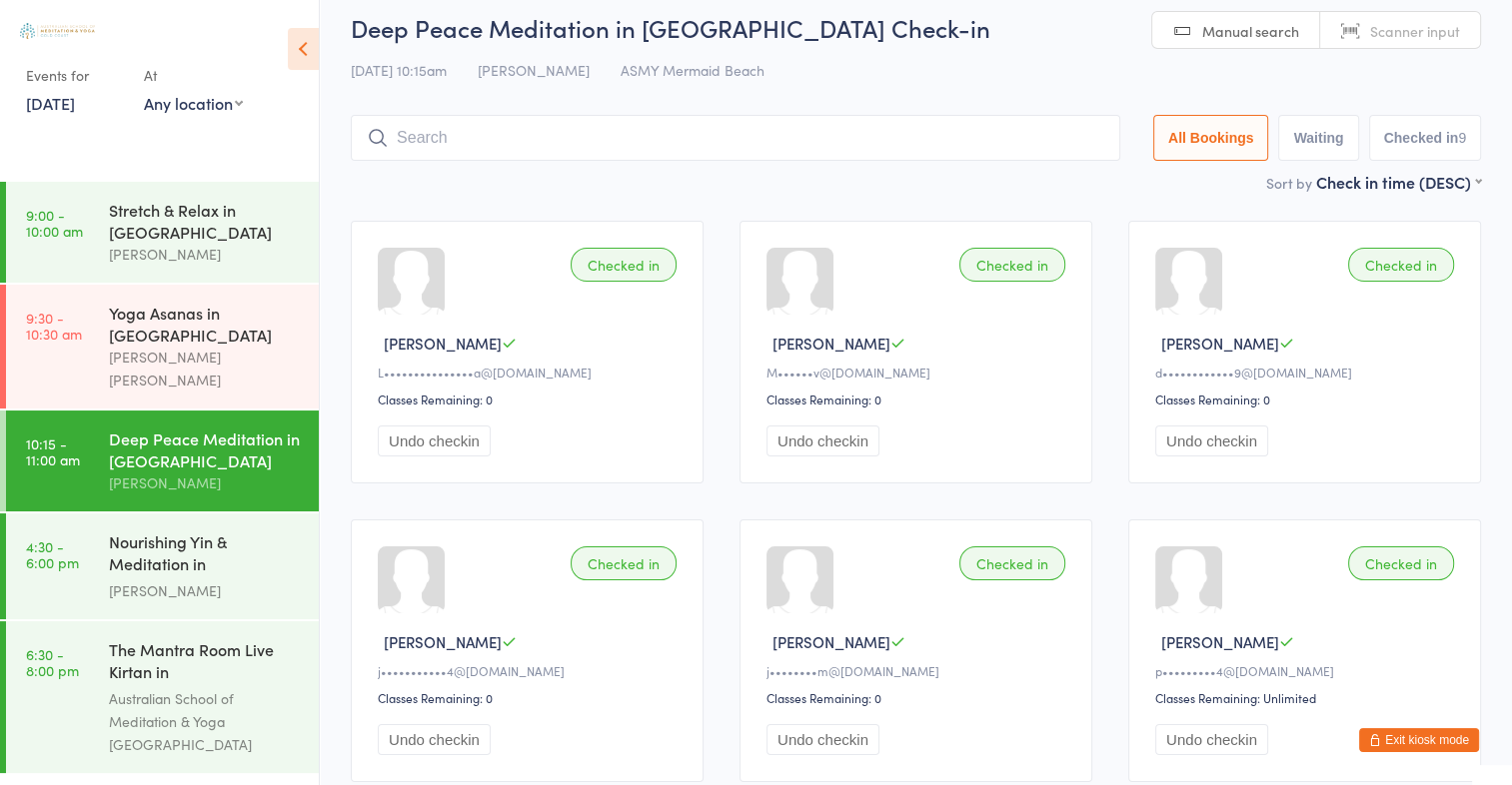 click on "Events for [DATE] D [DATE], YYYY
[DATE]
Sun Mon Tue Wed Thu Fri Sat
27
29
30
01
02
03
04
05
28
06
07
08
09
10
11
12
29
13
14
15
16
17
18
19
30
20
21
22
23
24
25
26
31
27
28
29
30
31
01
02" at bounding box center [75, 88] 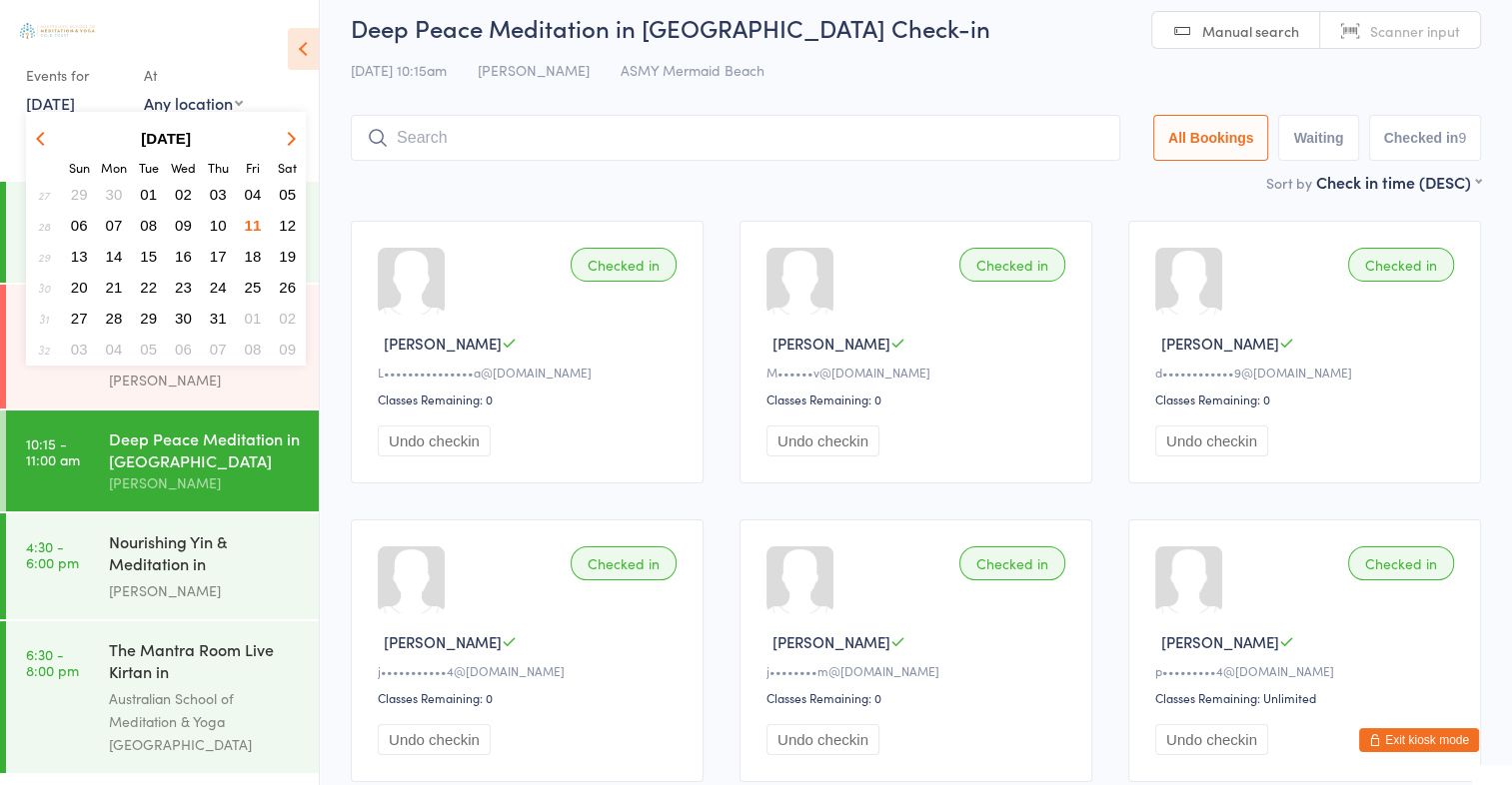 click on "04" at bounding box center (253, 194) 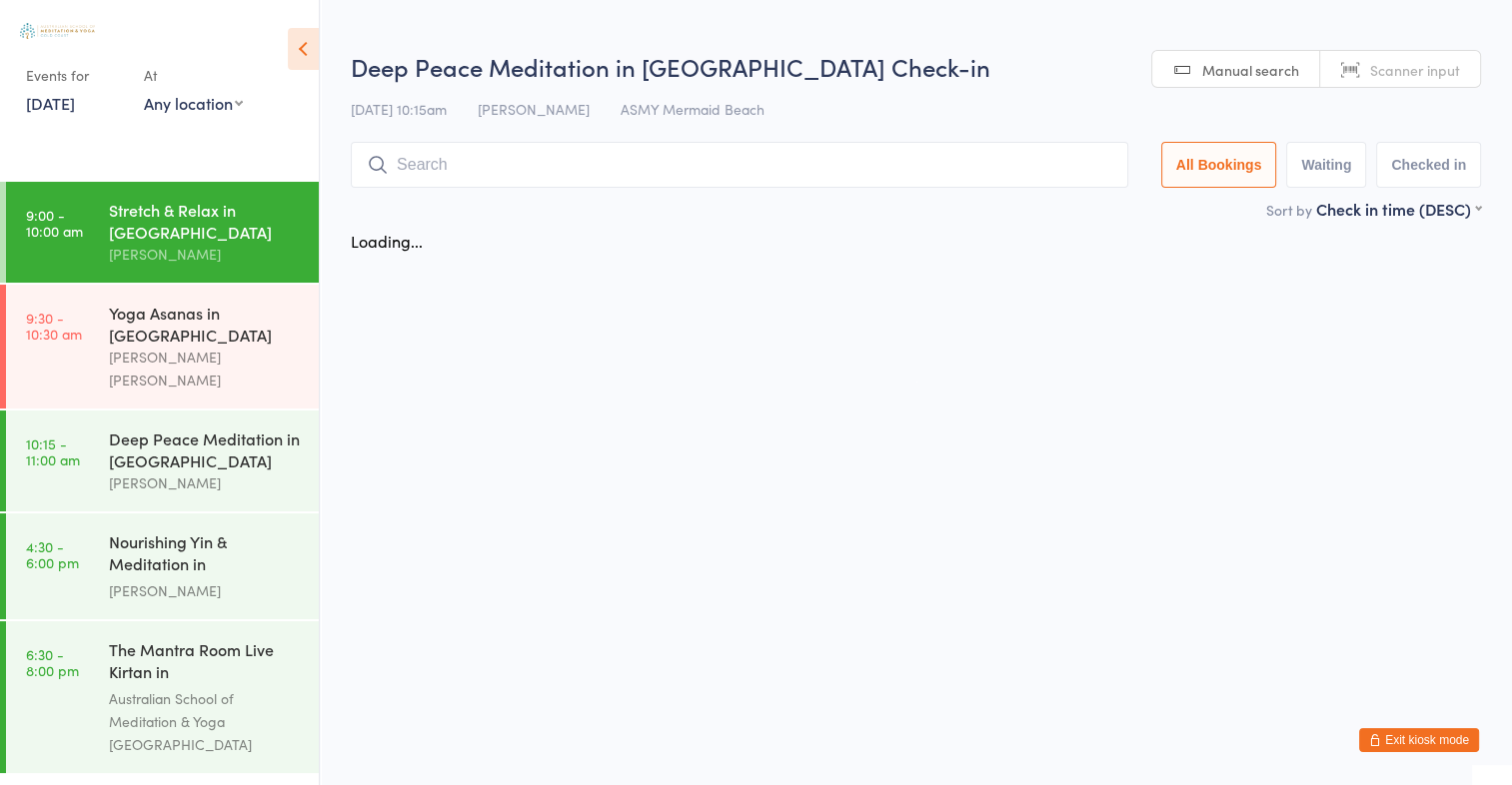 scroll, scrollTop: 0, scrollLeft: 0, axis: both 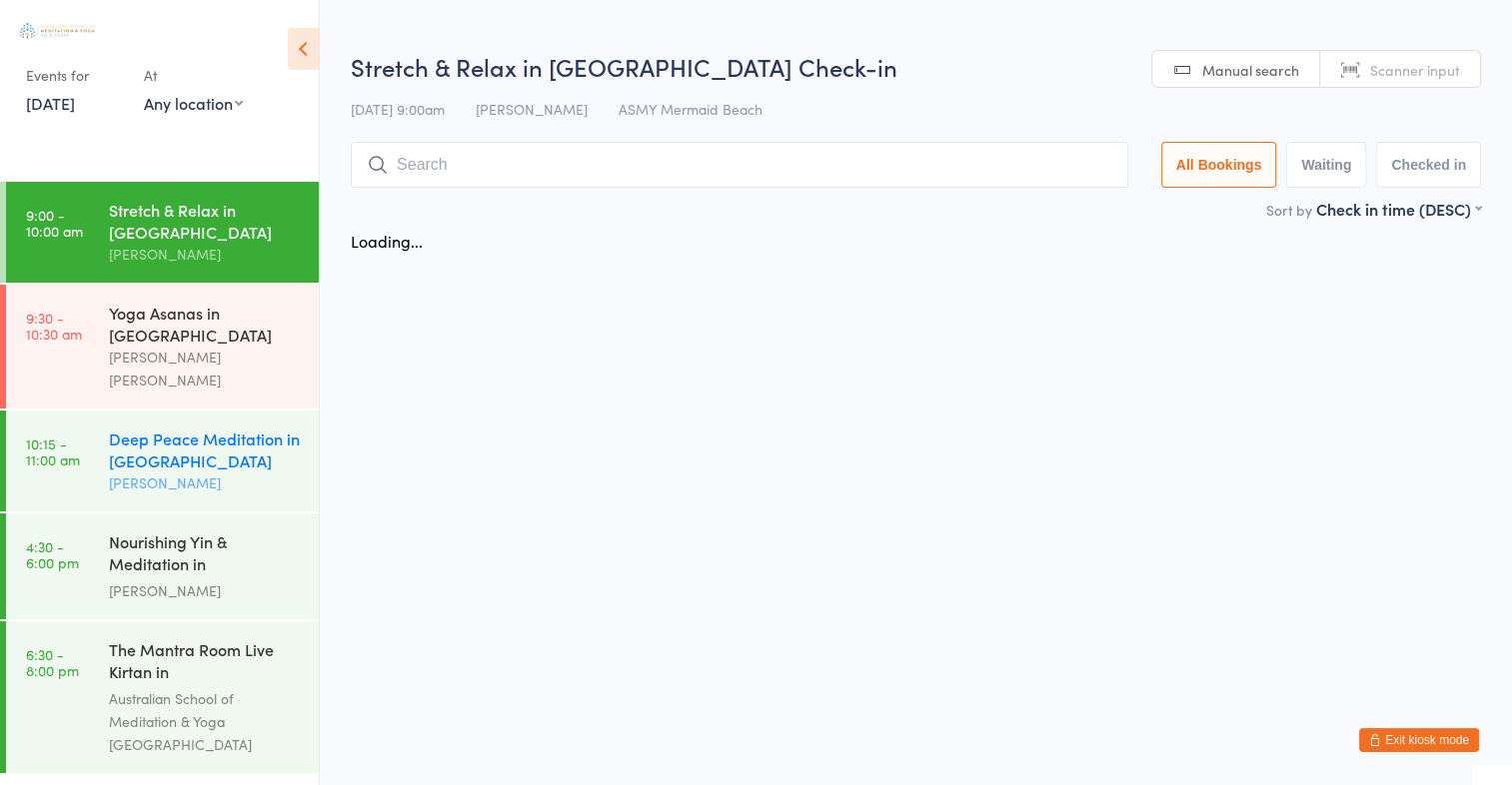 click on "Deep Peace Meditation in [GEOGRAPHIC_DATA]" at bounding box center [205, 449] 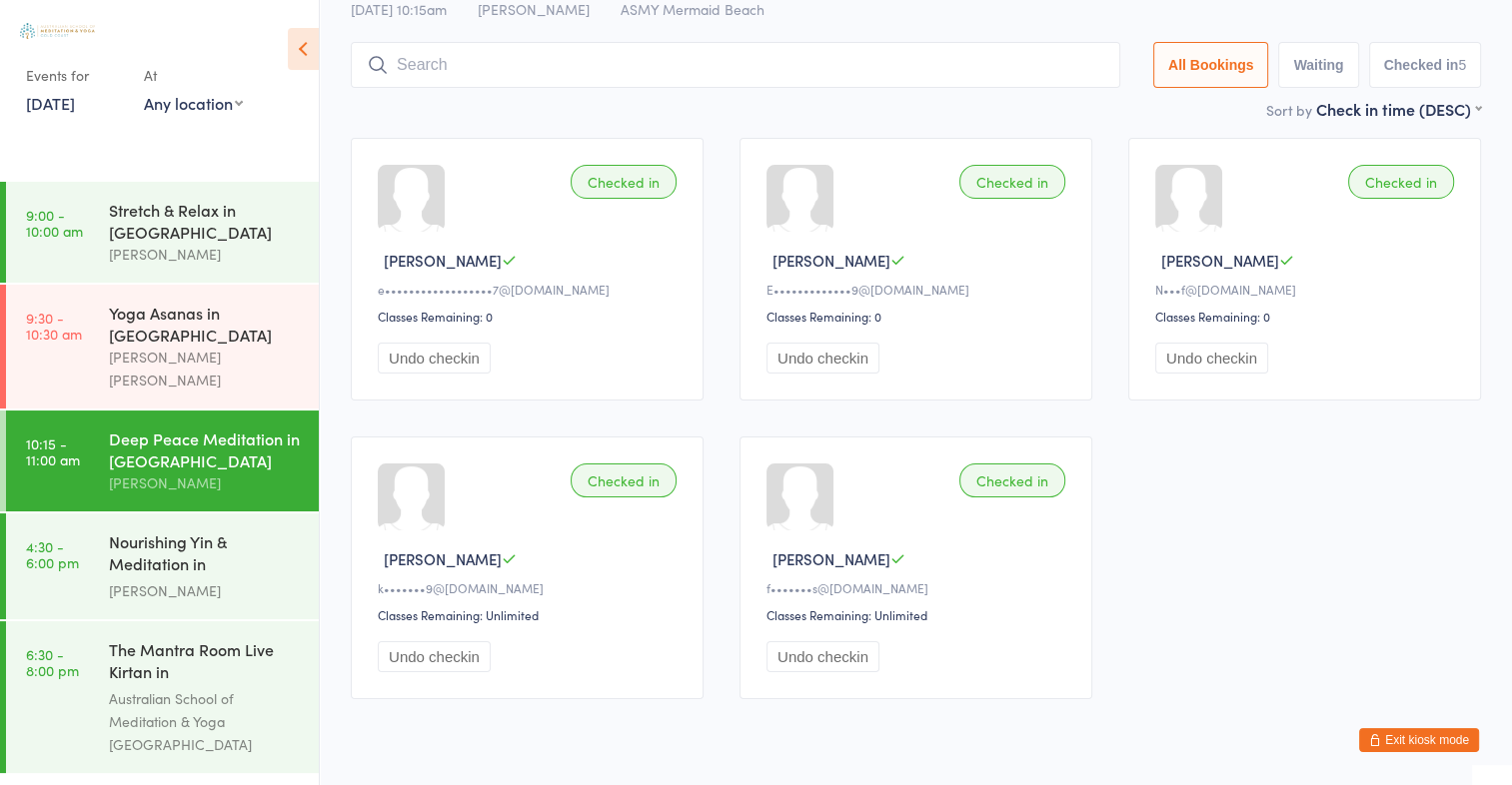 scroll, scrollTop: 91, scrollLeft: 0, axis: vertical 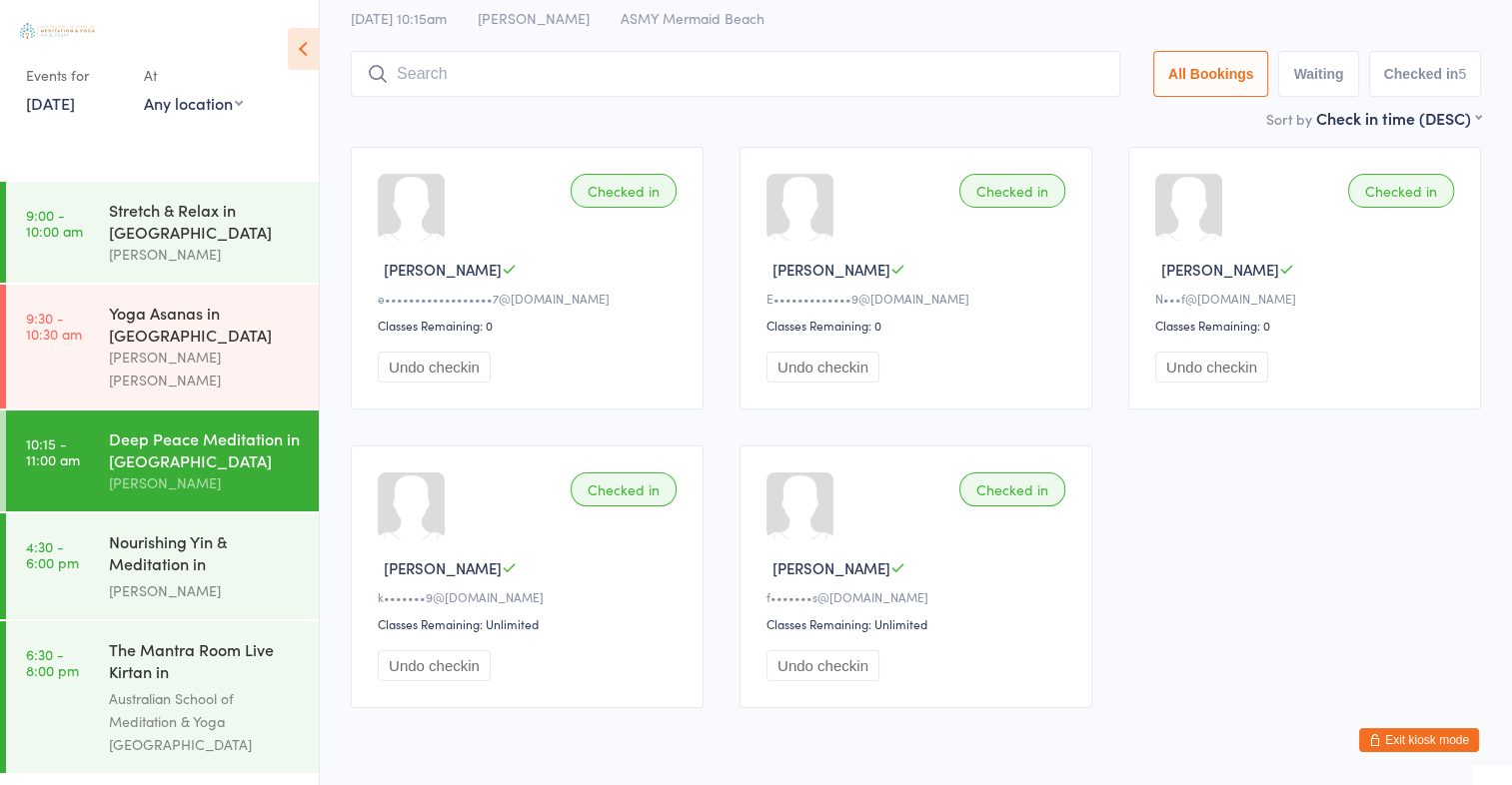 click on "[DATE]" at bounding box center (50, 103) 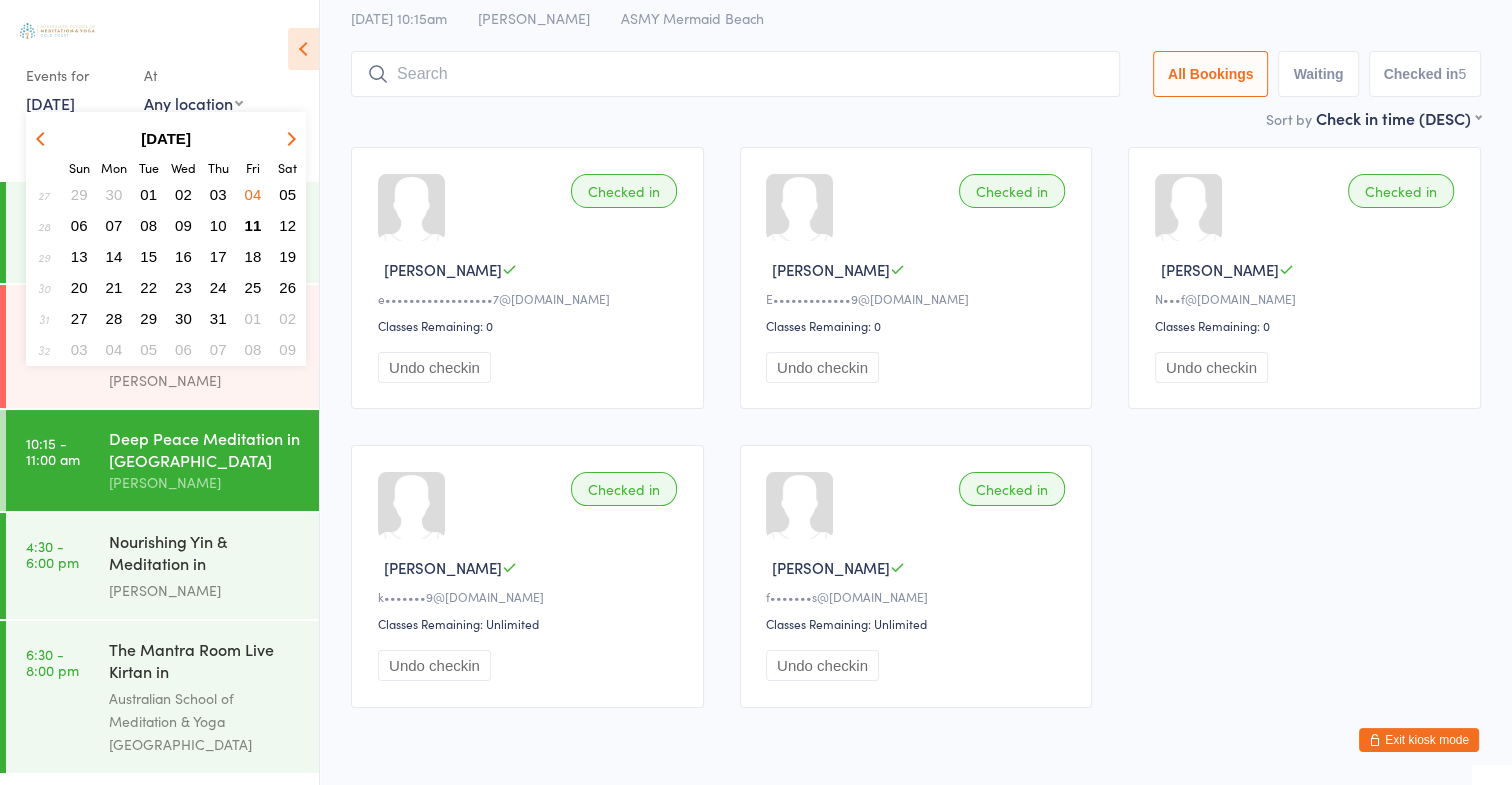 click on "07" at bounding box center [114, 225] 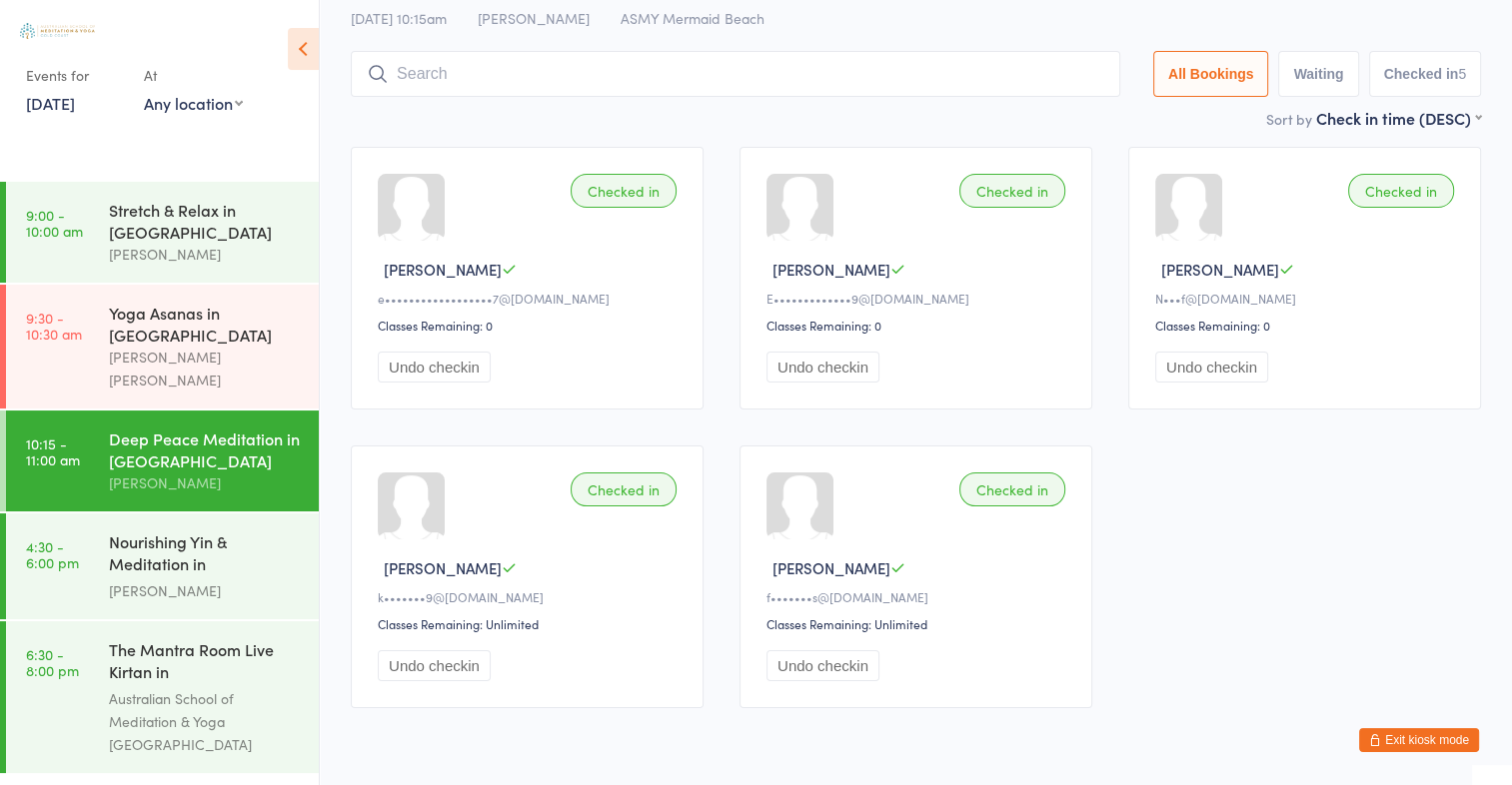 scroll, scrollTop: 0, scrollLeft: 0, axis: both 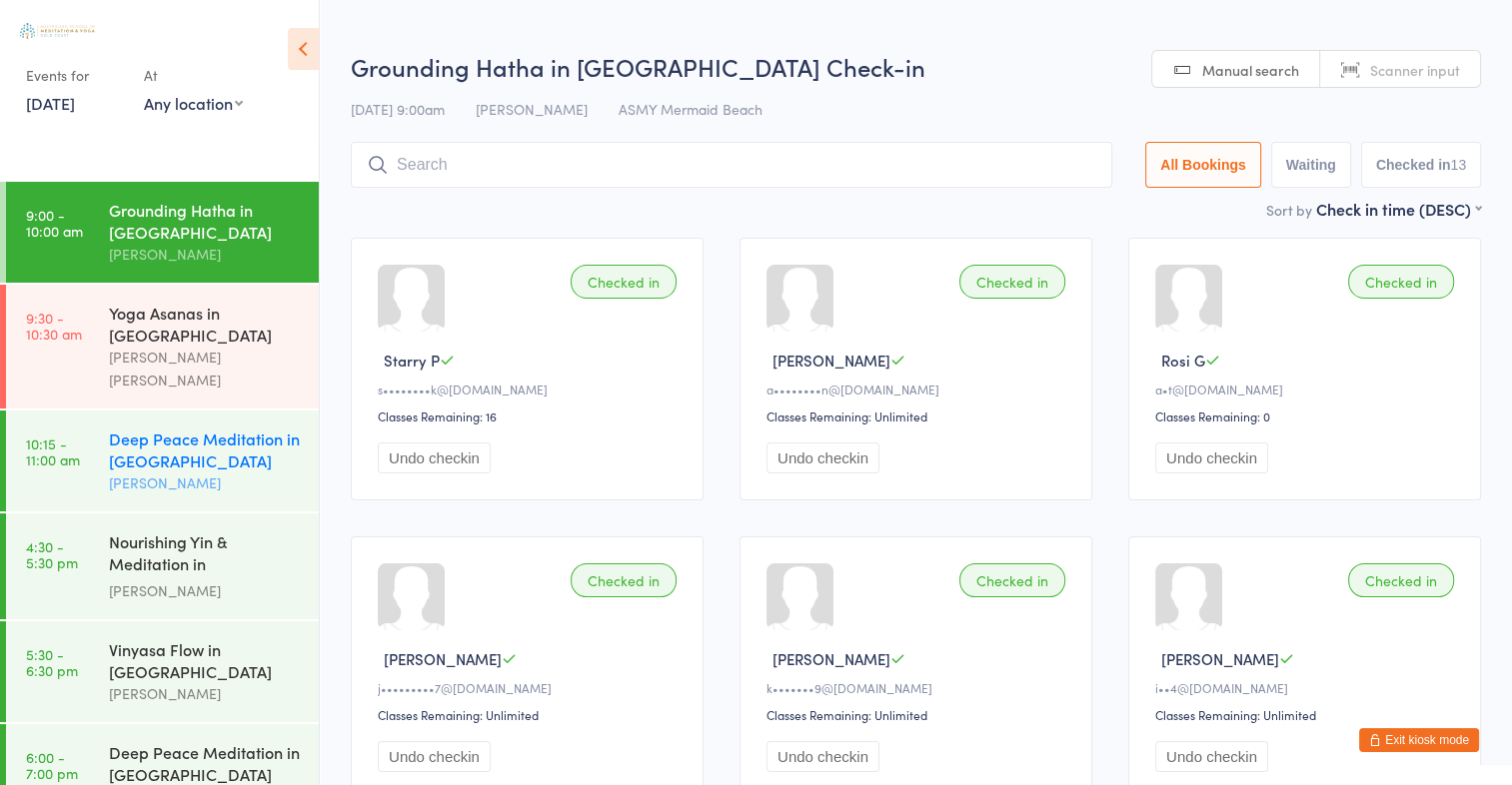 click on "Deep Peace Meditation in [GEOGRAPHIC_DATA]" at bounding box center (205, 449) 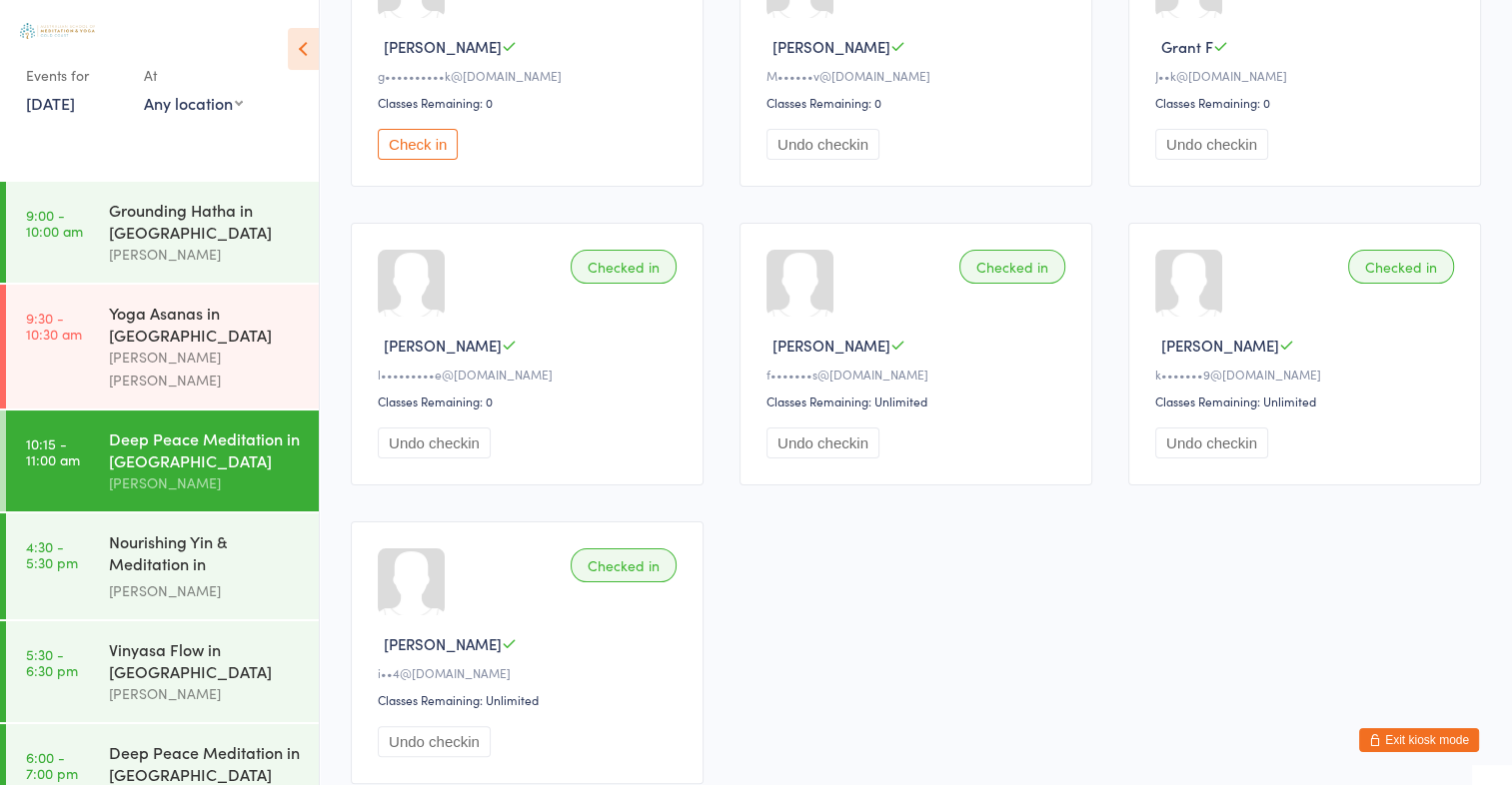 scroll, scrollTop: 0, scrollLeft: 0, axis: both 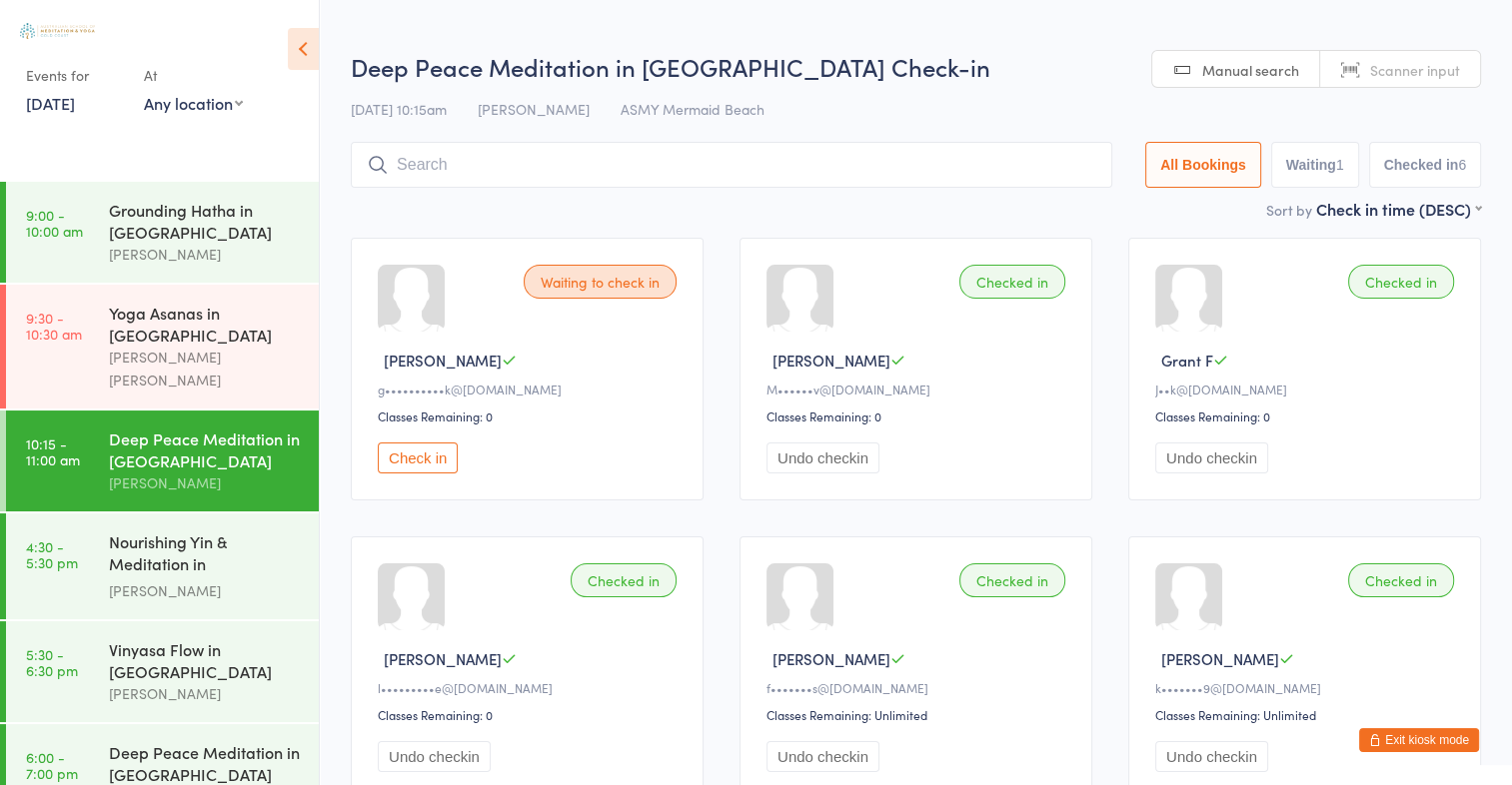 click on "[DATE]" at bounding box center (50, 103) 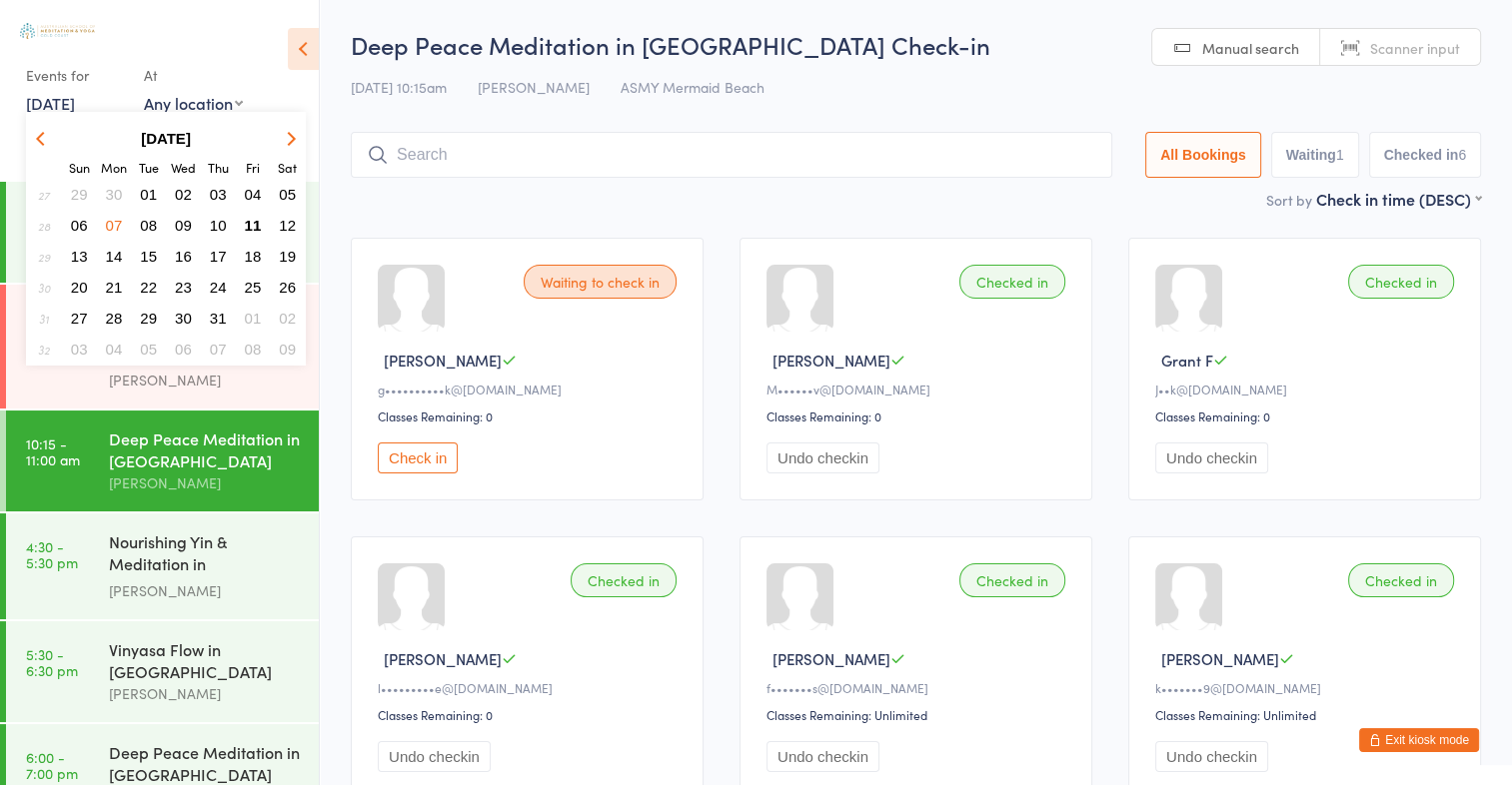 click at bounding box center [44, 138] 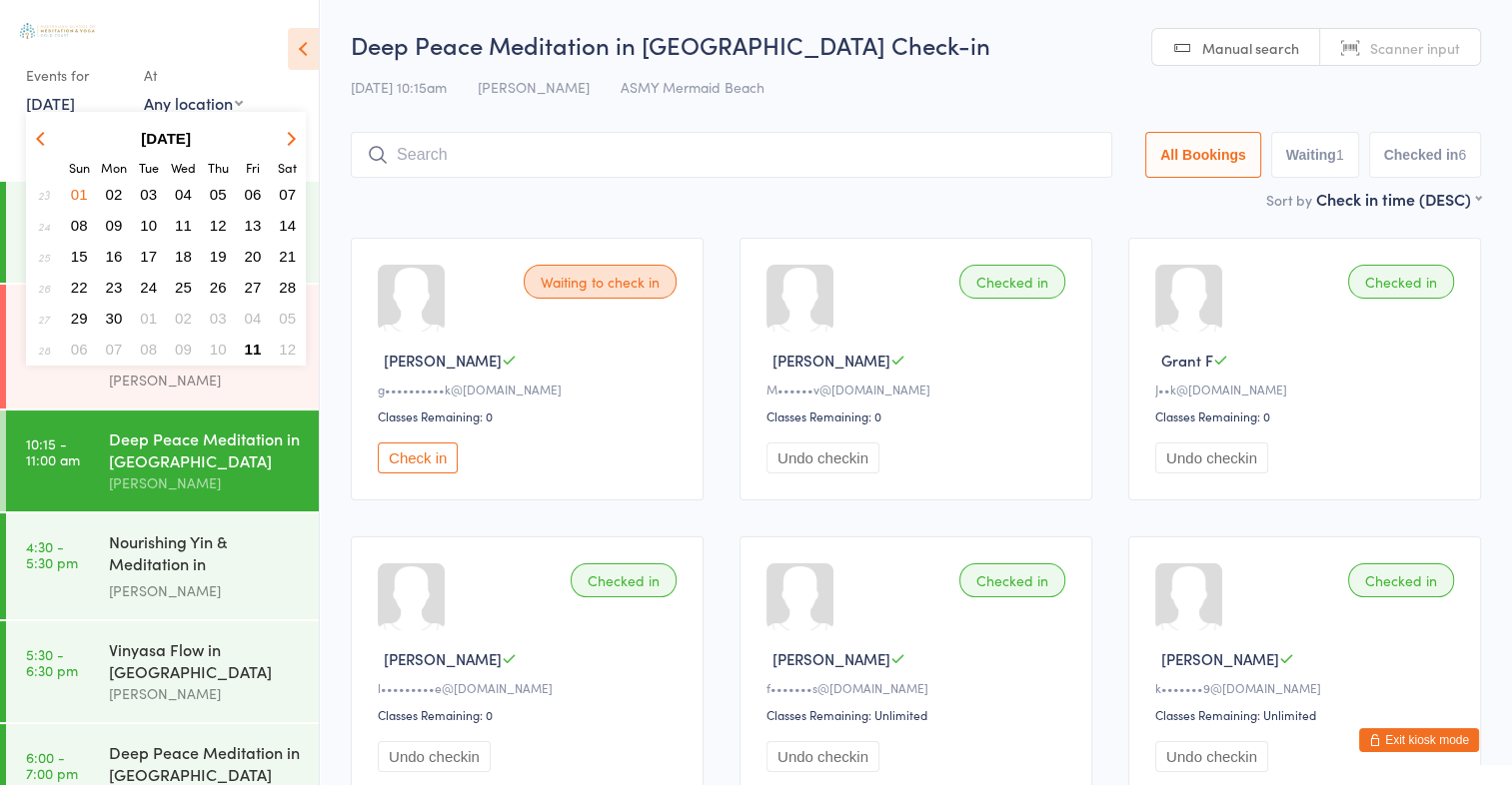 click on "04" at bounding box center [253, 318] 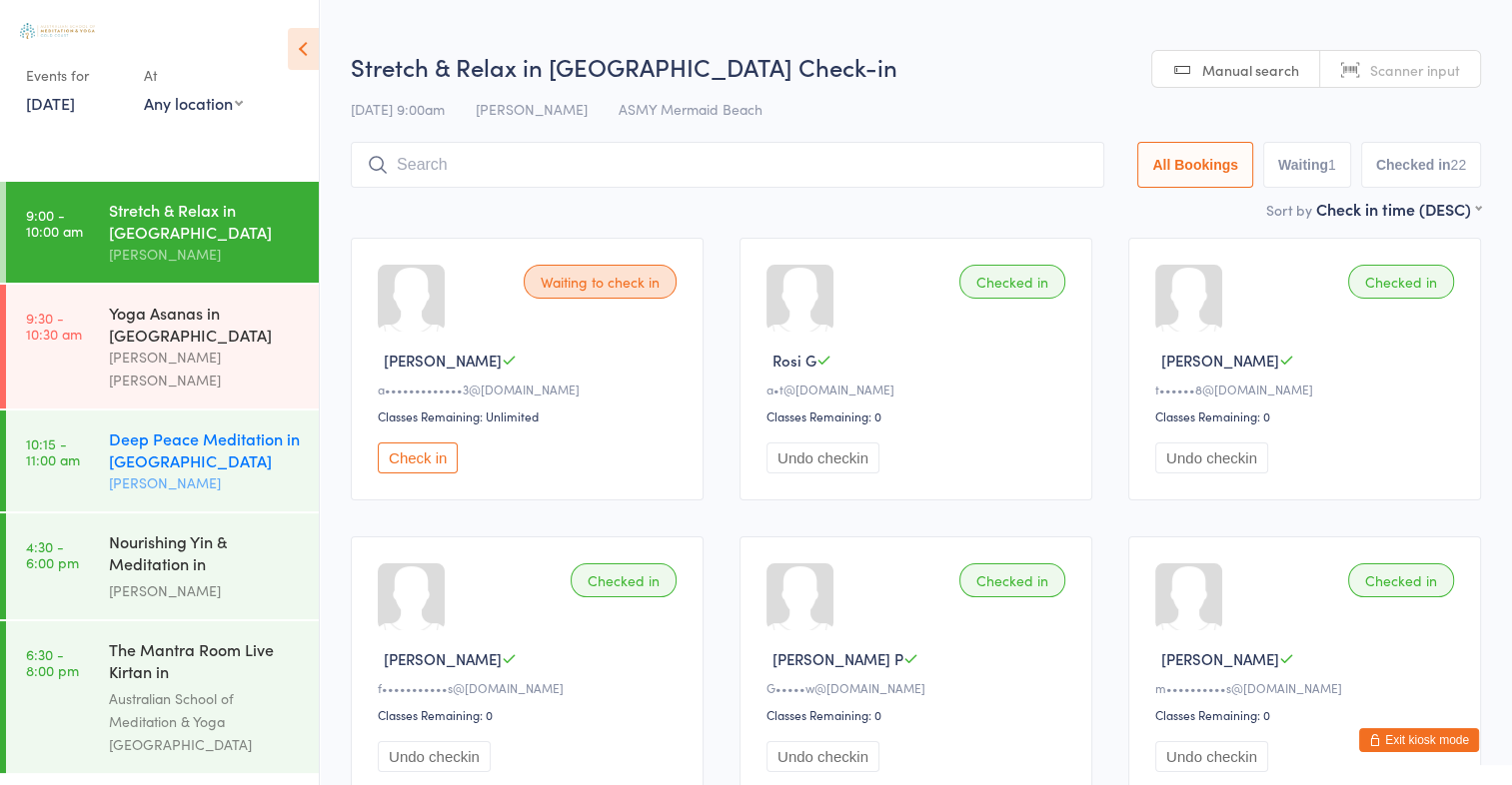 click on "10:15 - 11:00 am Deep Peace Meditation in Mermaid Beach [PERSON_NAME]" at bounding box center [162, 460] 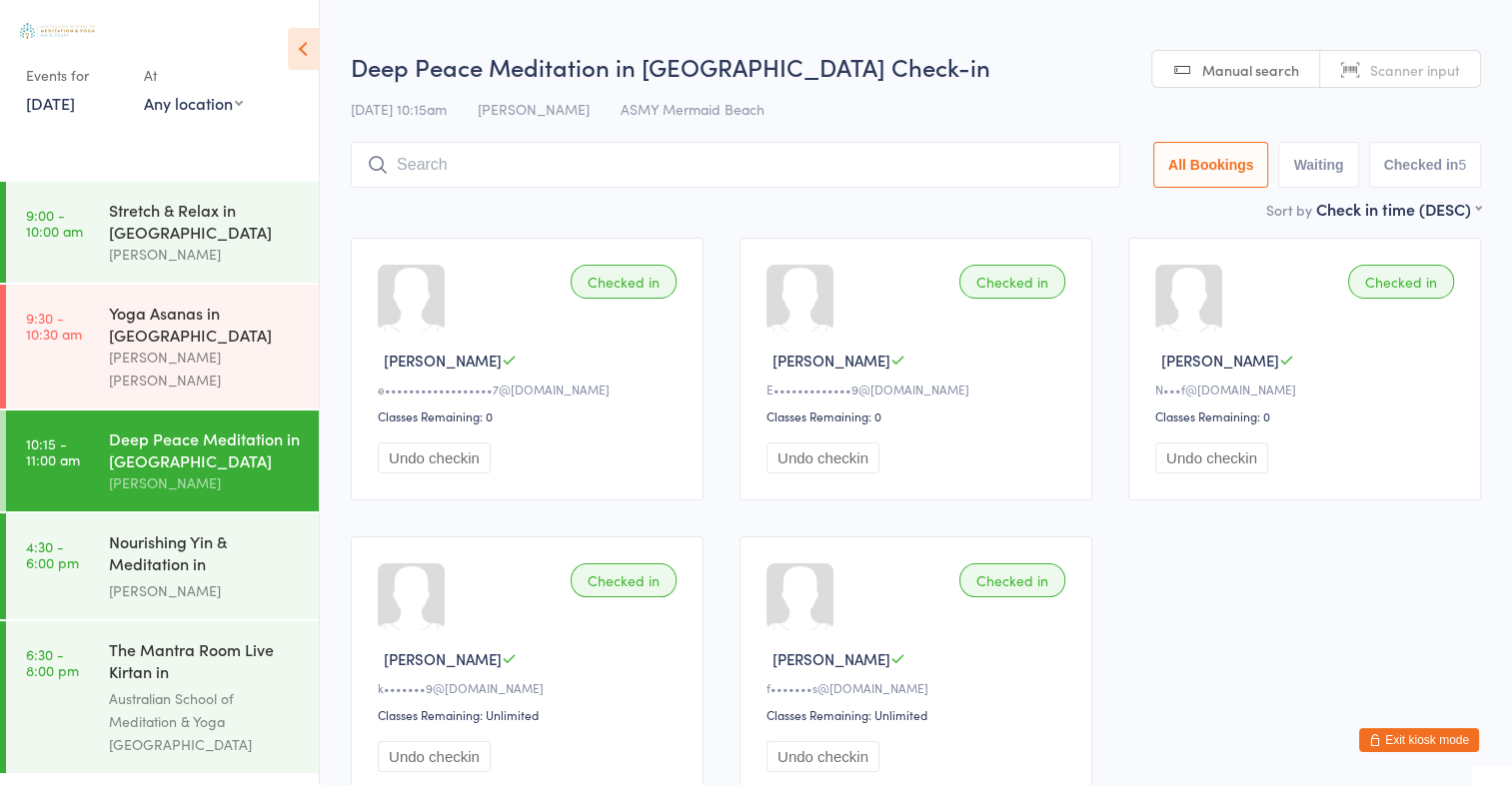 click on "[DATE]" at bounding box center (50, 103) 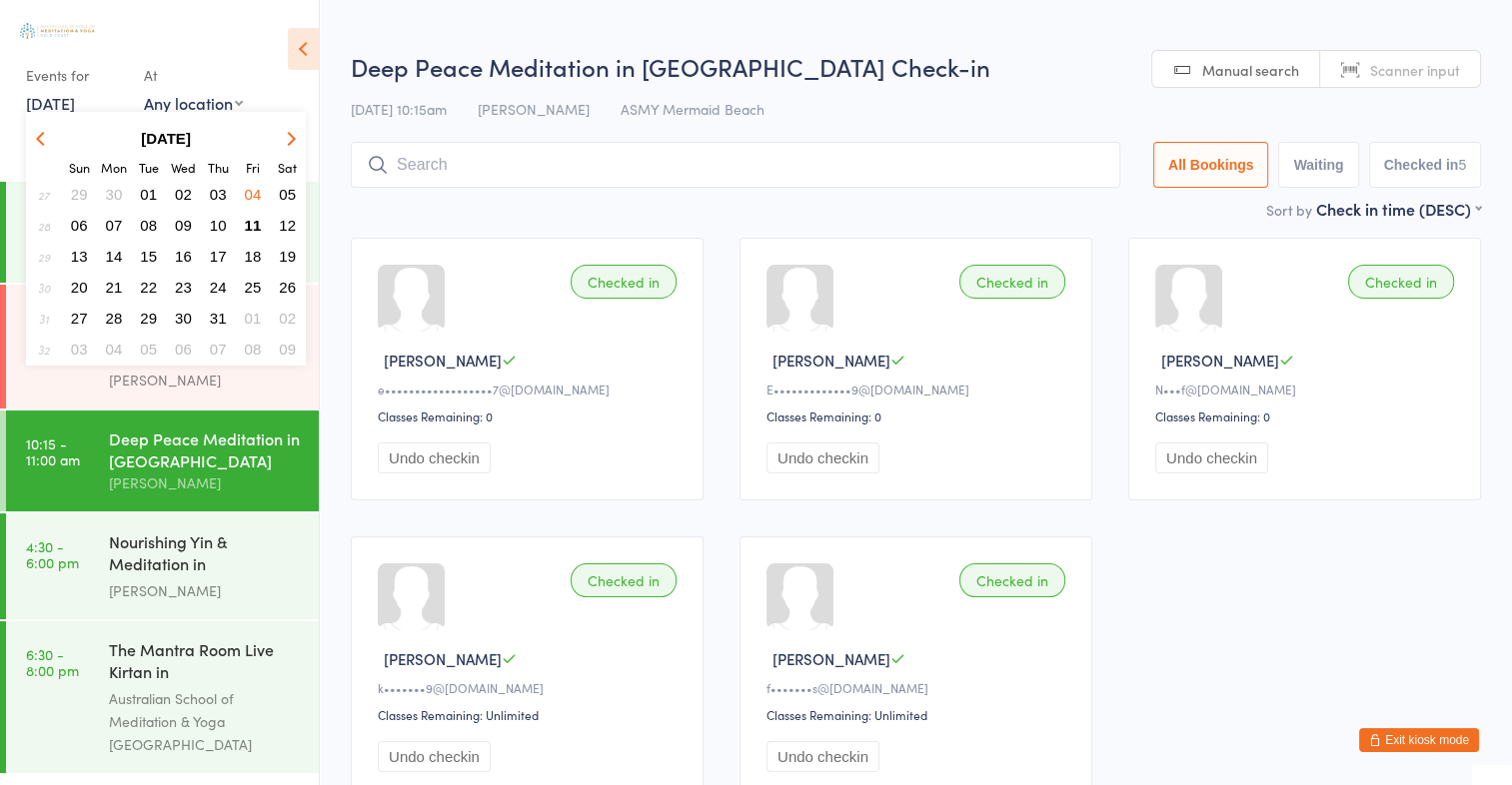 click on "04" at bounding box center (253, 194) 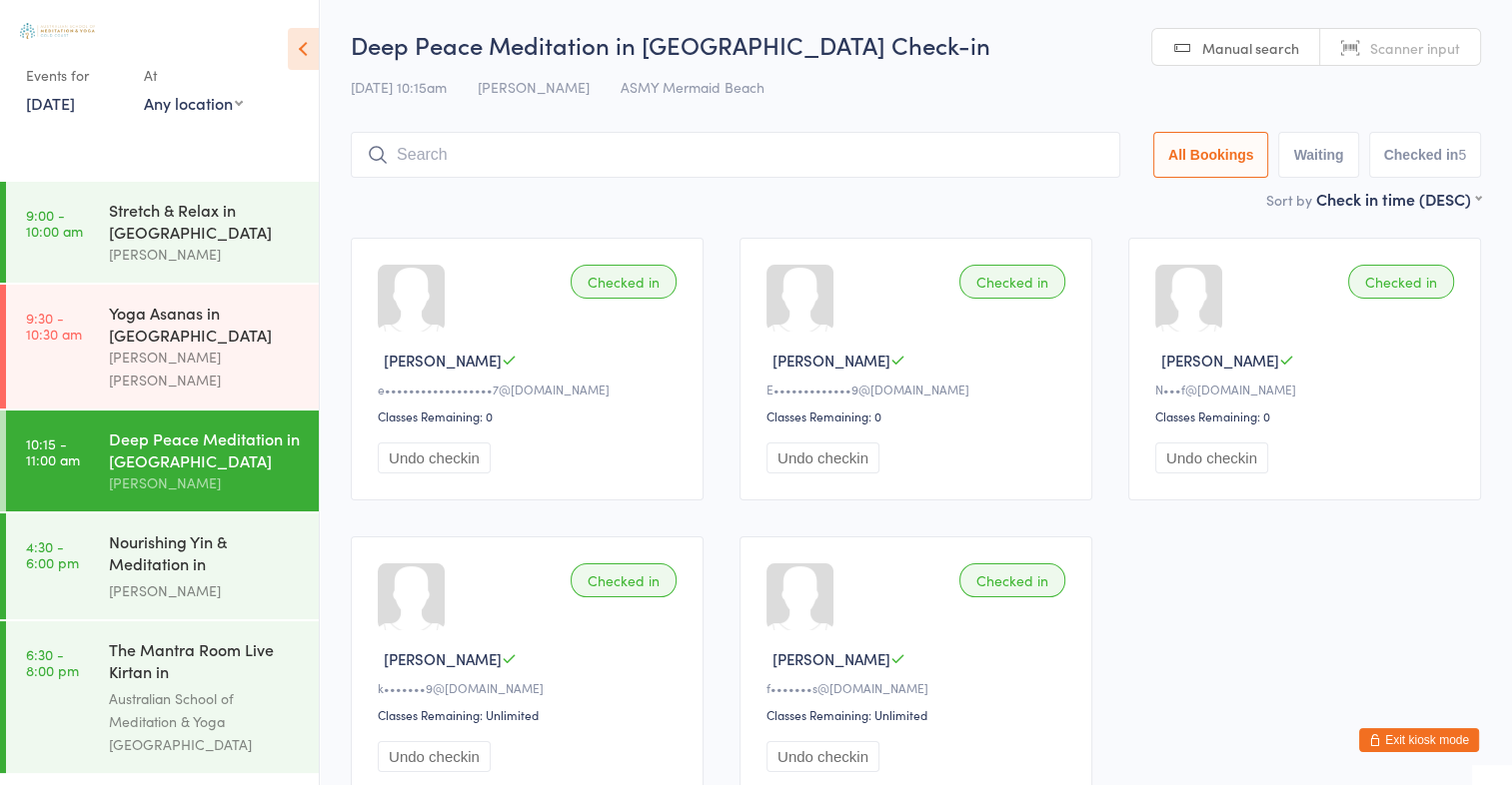 click on "[DATE]" at bounding box center (50, 103) 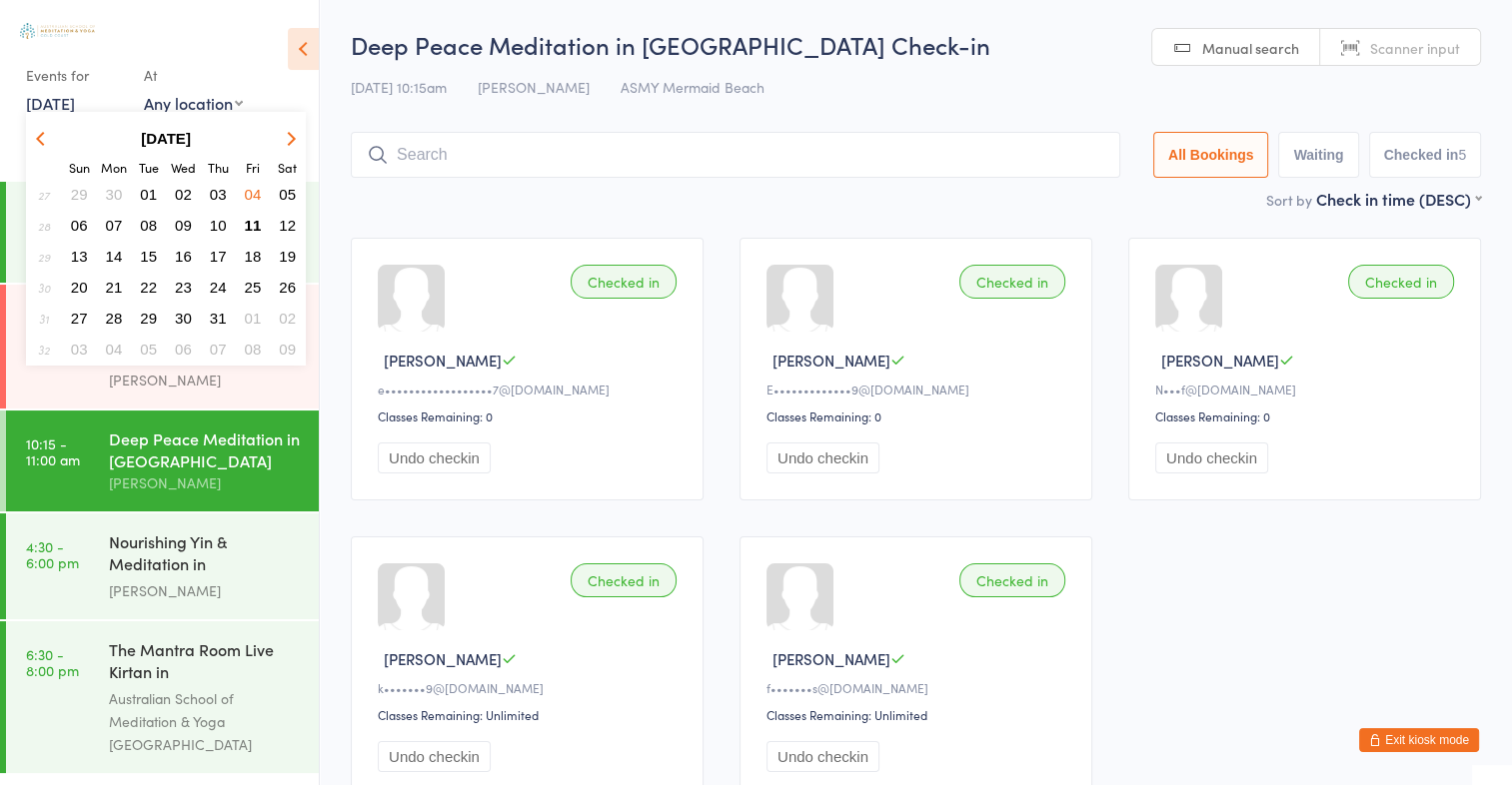 click at bounding box center [44, 138] 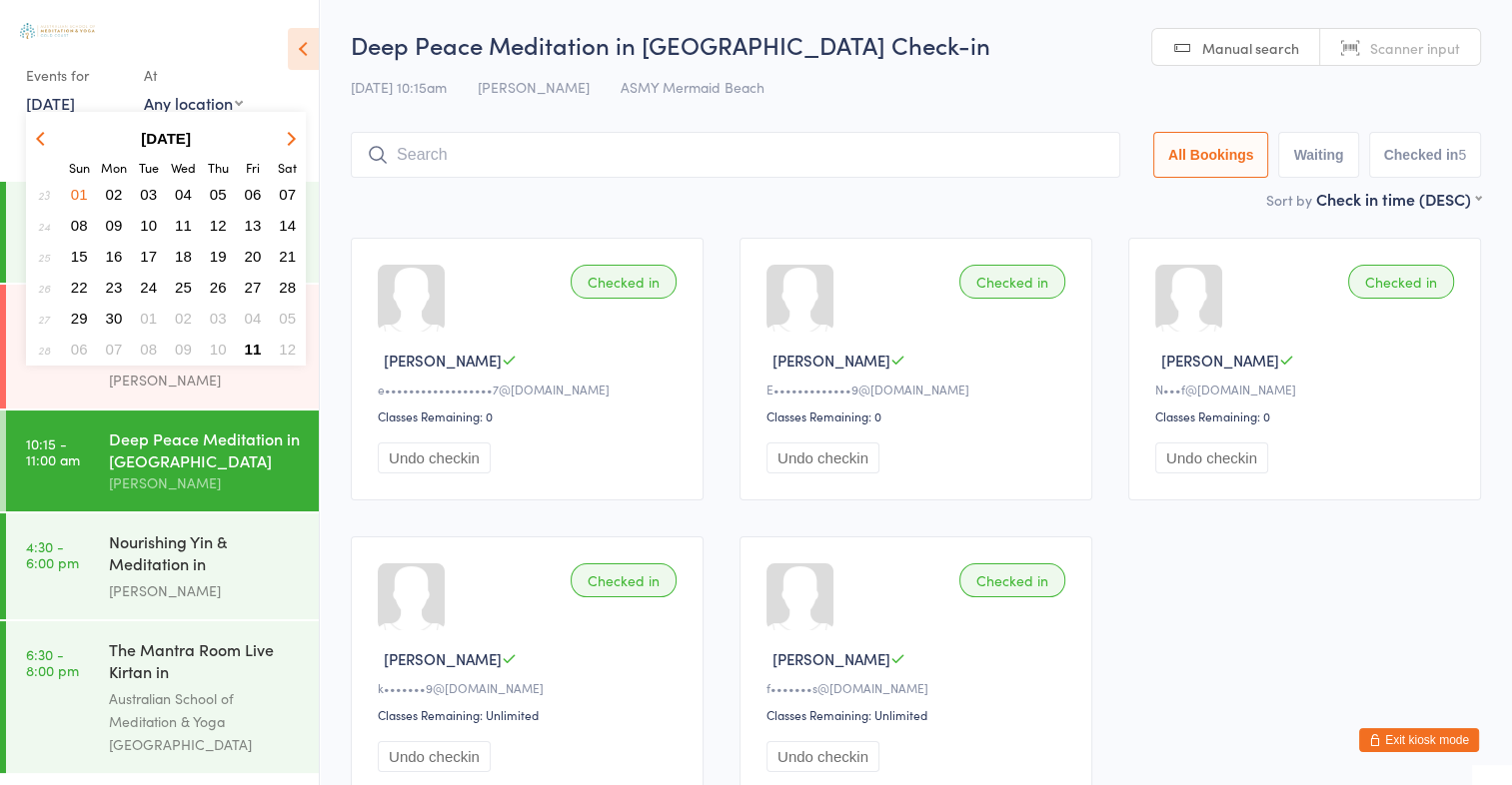 click on "27" at bounding box center [253, 287] 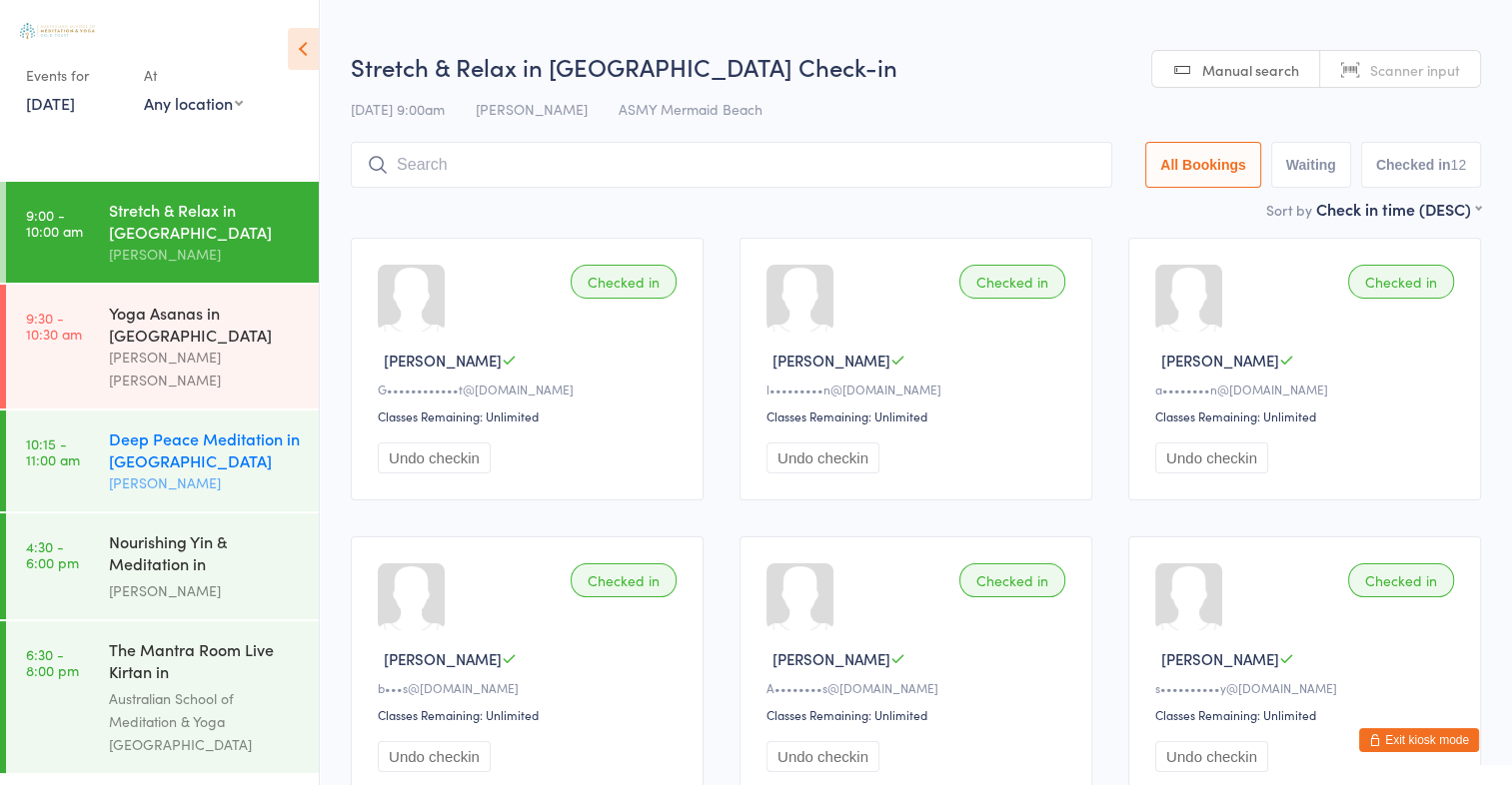 click on "Deep Peace Meditation in [GEOGRAPHIC_DATA]" at bounding box center (205, 449) 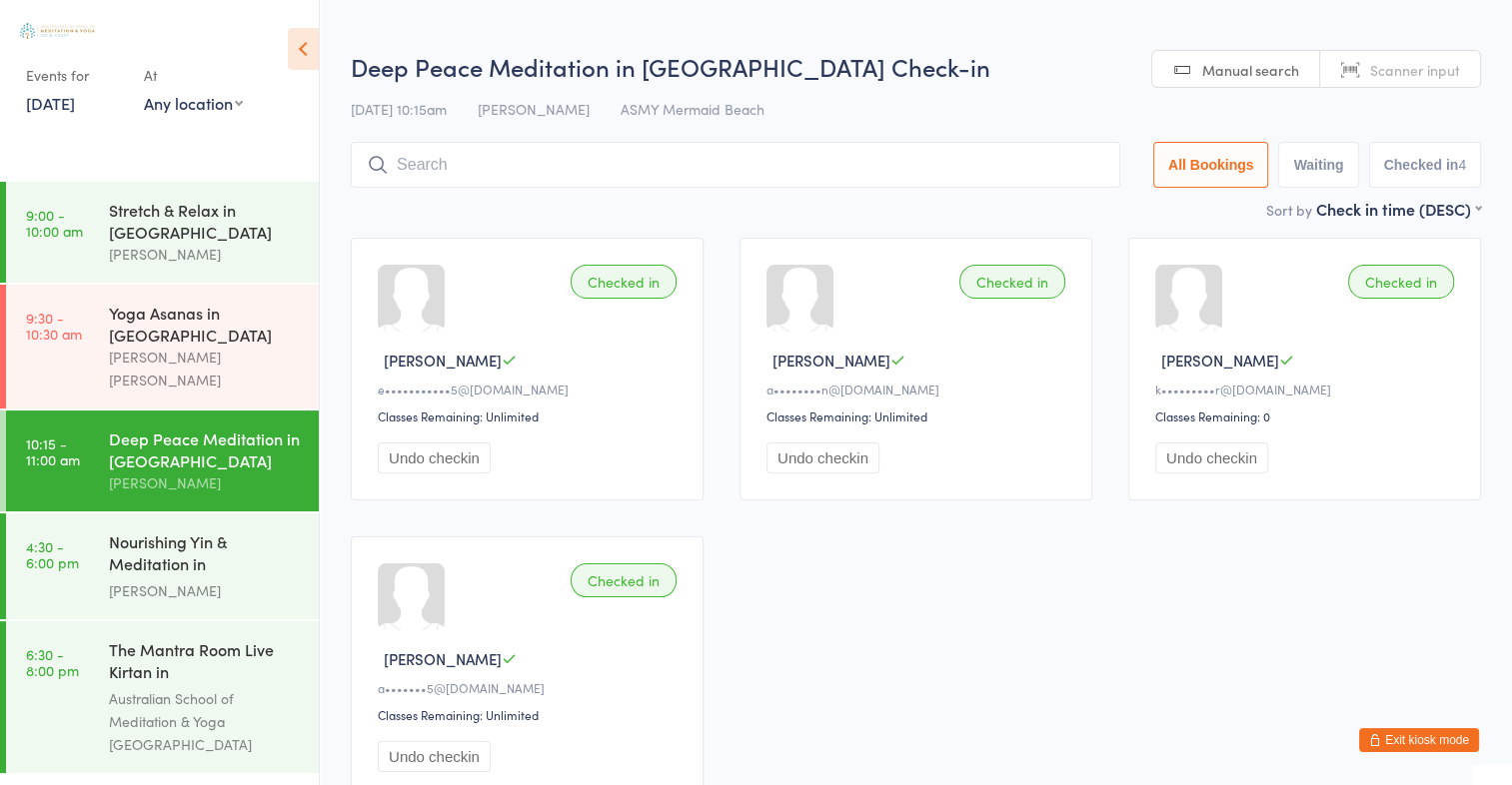 scroll, scrollTop: 0, scrollLeft: 0, axis: both 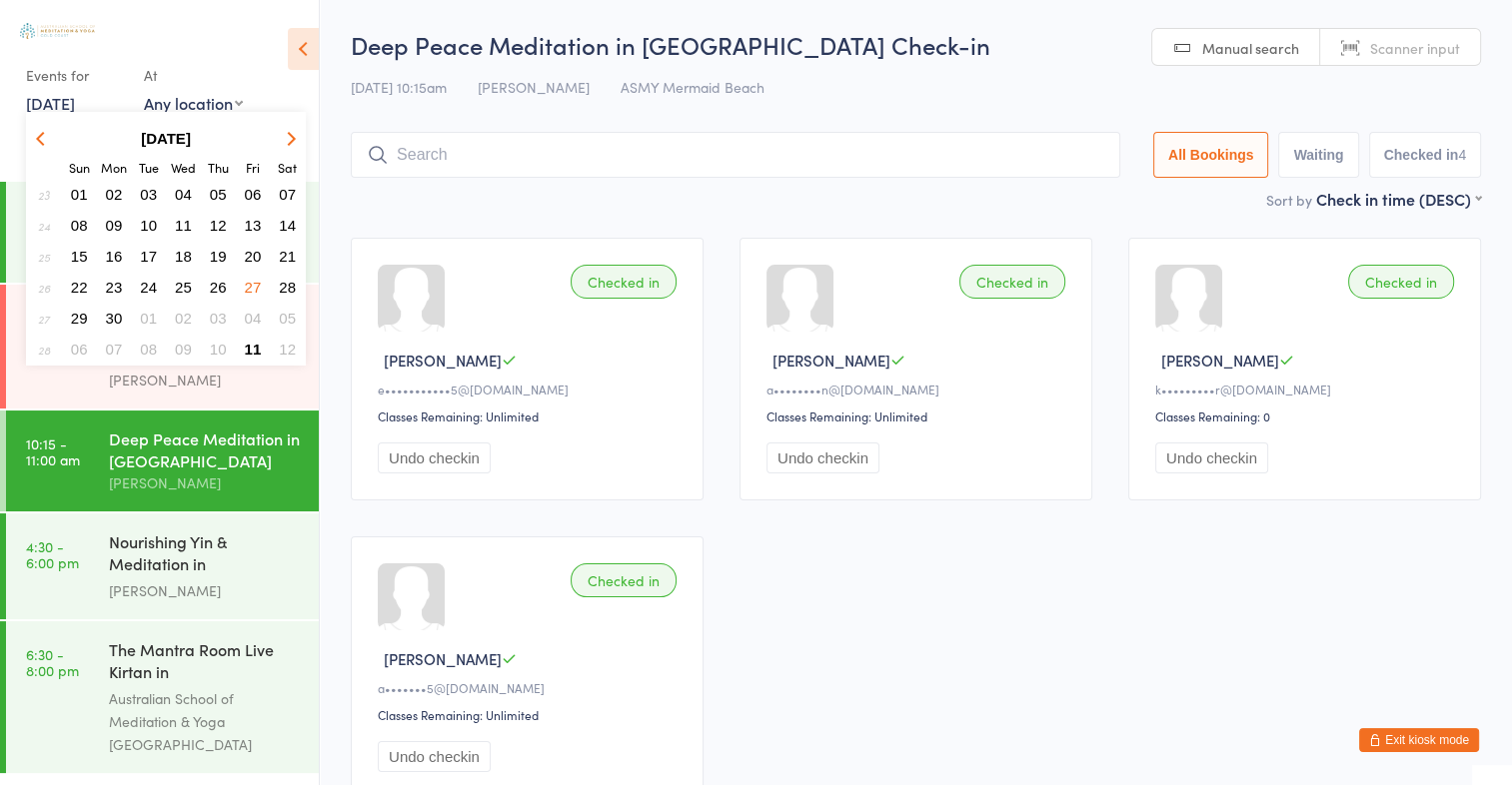 click on "30" at bounding box center (114, 318) 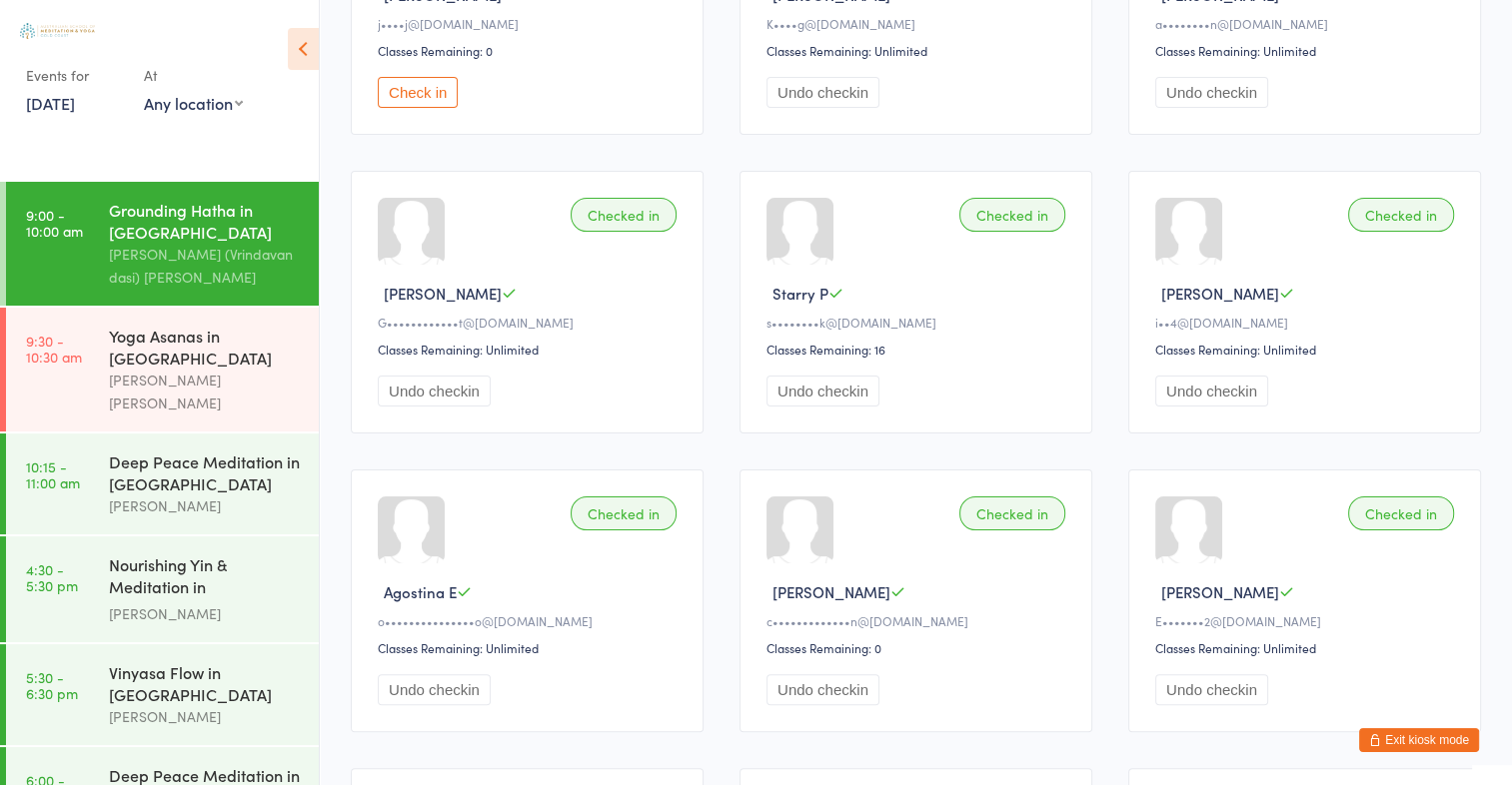 scroll, scrollTop: 395, scrollLeft: 0, axis: vertical 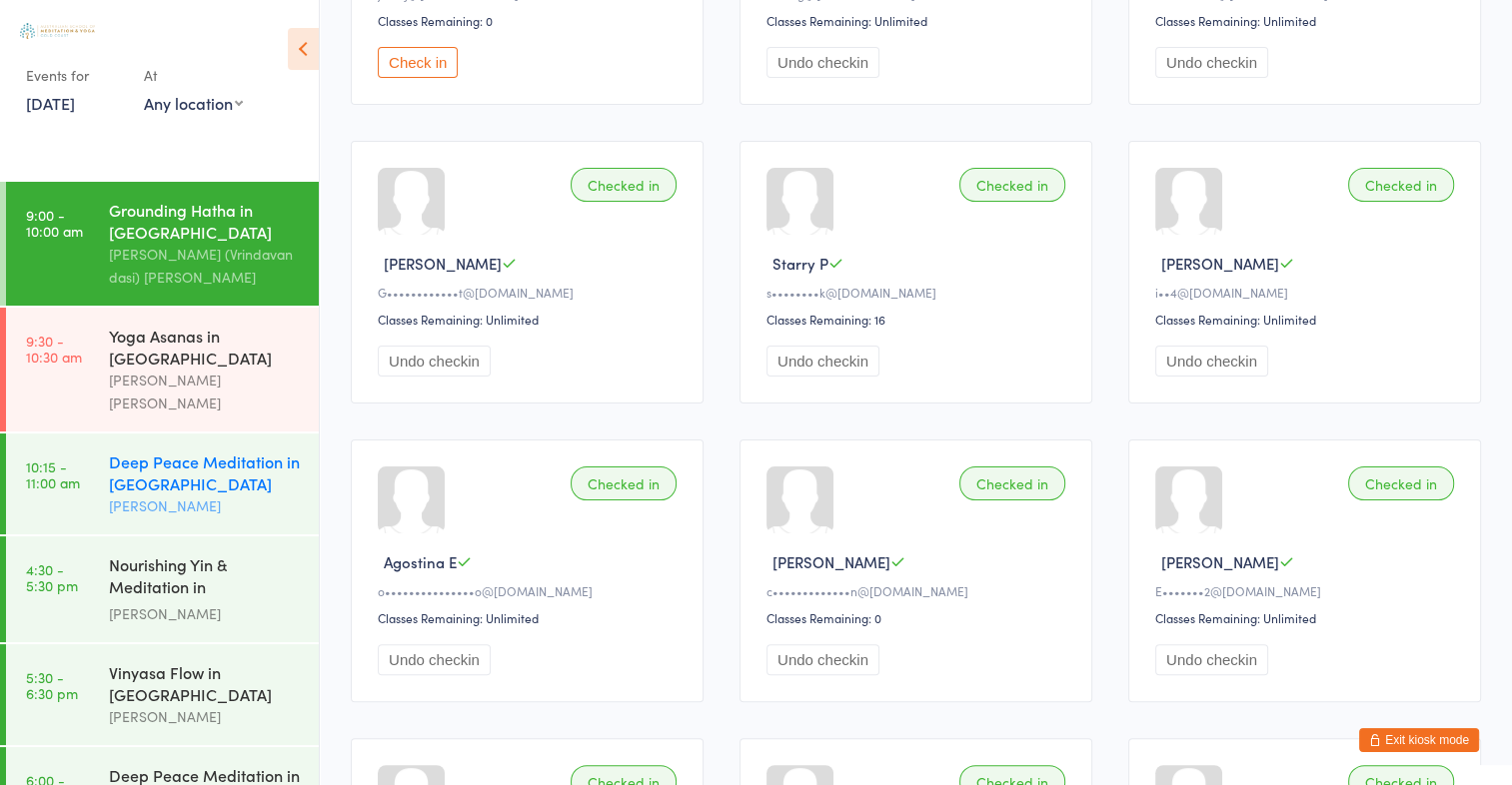 click on "Deep Peace Meditation in [GEOGRAPHIC_DATA]" at bounding box center (205, 472) 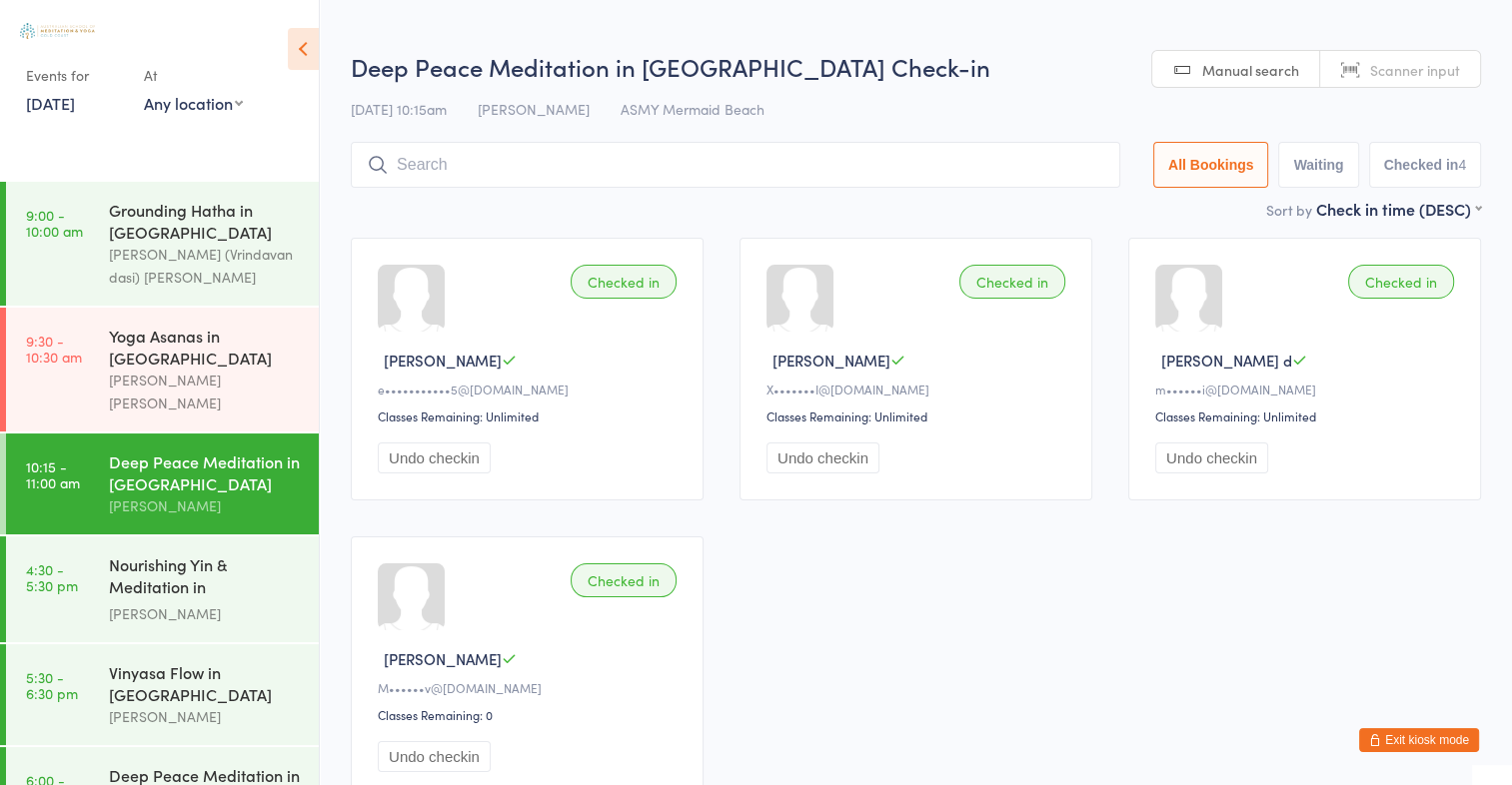 scroll, scrollTop: 78, scrollLeft: 0, axis: vertical 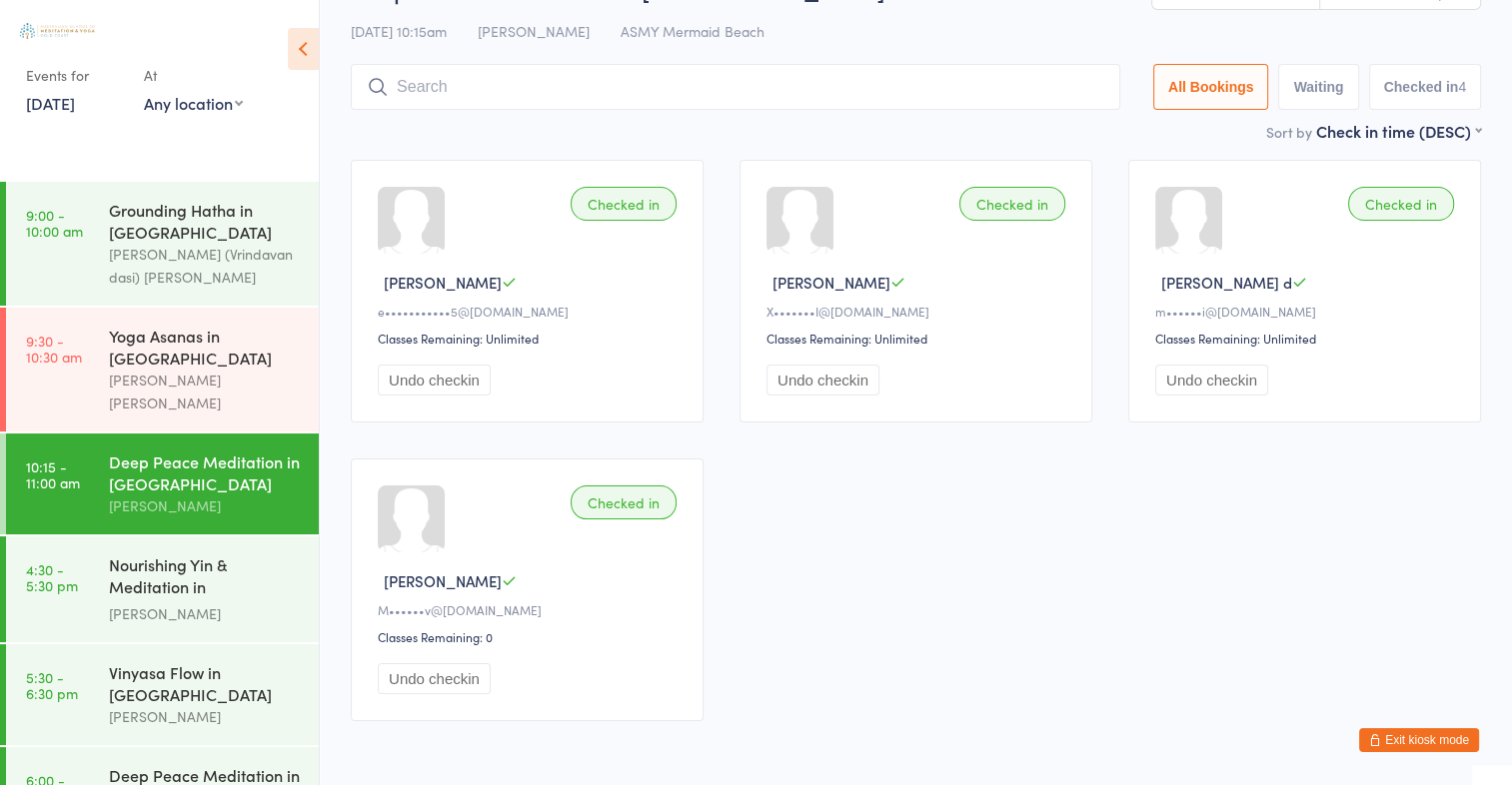 click on "[DATE]" at bounding box center (50, 103) 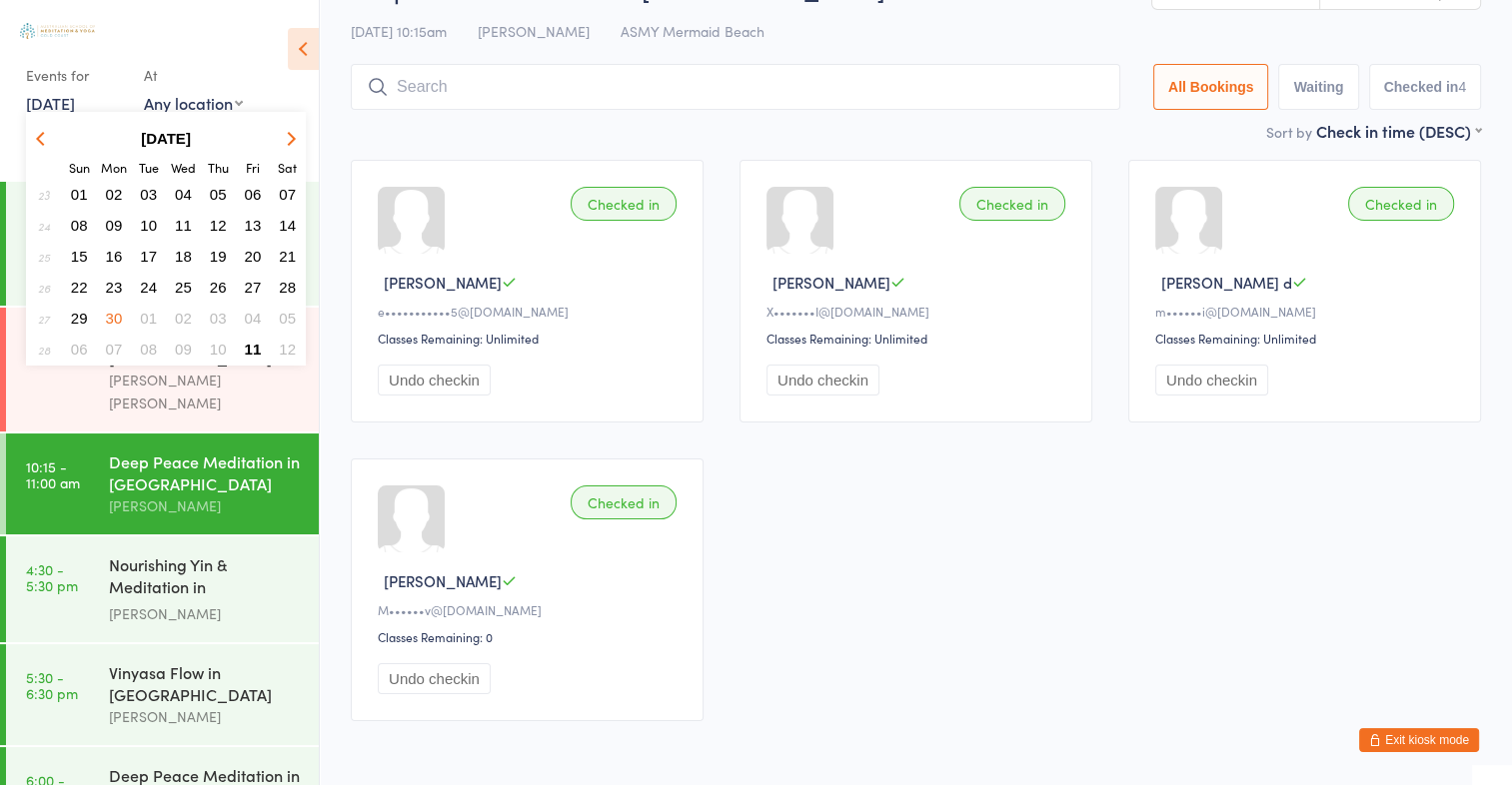 click on "23" at bounding box center [114, 287] 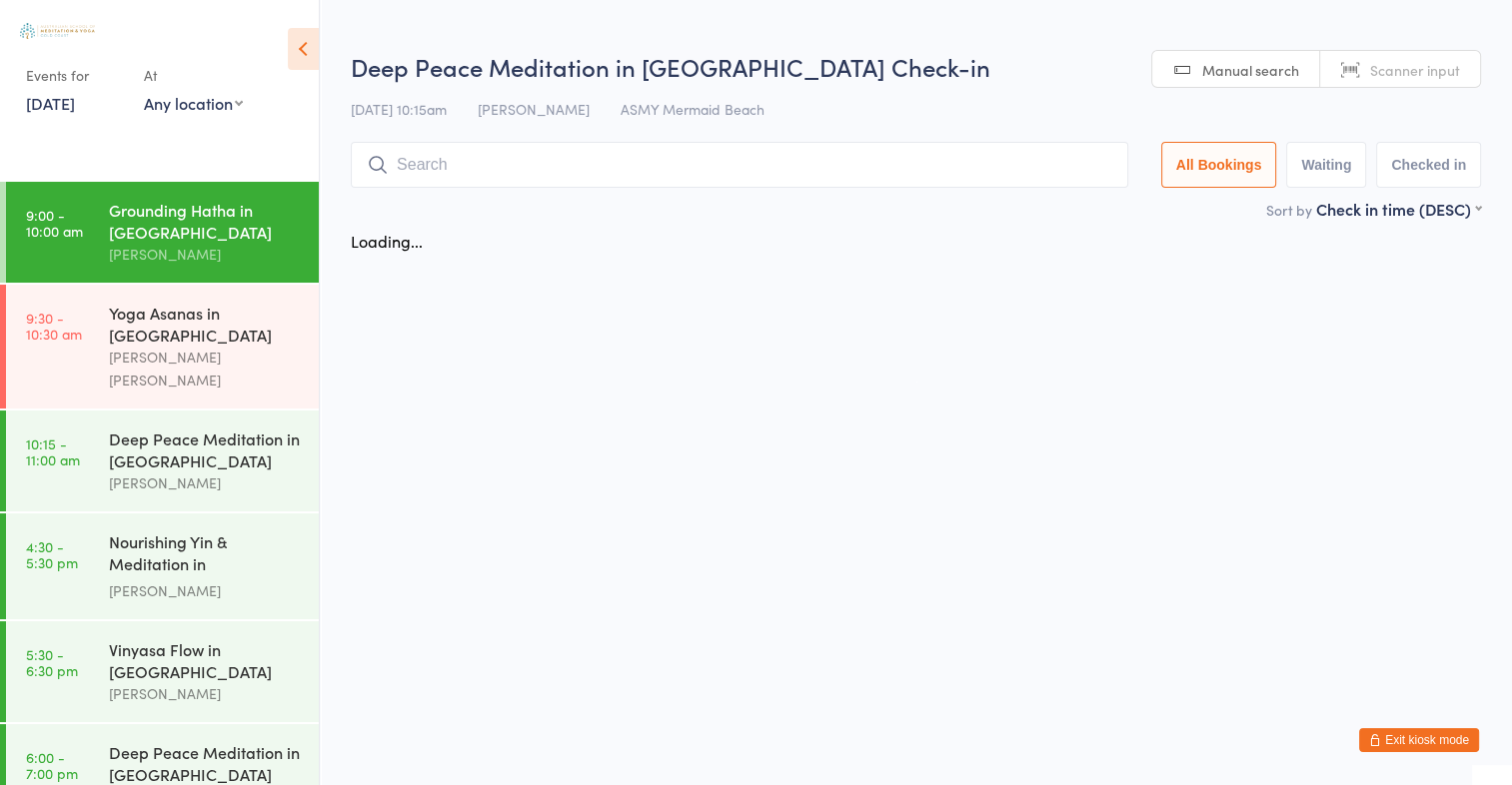 scroll, scrollTop: 0, scrollLeft: 0, axis: both 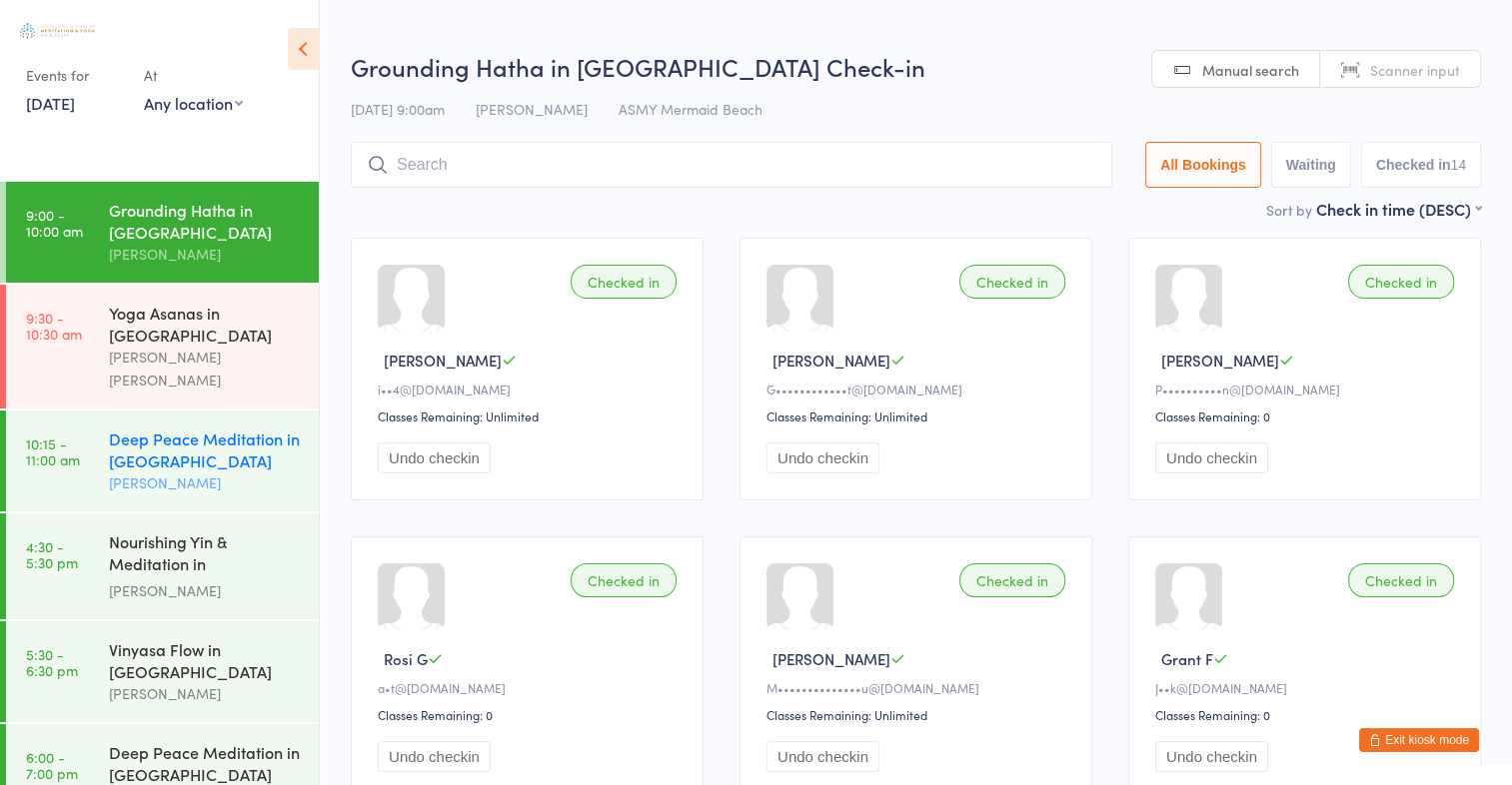 click on "Deep Peace Meditation in Mermaid Beach [PERSON_NAME]" at bounding box center (214, 460) 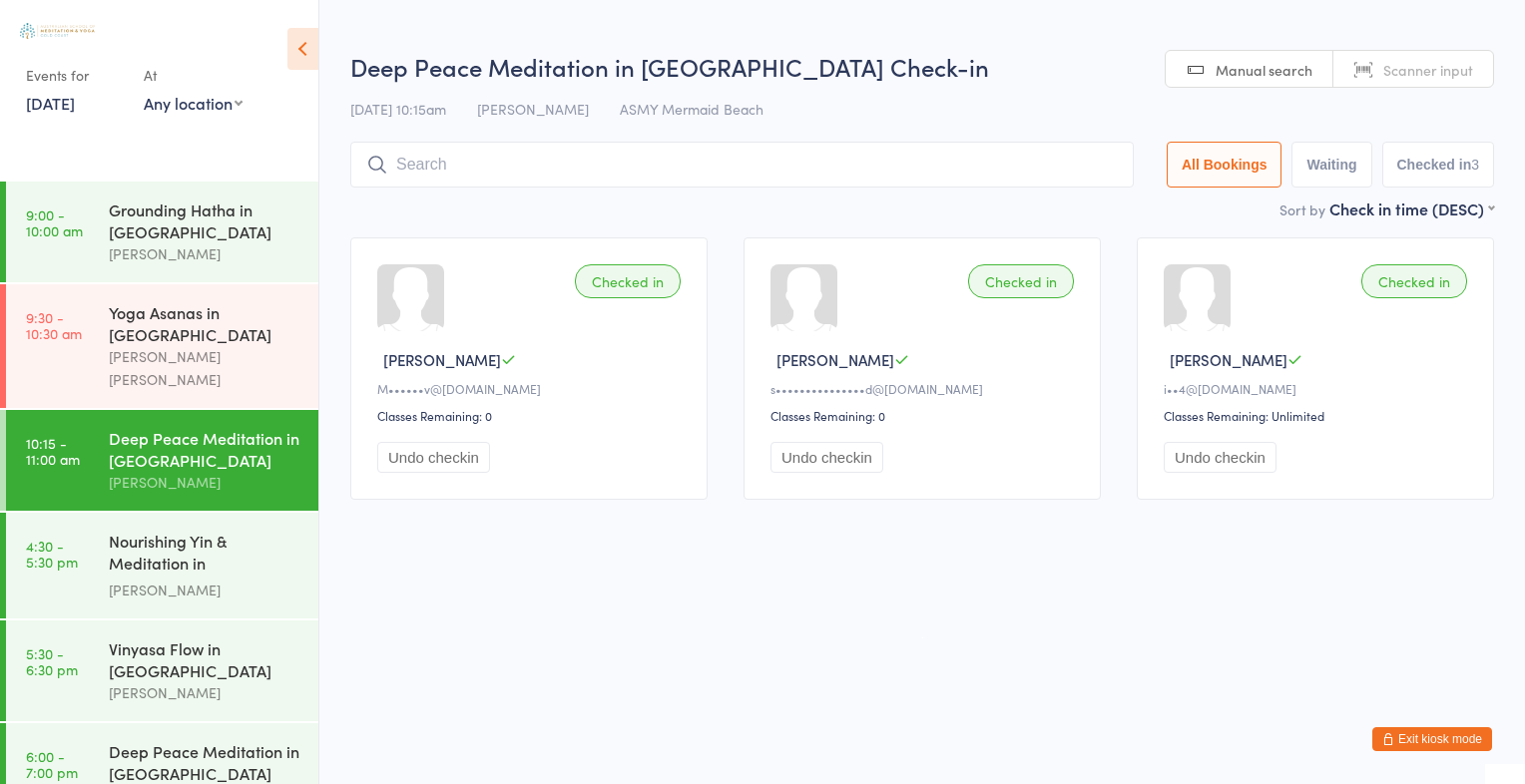 click on "[DATE]" at bounding box center (50, 103) 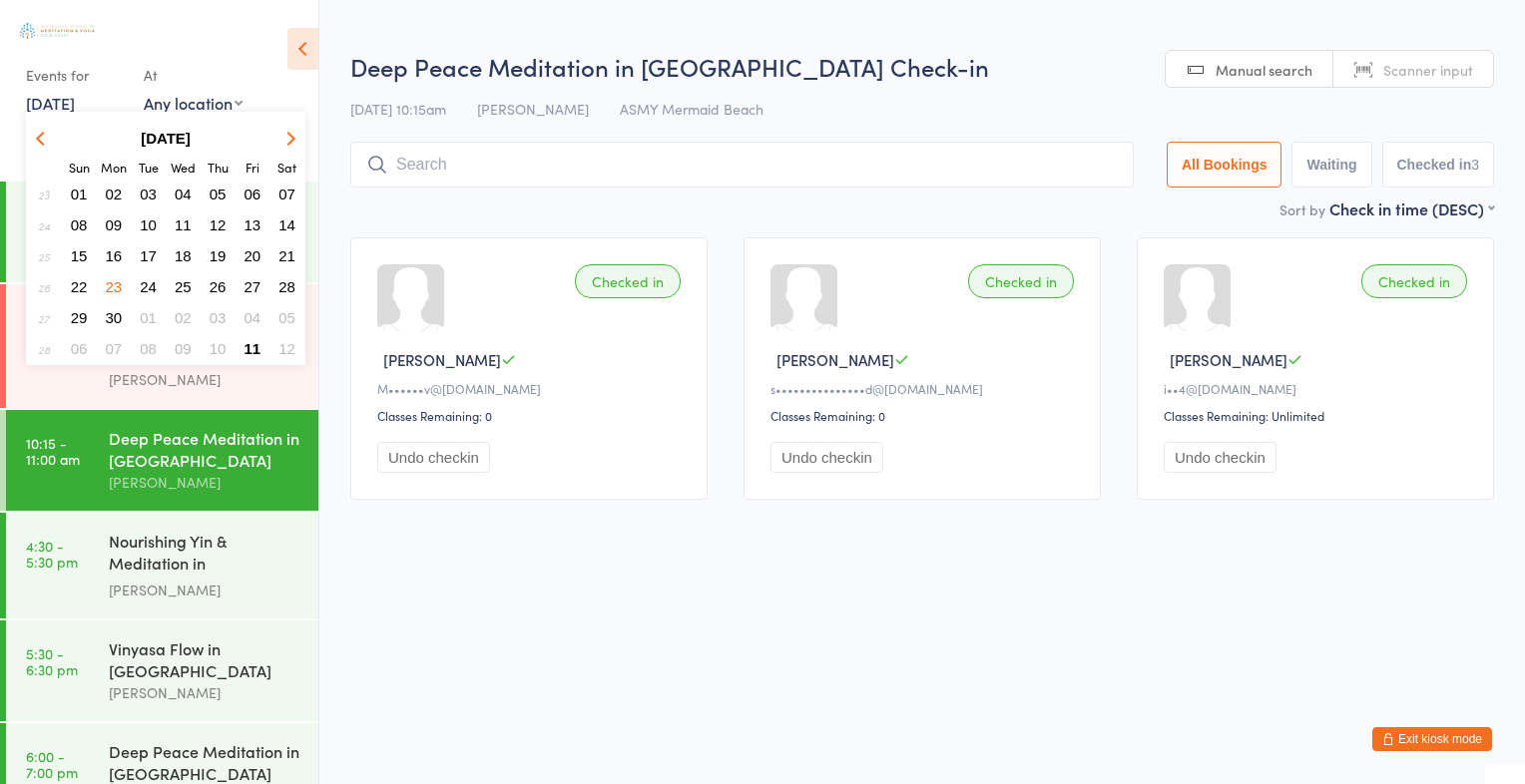 click on "16" at bounding box center [114, 255] 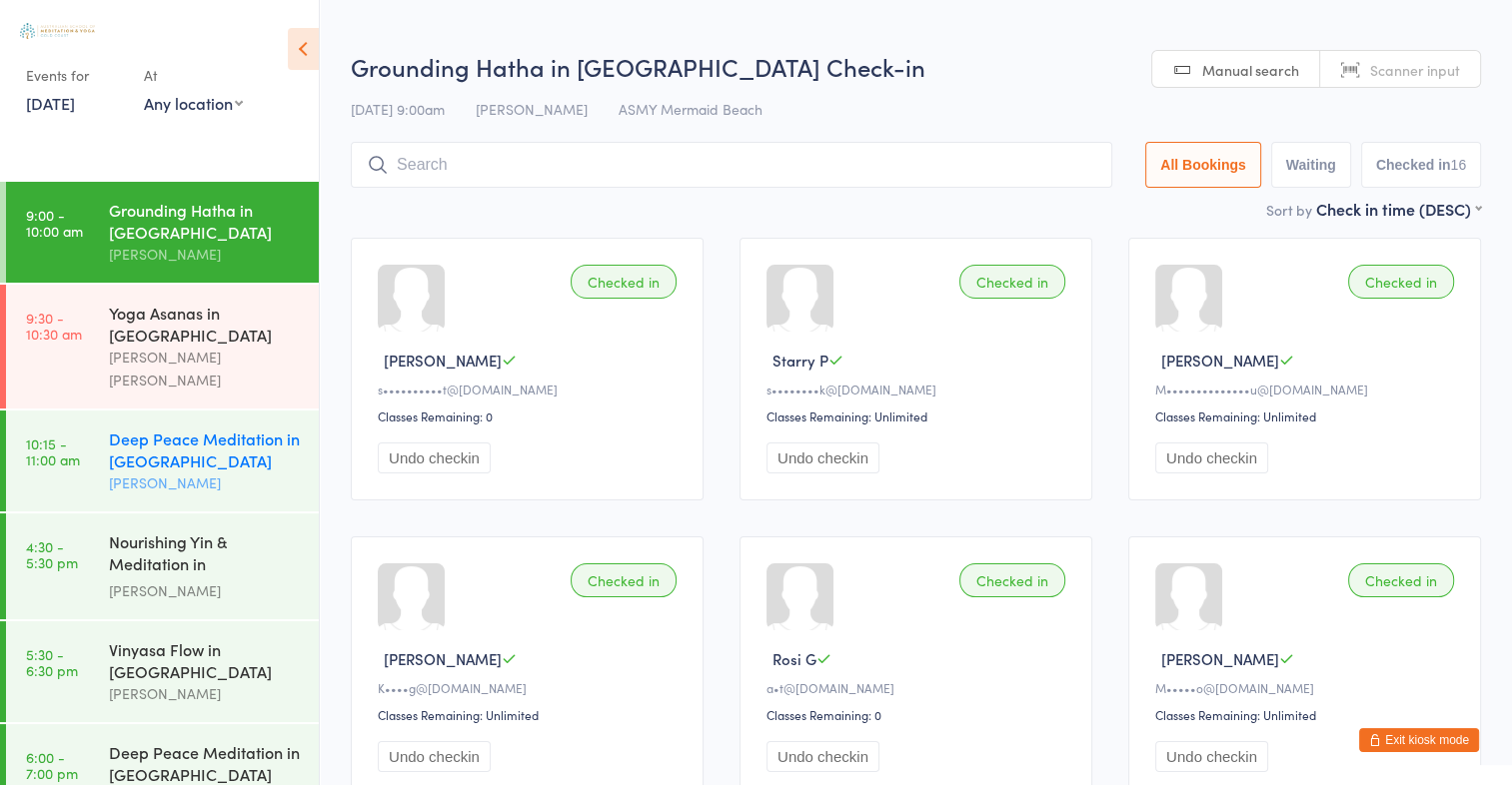 click on "[PERSON_NAME]" at bounding box center [205, 482] 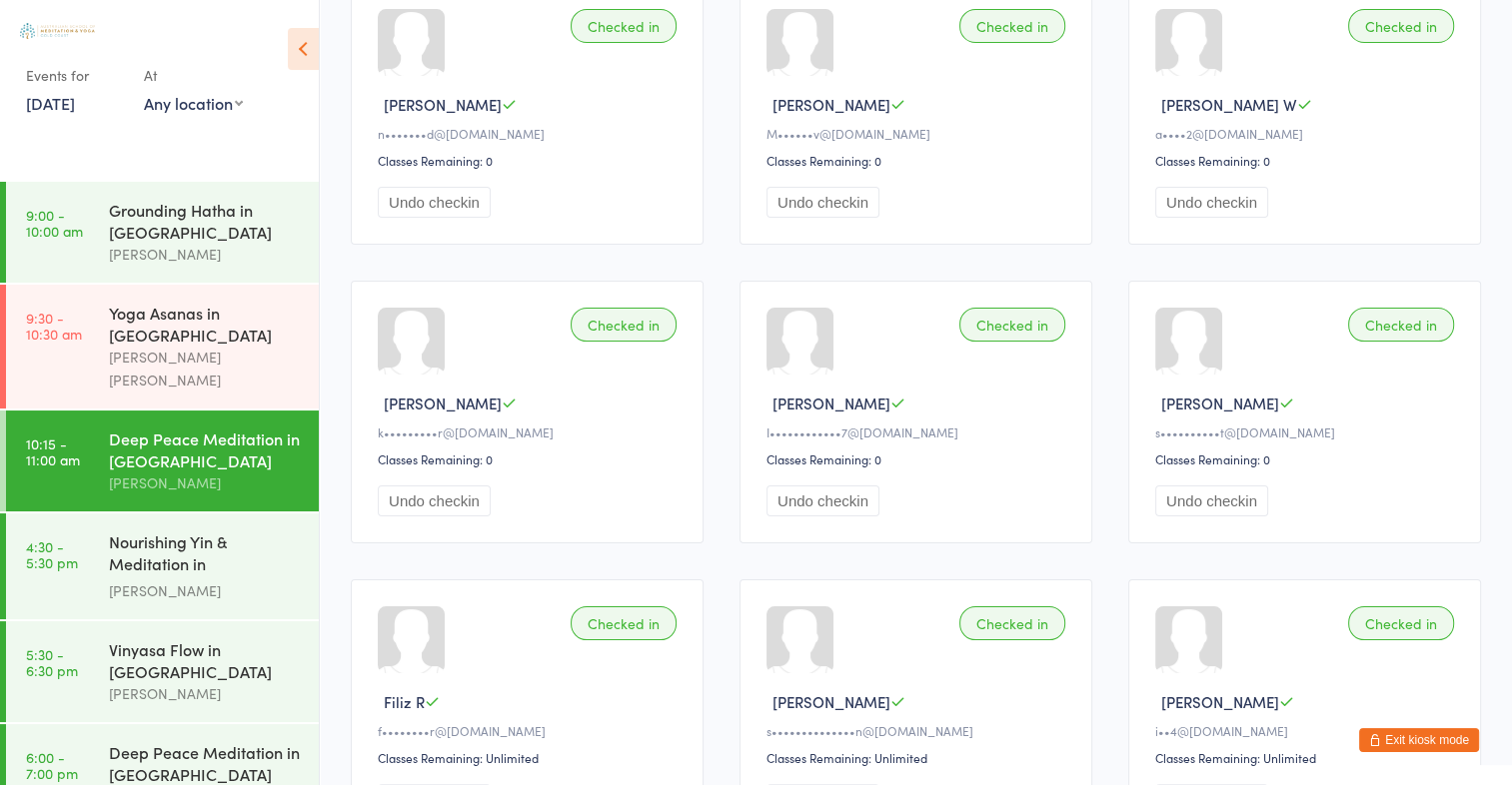 scroll, scrollTop: 251, scrollLeft: 0, axis: vertical 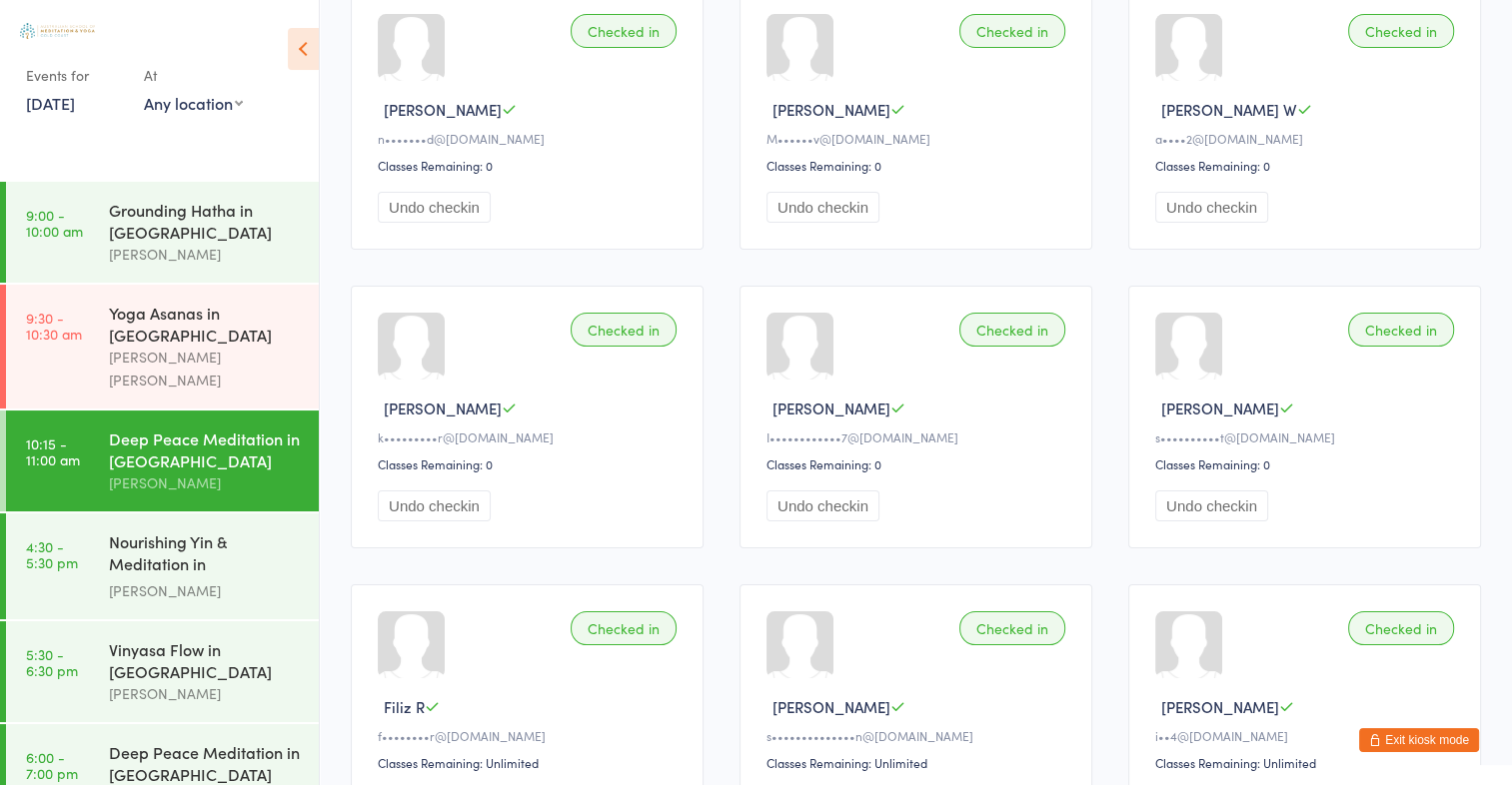 click on "[DATE]" at bounding box center (50, 103) 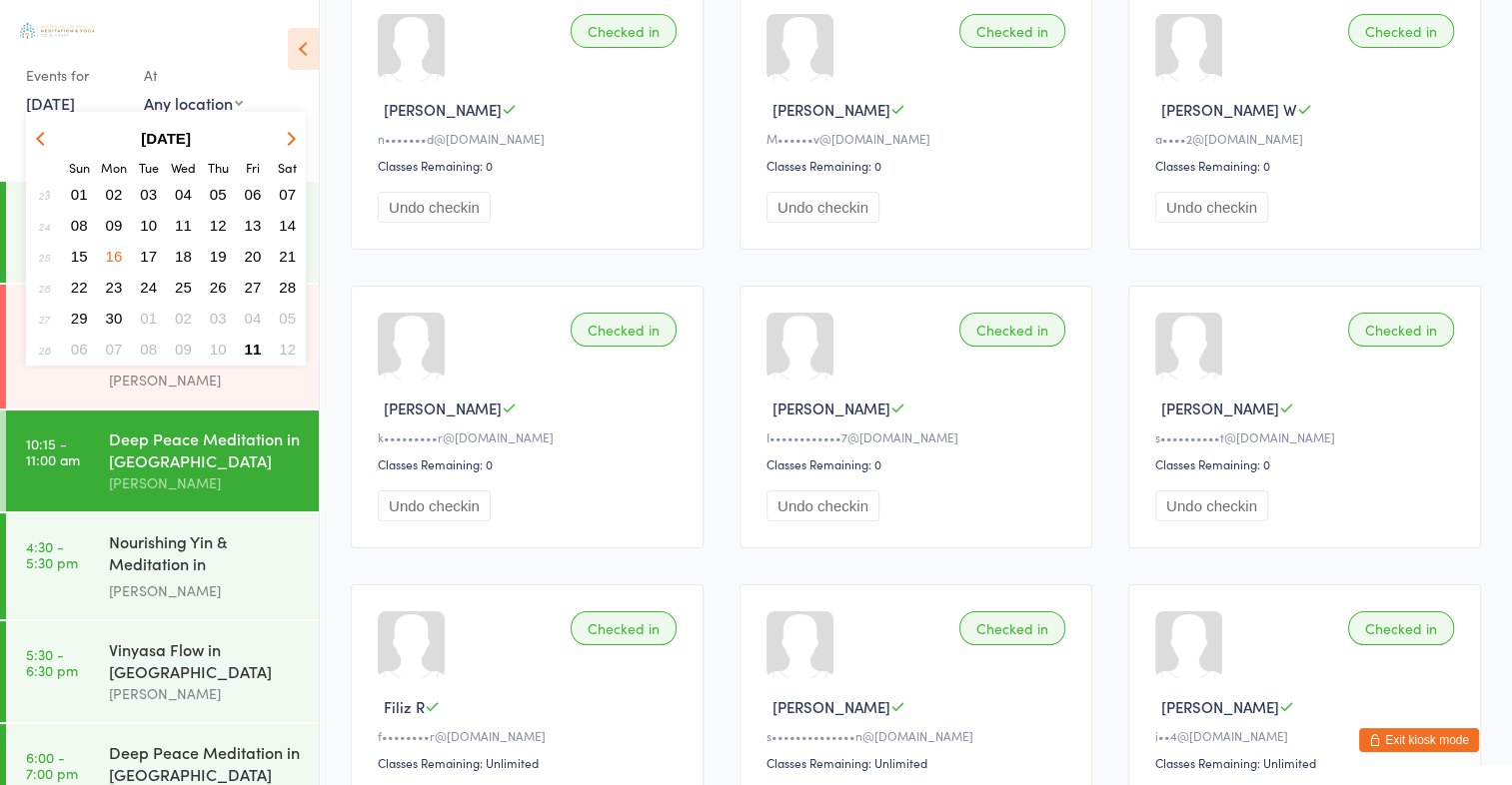click on "19" at bounding box center [218, 256] 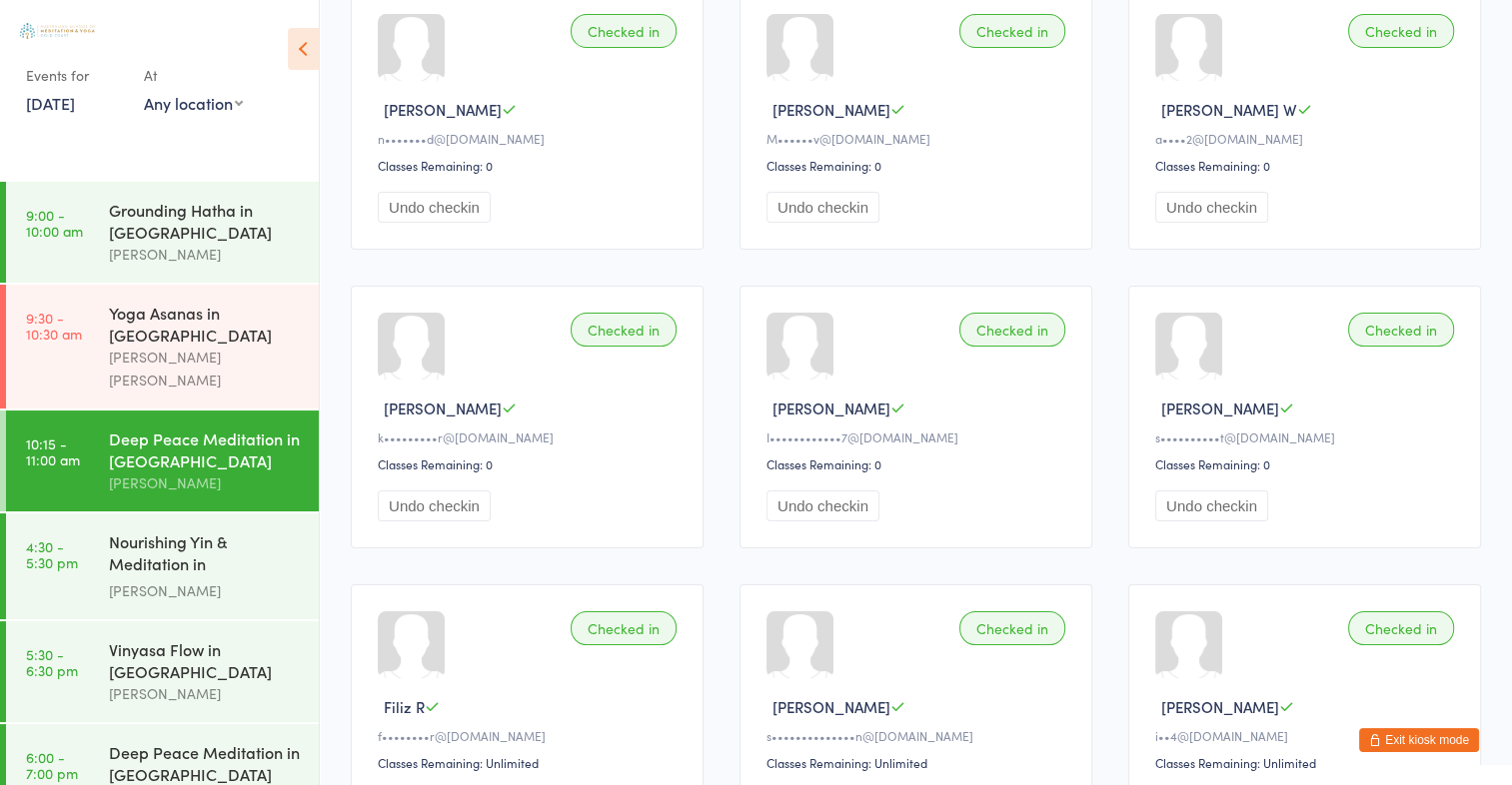 scroll, scrollTop: 0, scrollLeft: 0, axis: both 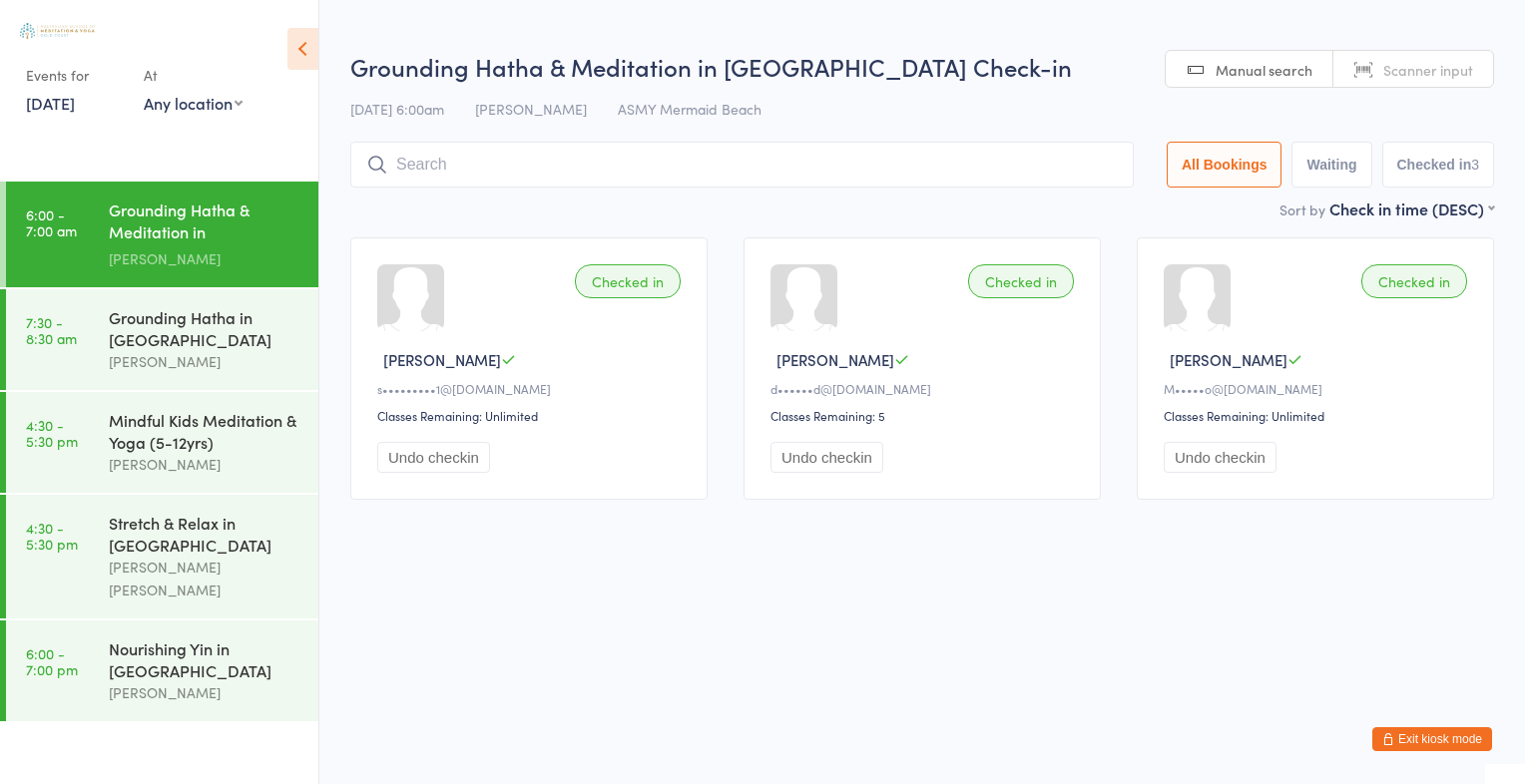click on "[DATE]" at bounding box center [50, 103] 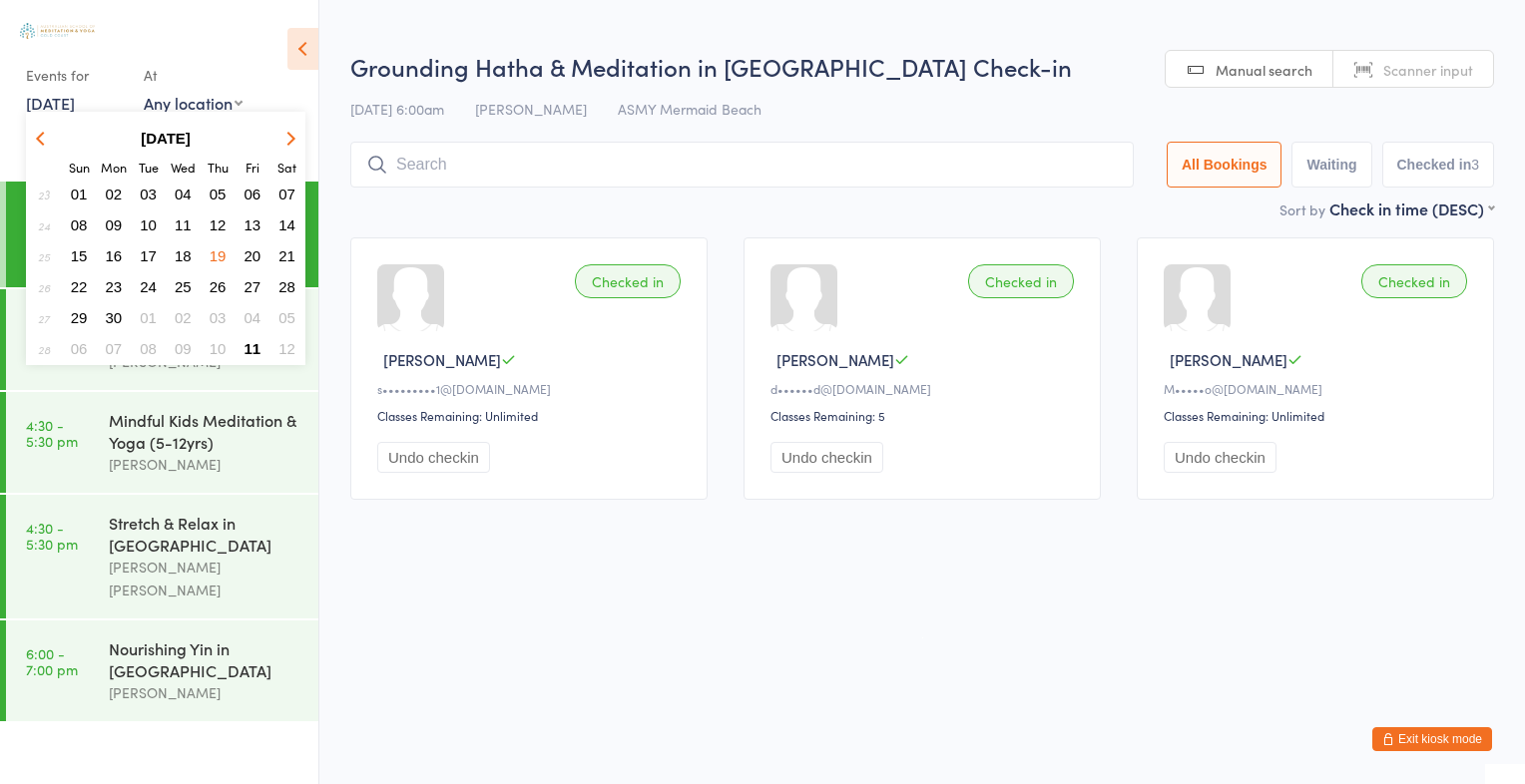 click on "20" at bounding box center (253, 255) 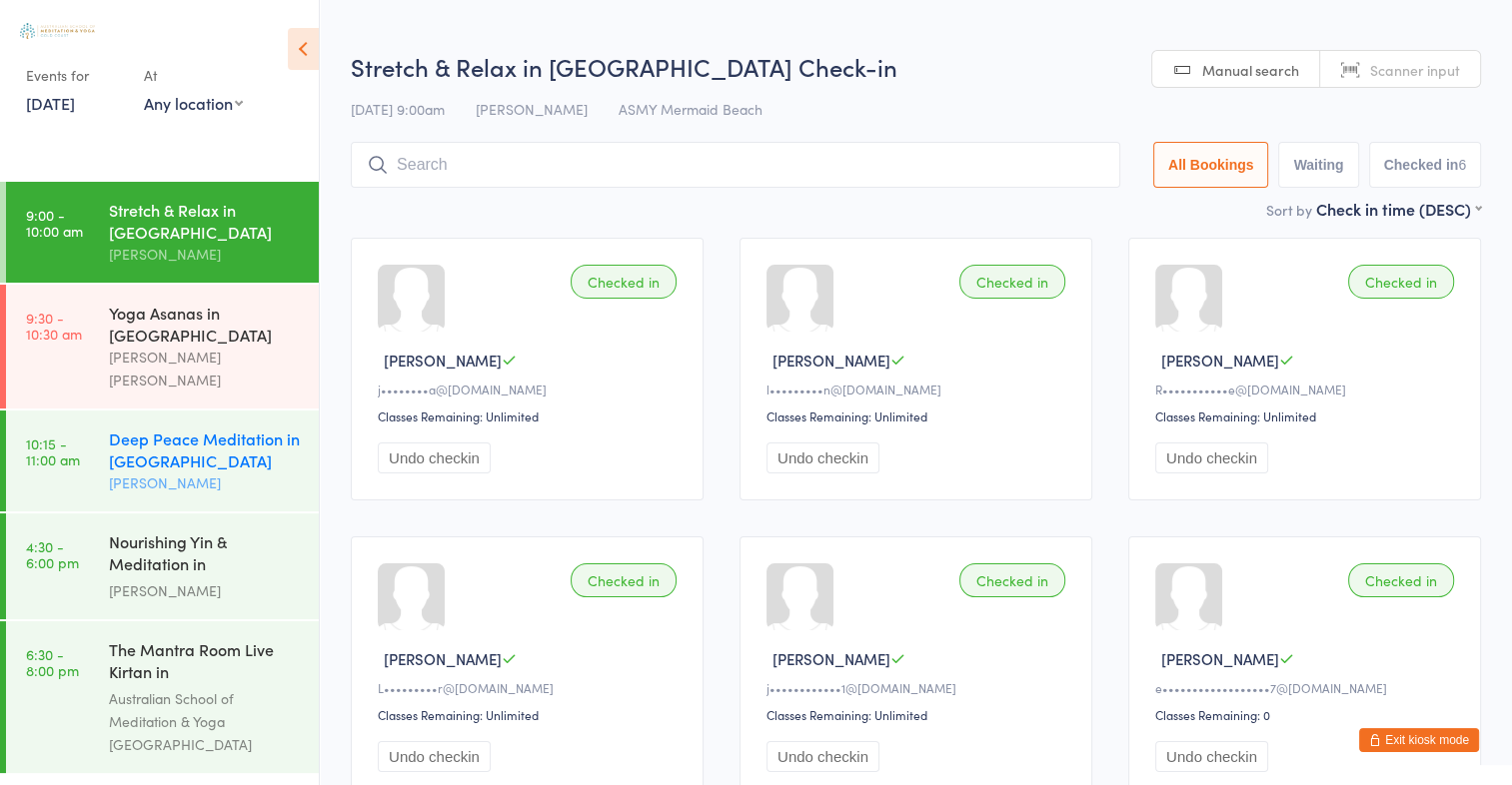 click on "Deep Peace Meditation in Mermaid Beach [PERSON_NAME]" at bounding box center [214, 460] 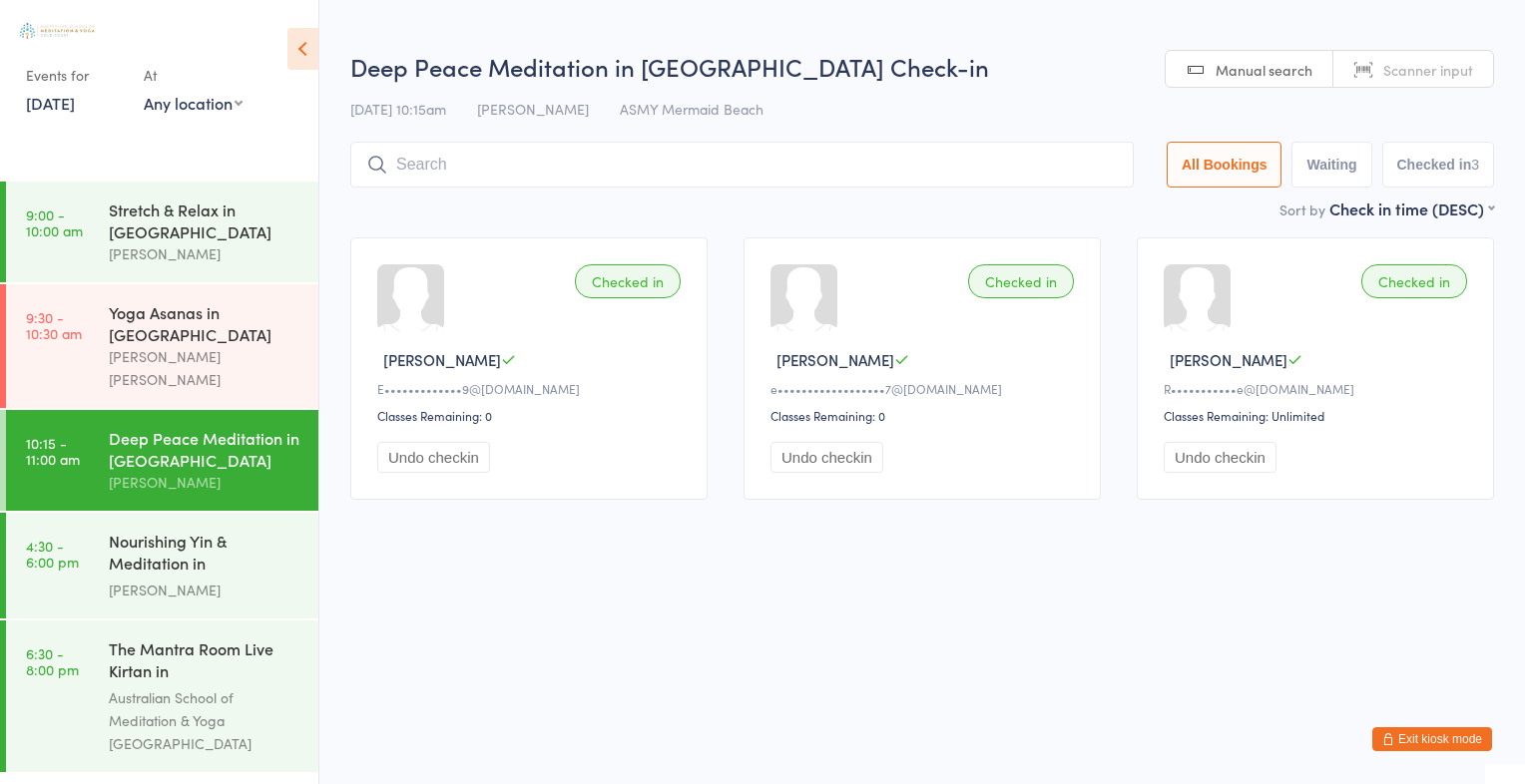 click on "Events for" at bounding box center (75, 75) 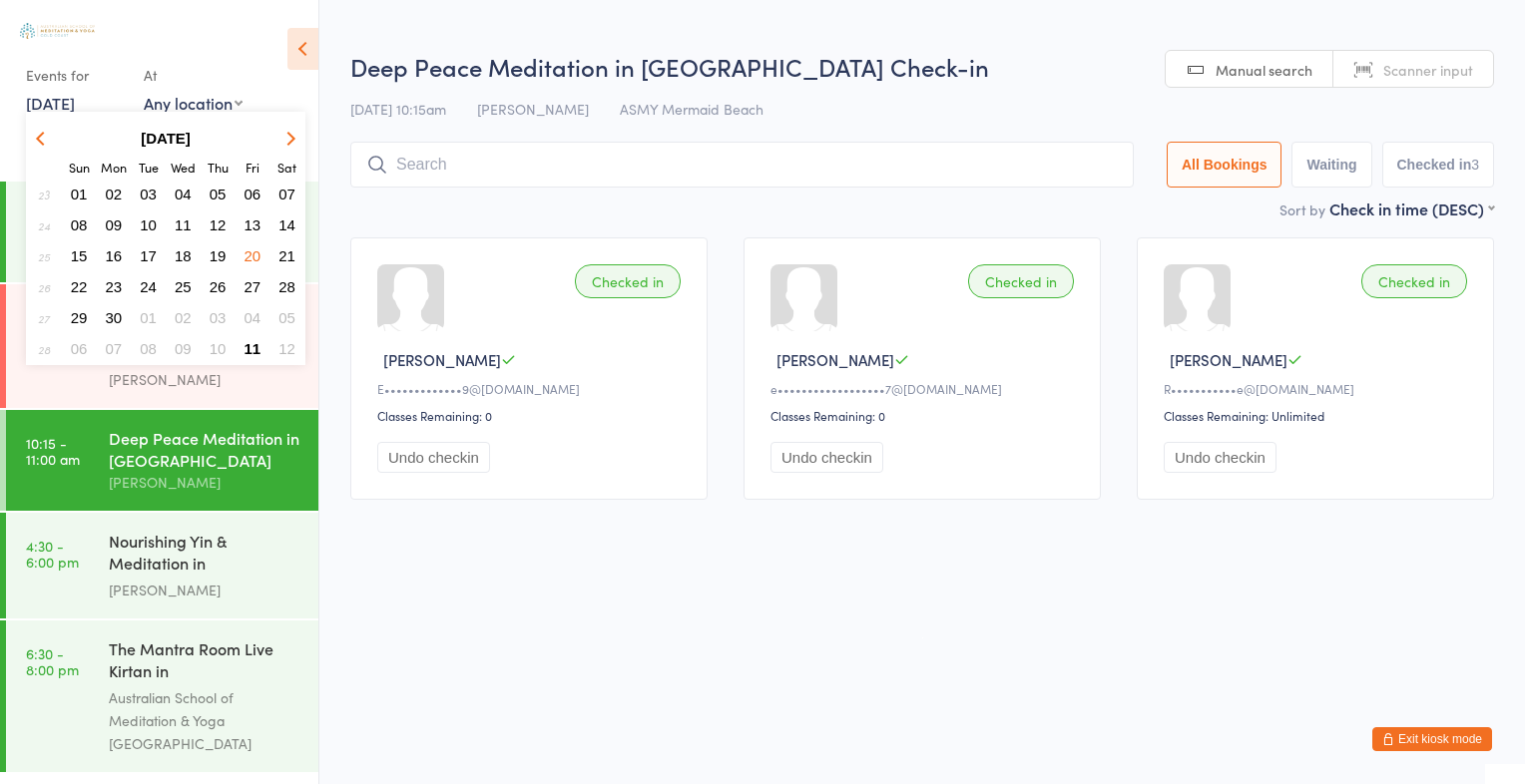 click on "13" at bounding box center (253, 224) 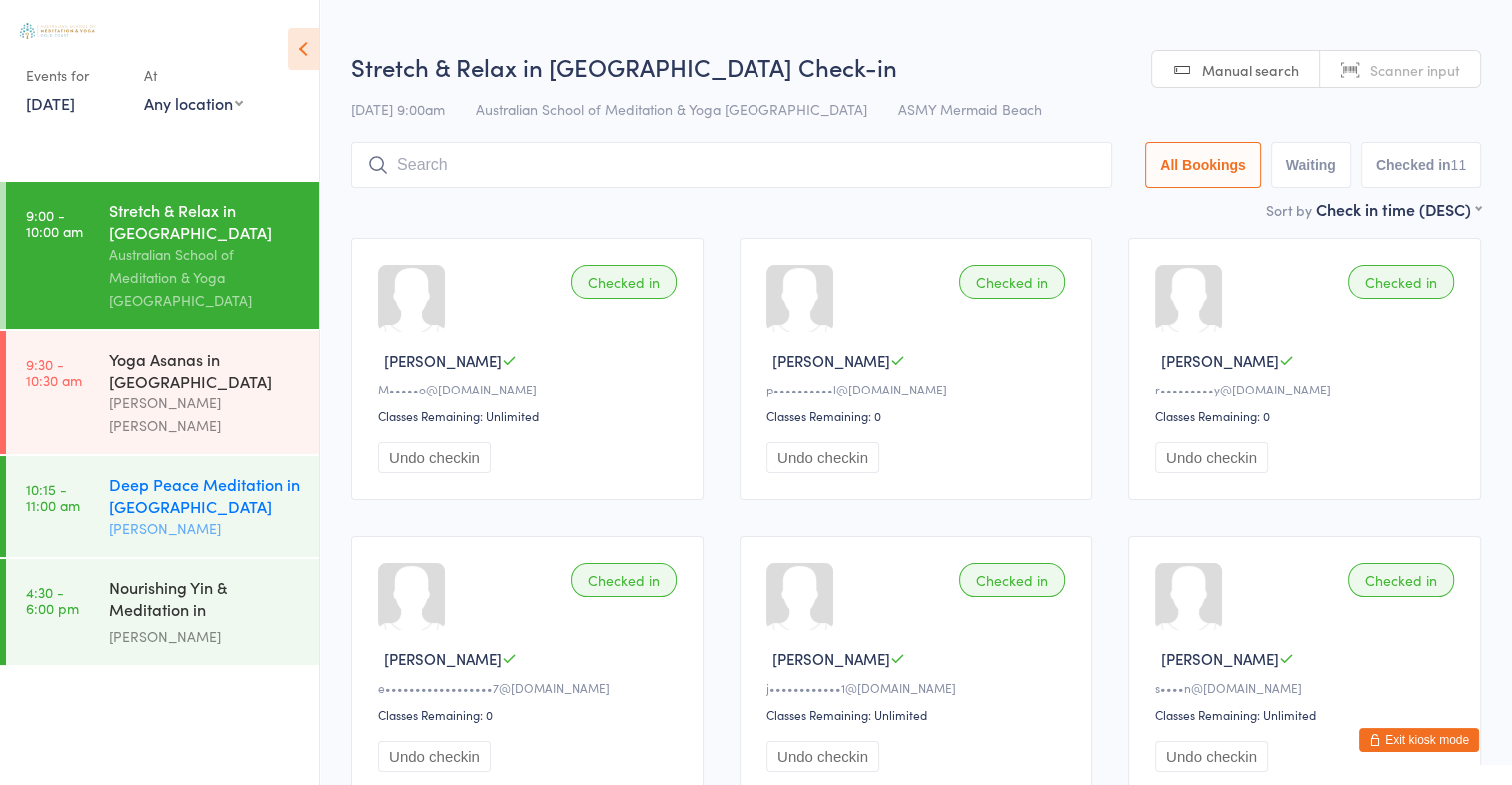 click on "Deep Peace Meditation in [GEOGRAPHIC_DATA]" at bounding box center [205, 495] 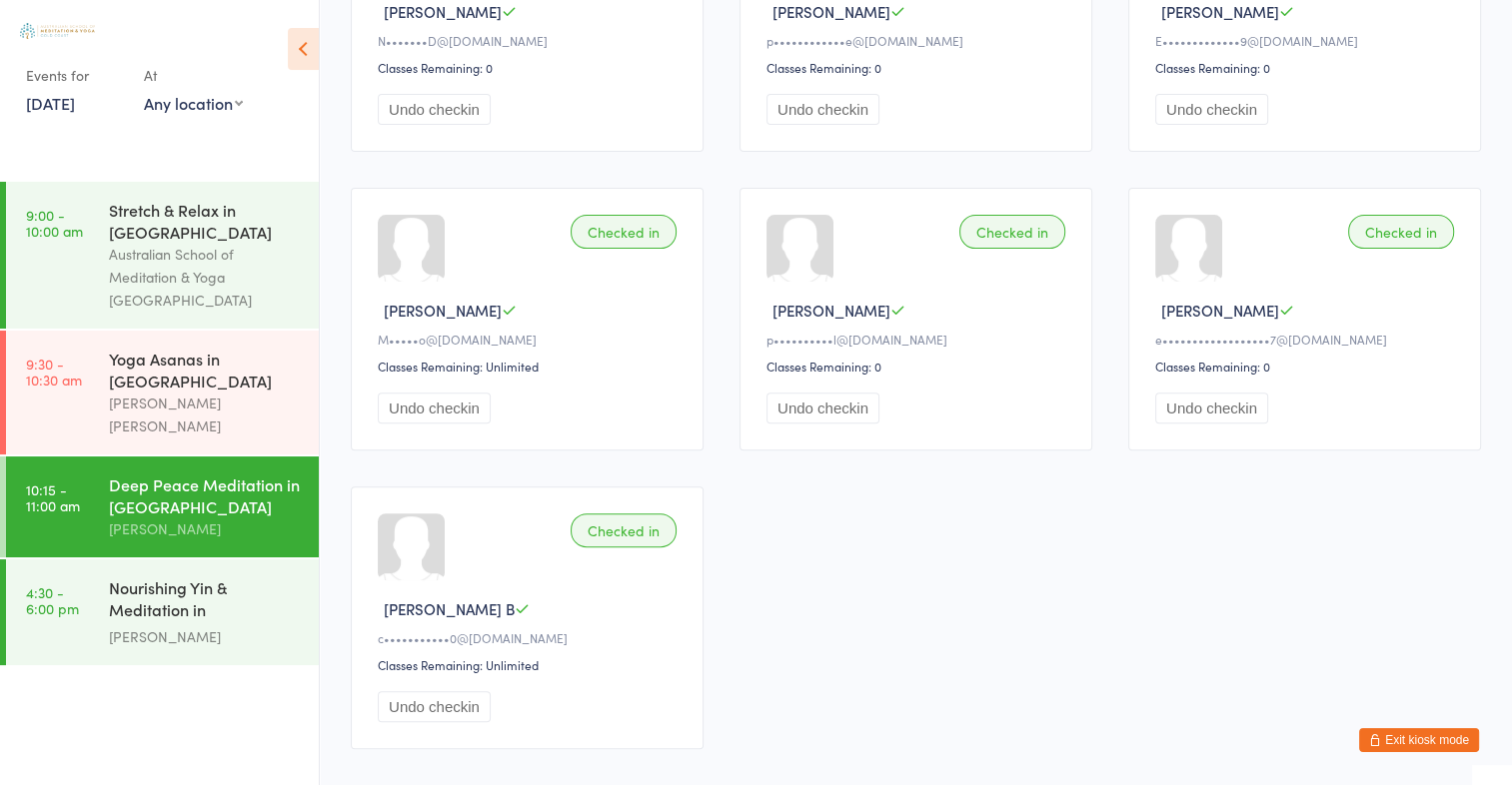 scroll, scrollTop: 671, scrollLeft: 0, axis: vertical 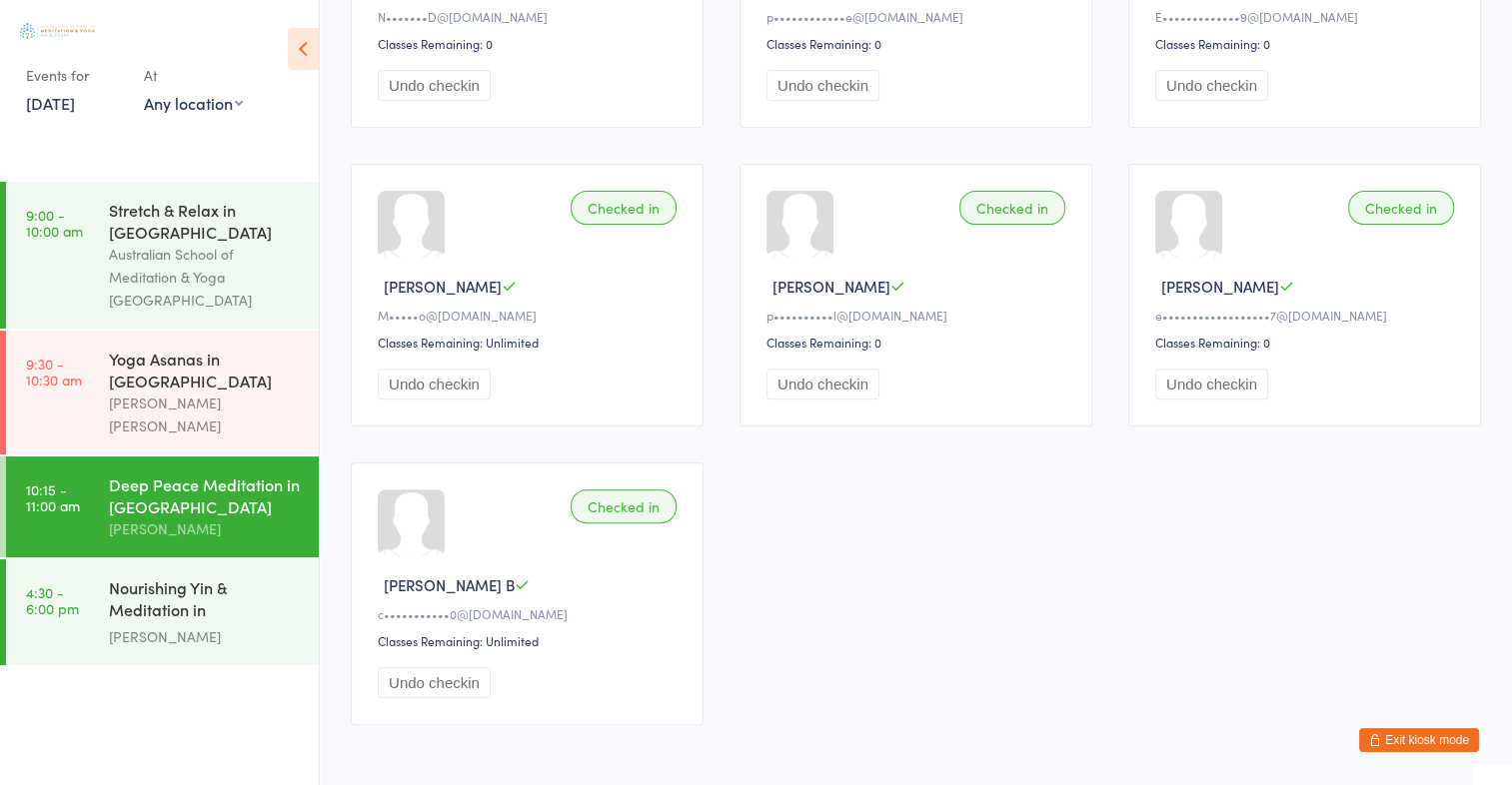 click on "[DATE]" at bounding box center [50, 103] 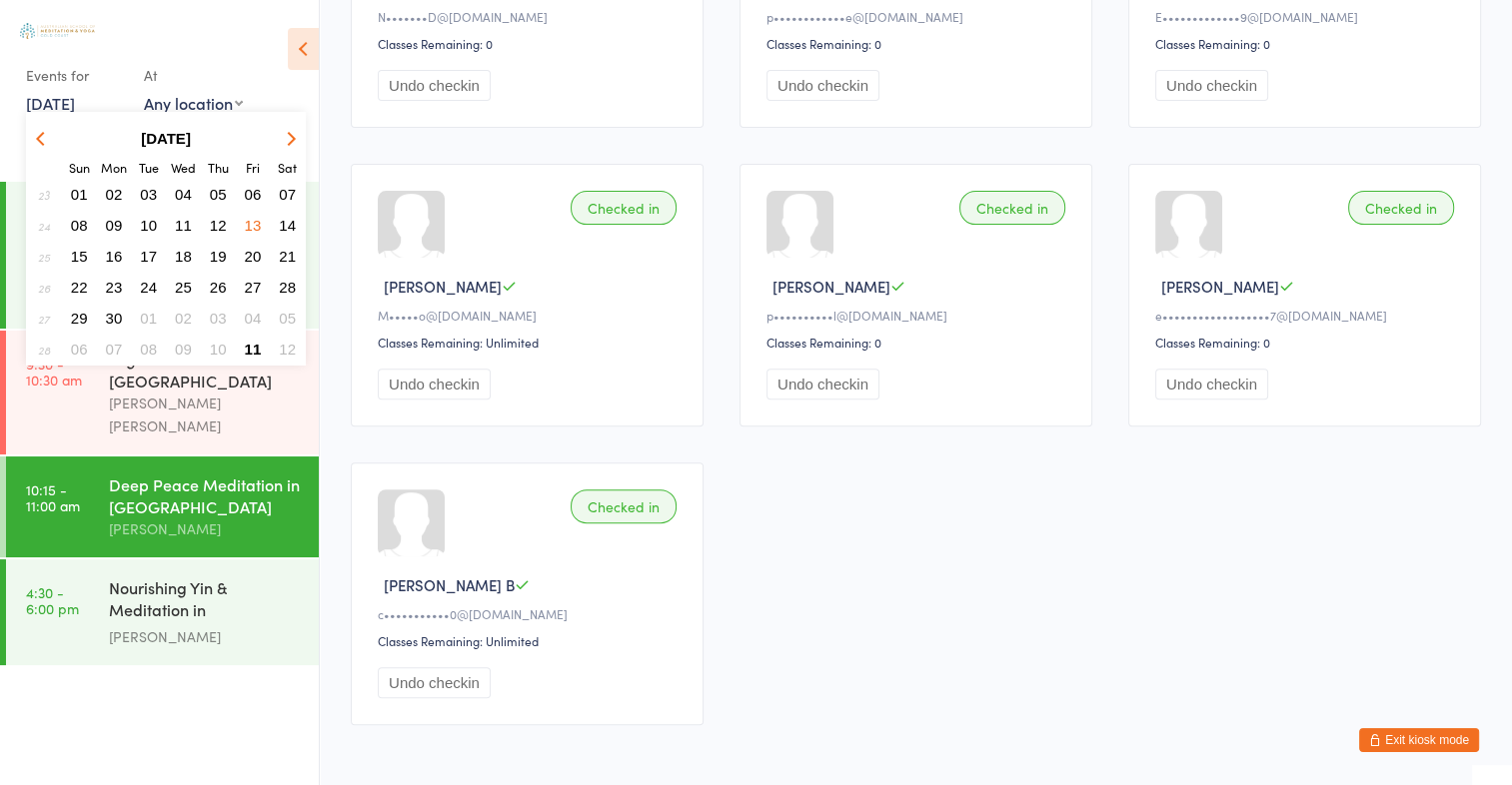 click at bounding box center [44, 138] 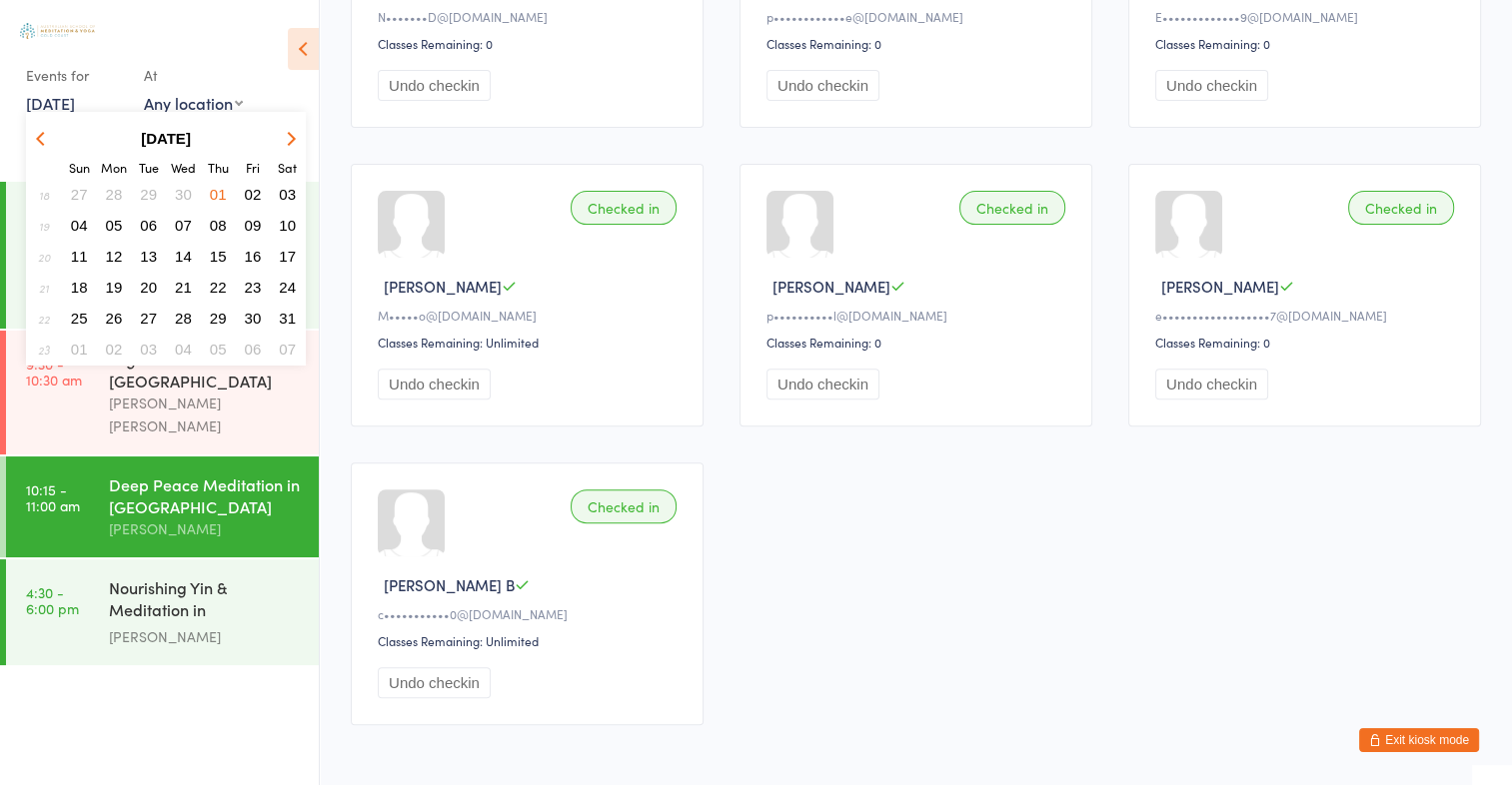 click at bounding box center (288, 138) 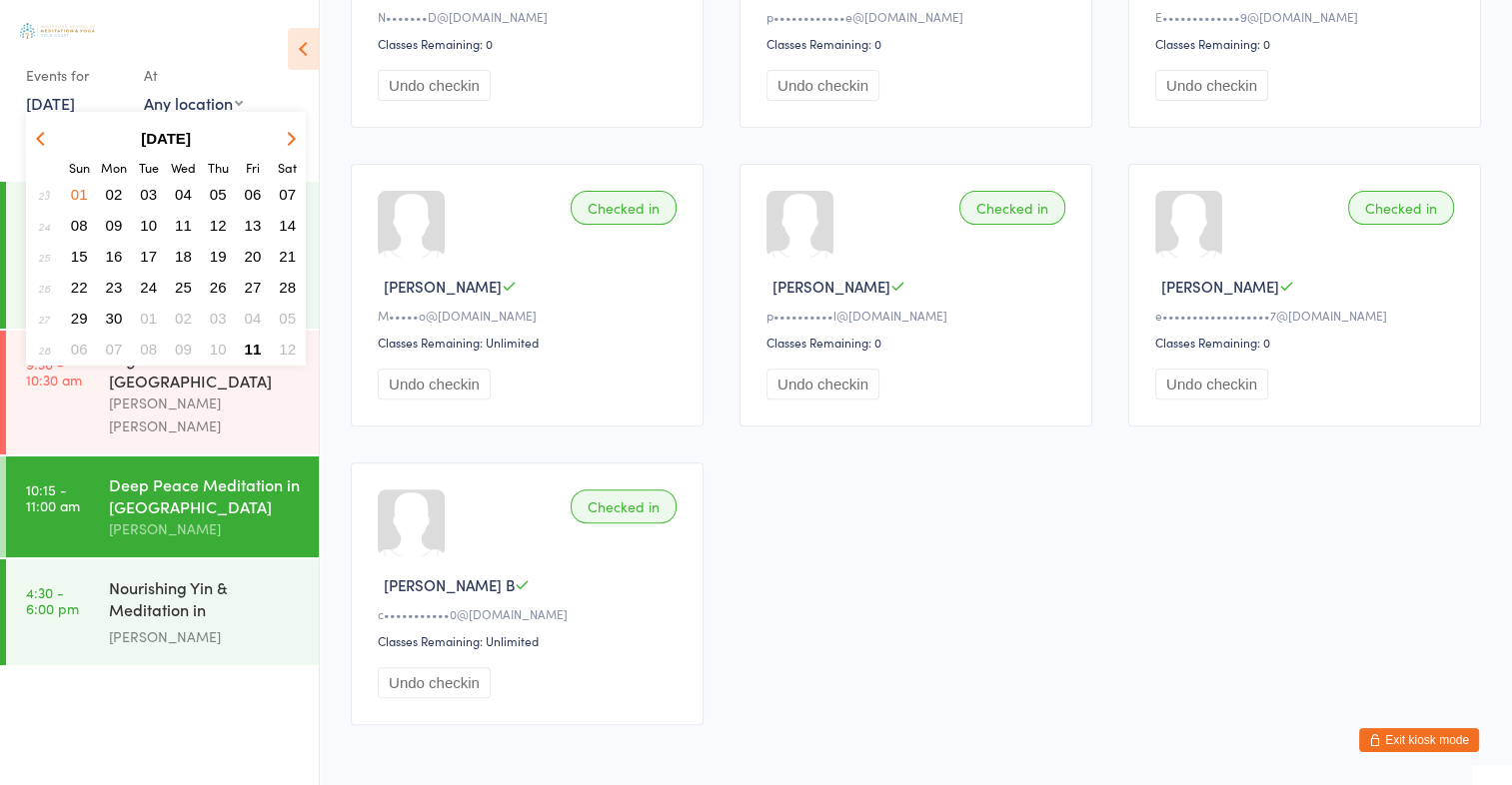 click at bounding box center [288, 138] 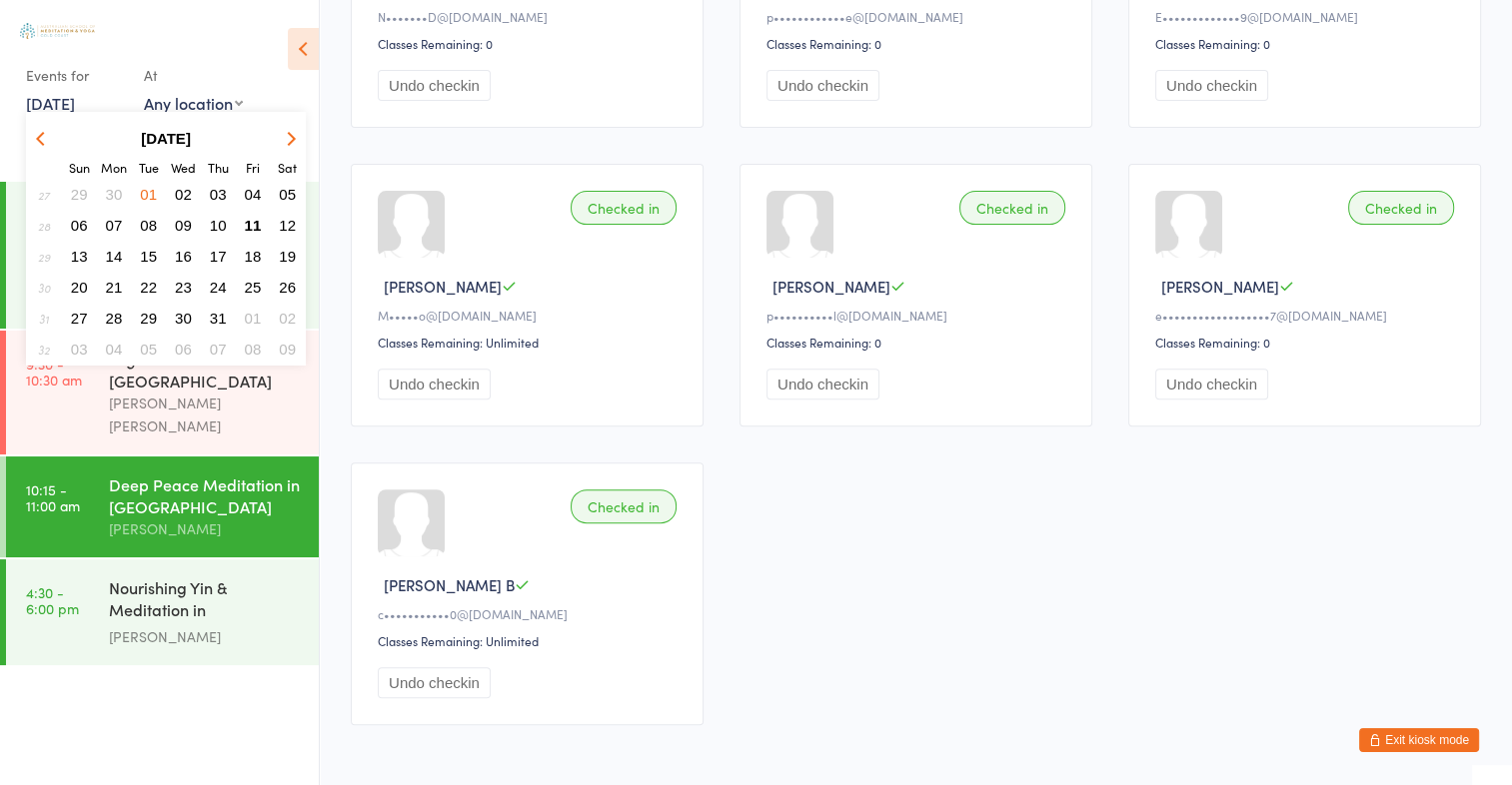 click on "25" at bounding box center (253, 287) 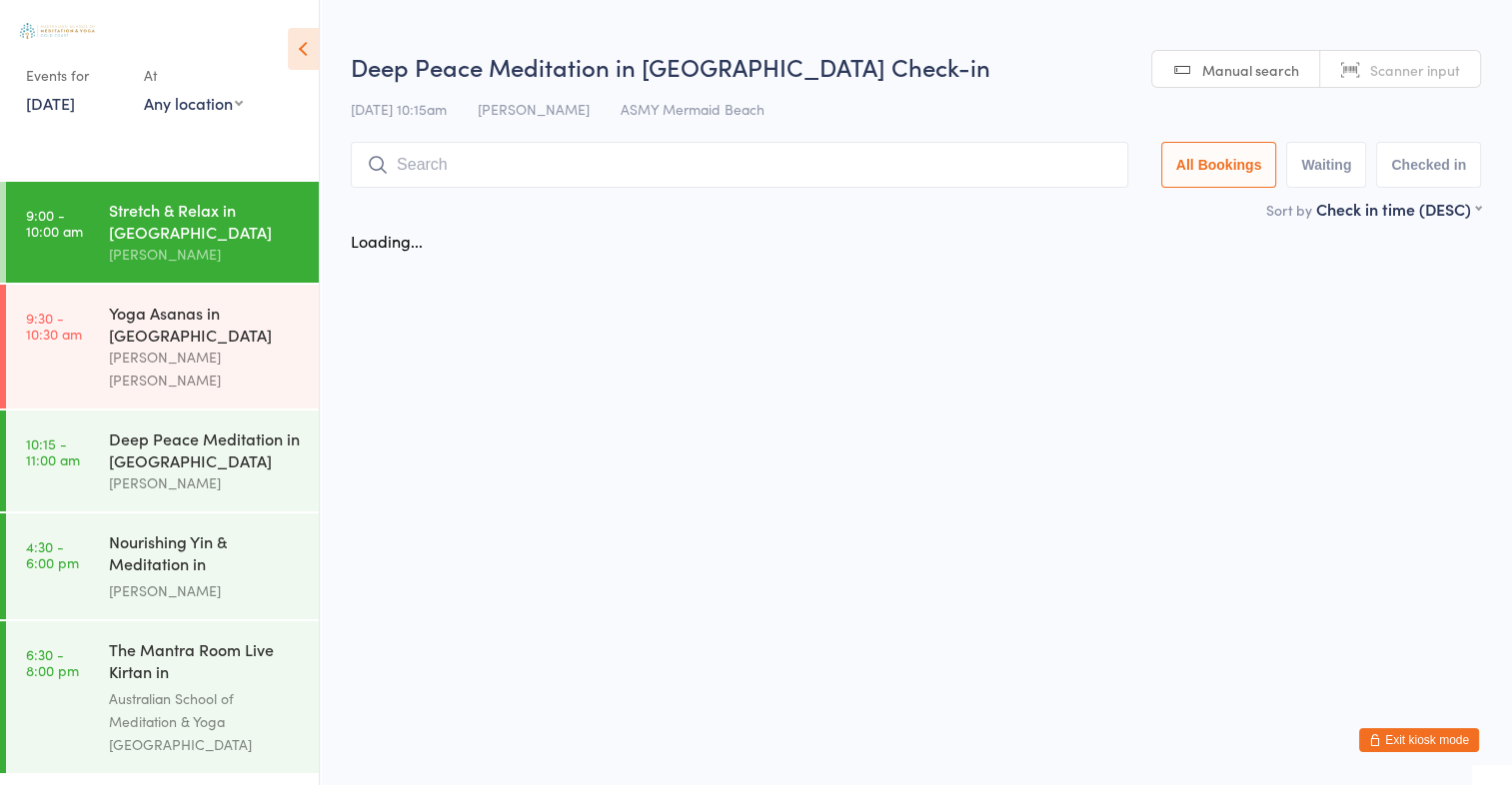 scroll, scrollTop: 0, scrollLeft: 0, axis: both 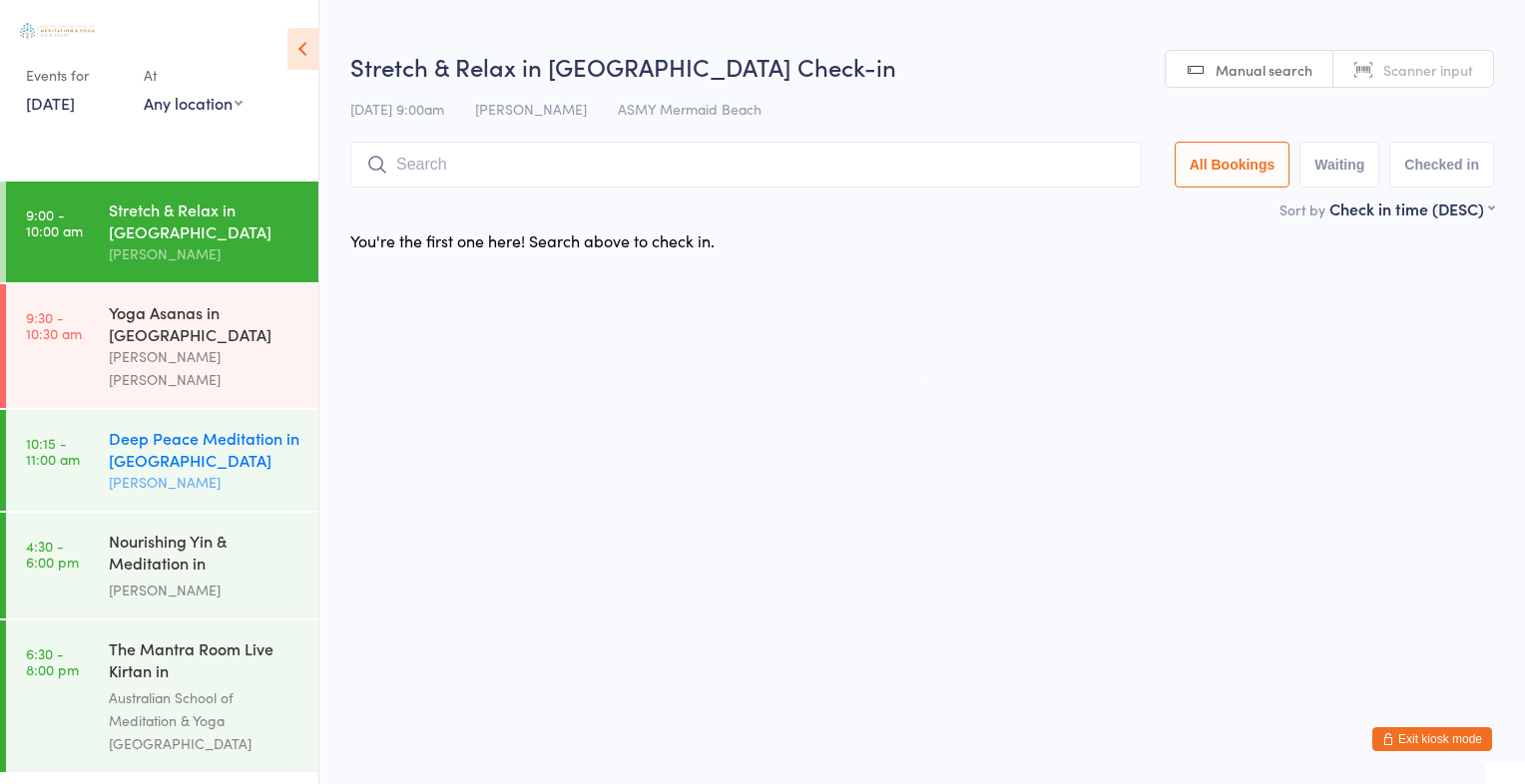 click on "Deep Peace Meditation in [GEOGRAPHIC_DATA]" at bounding box center (205, 449) 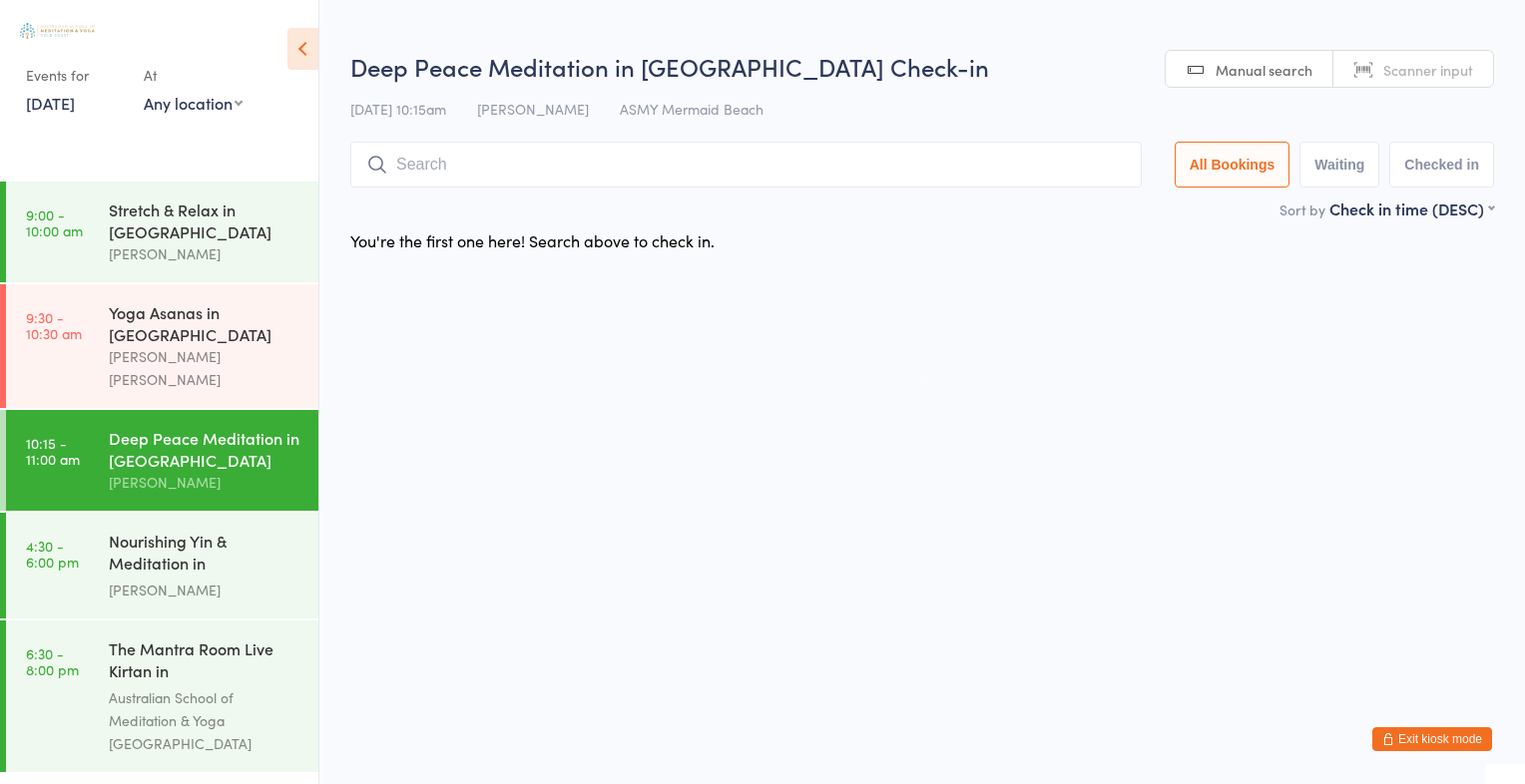 click on "[DATE]" at bounding box center (50, 103) 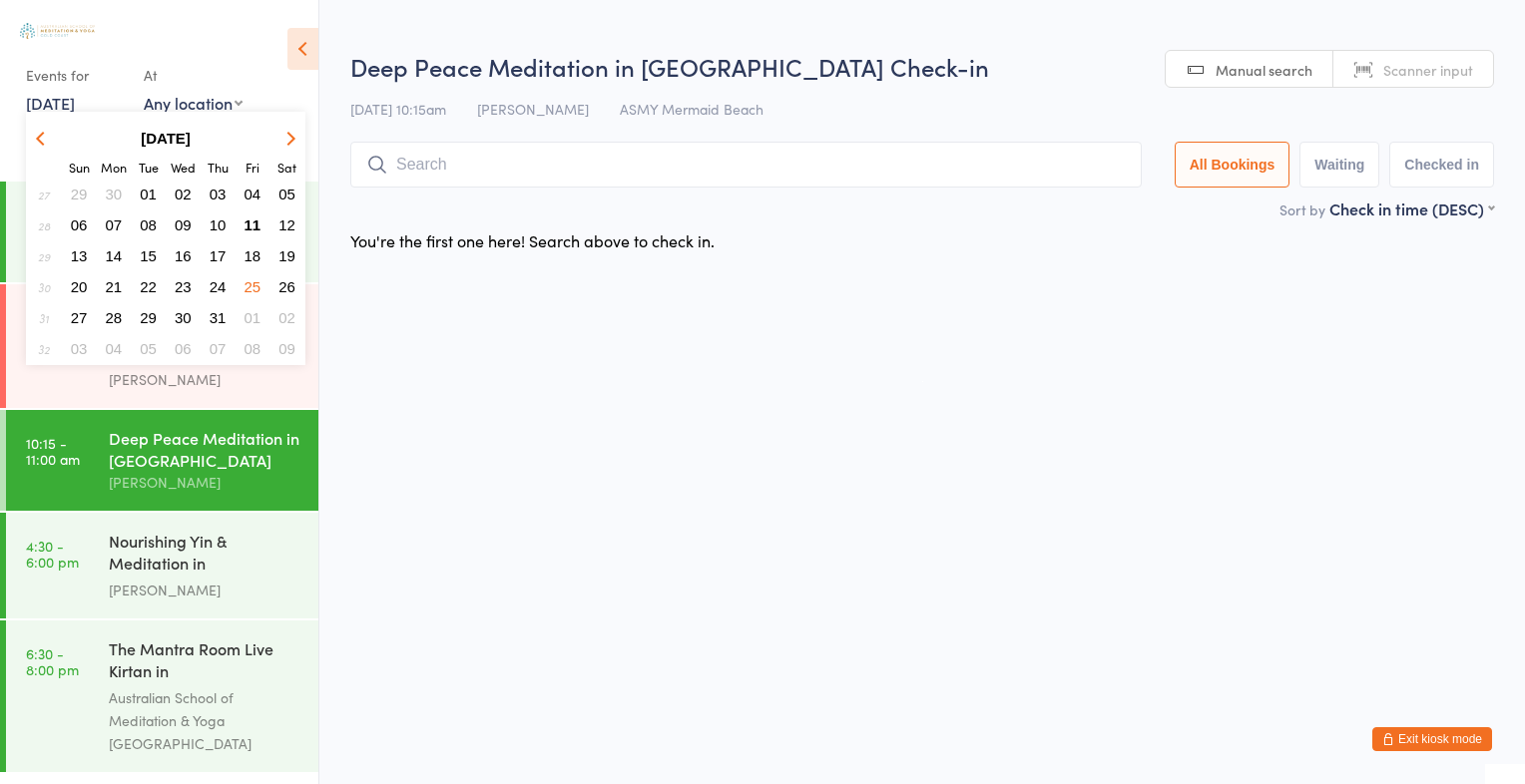 click on "04" at bounding box center [253, 194] 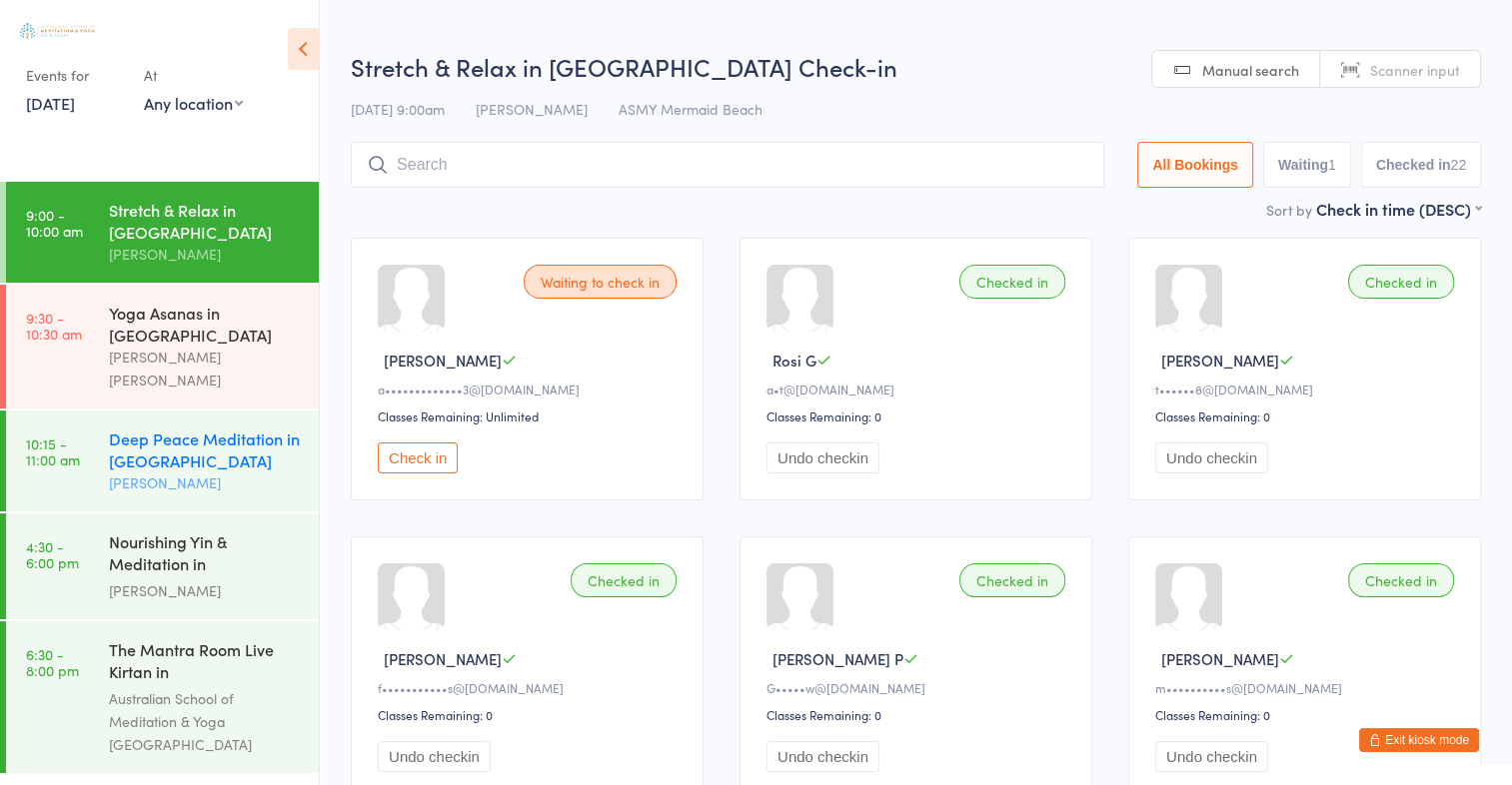 click on "Deep Peace Meditation in [GEOGRAPHIC_DATA]" at bounding box center (205, 449) 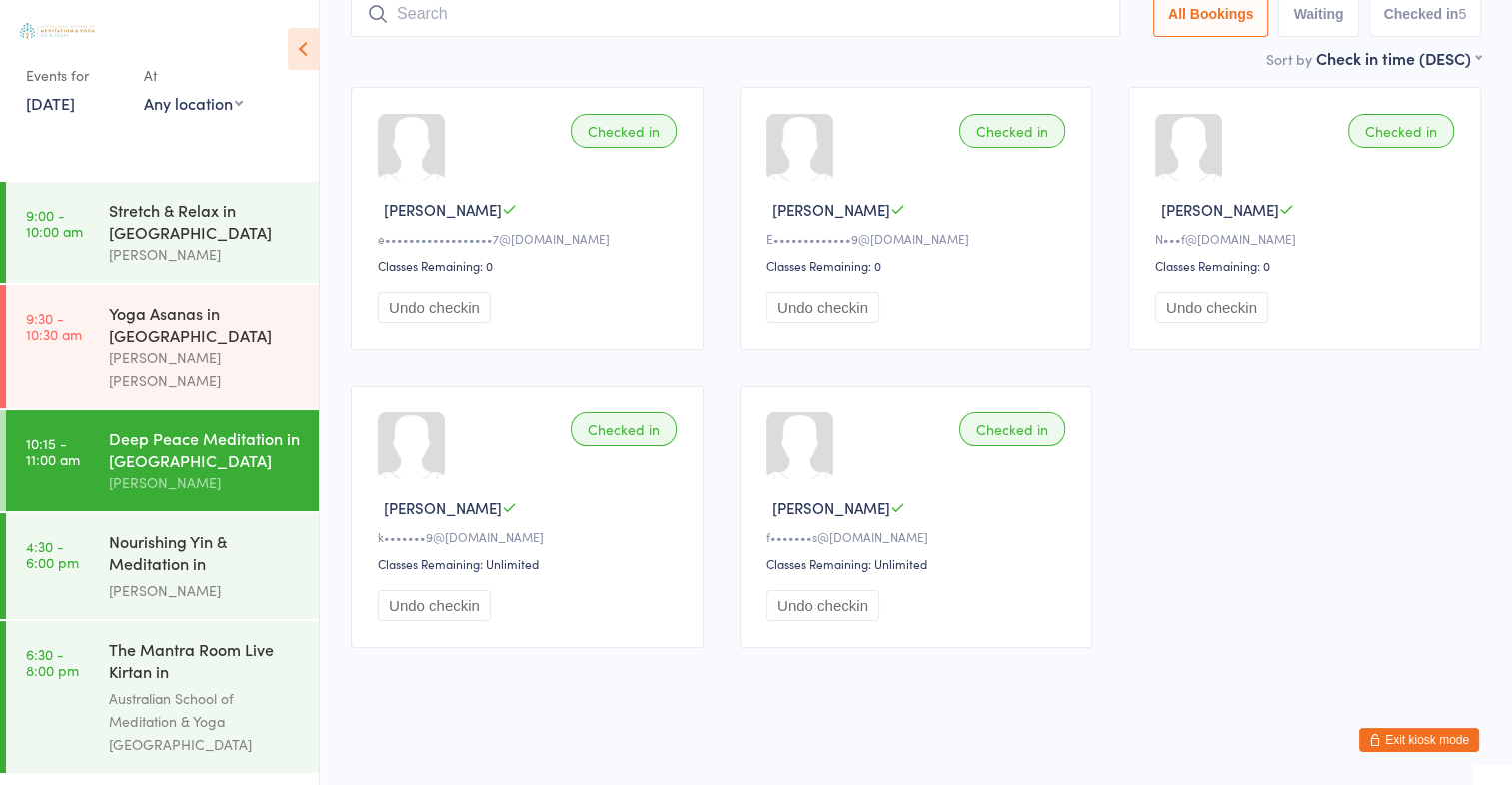 scroll, scrollTop: 152, scrollLeft: 0, axis: vertical 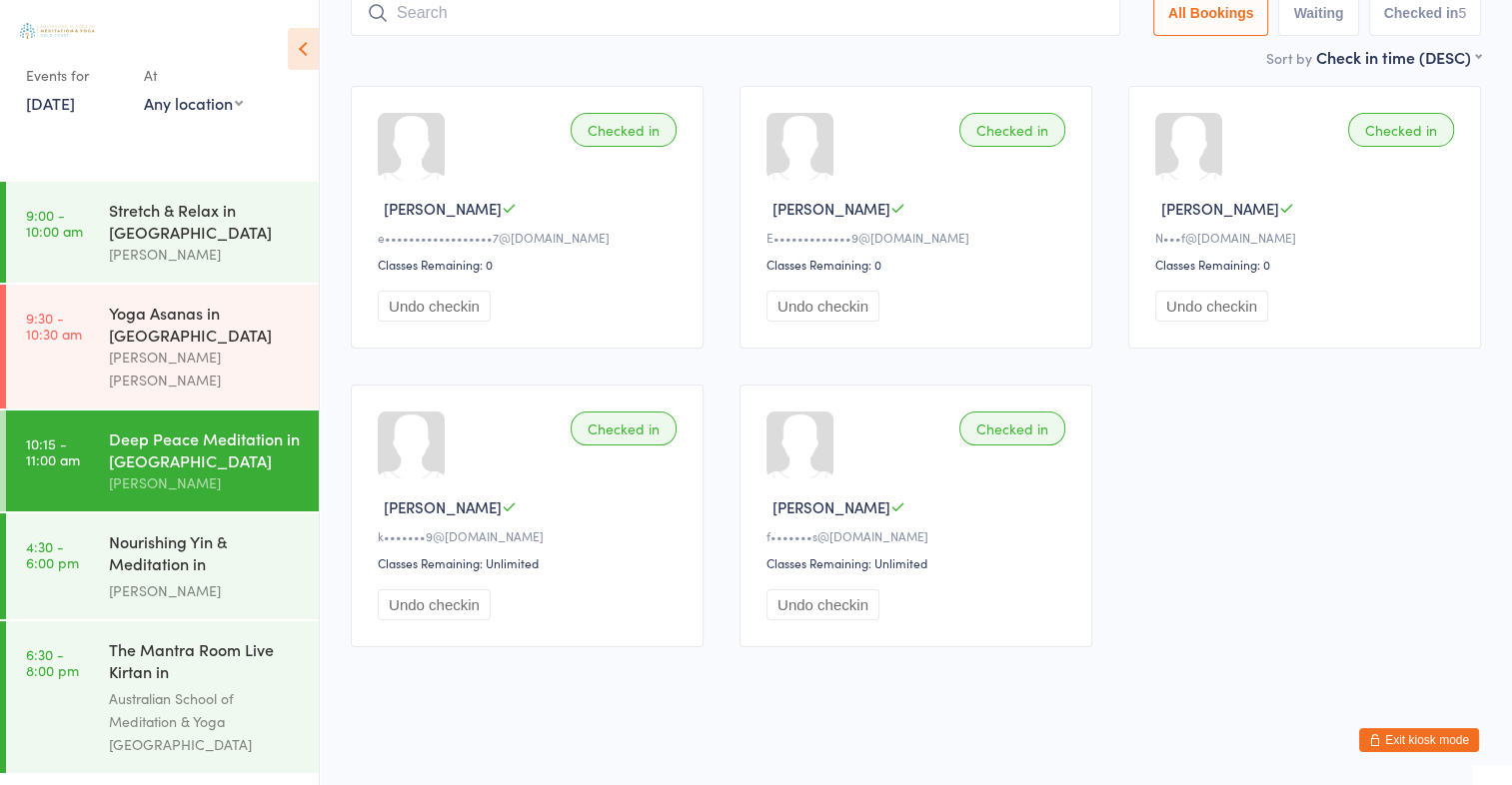 click on "[DATE]" at bounding box center (50, 103) 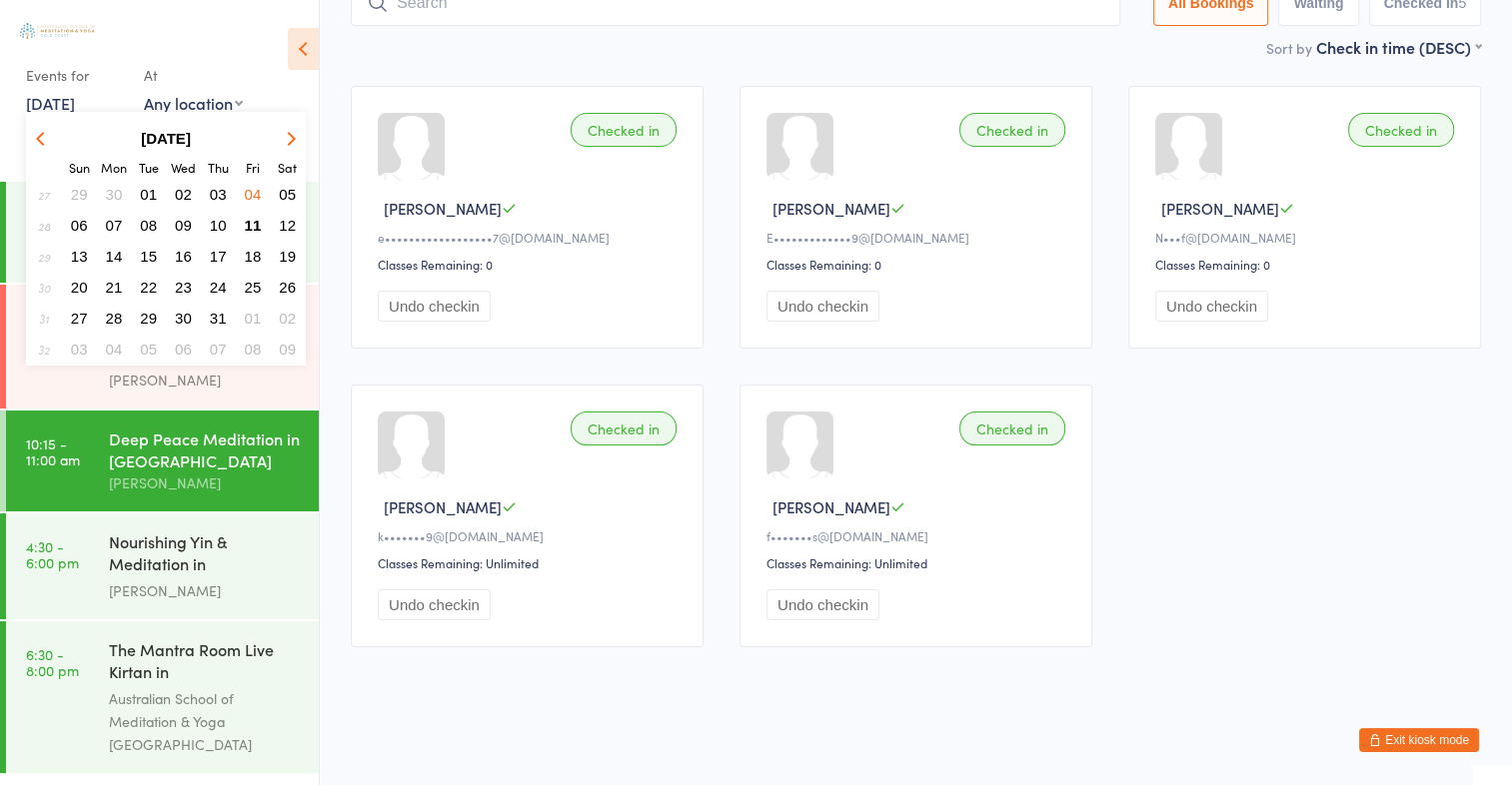 click on "07" at bounding box center (114, 225) 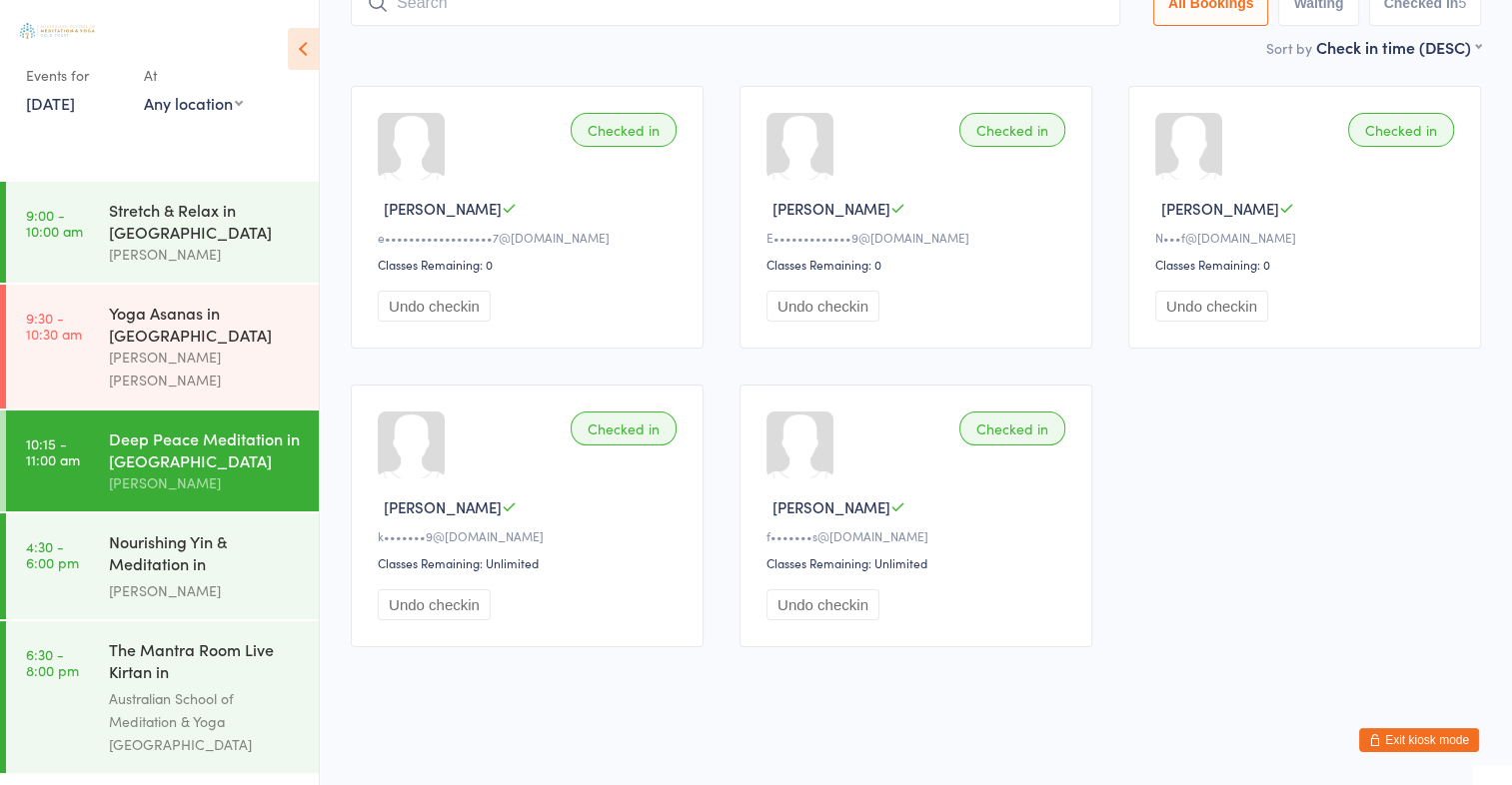 scroll, scrollTop: 0, scrollLeft: 0, axis: both 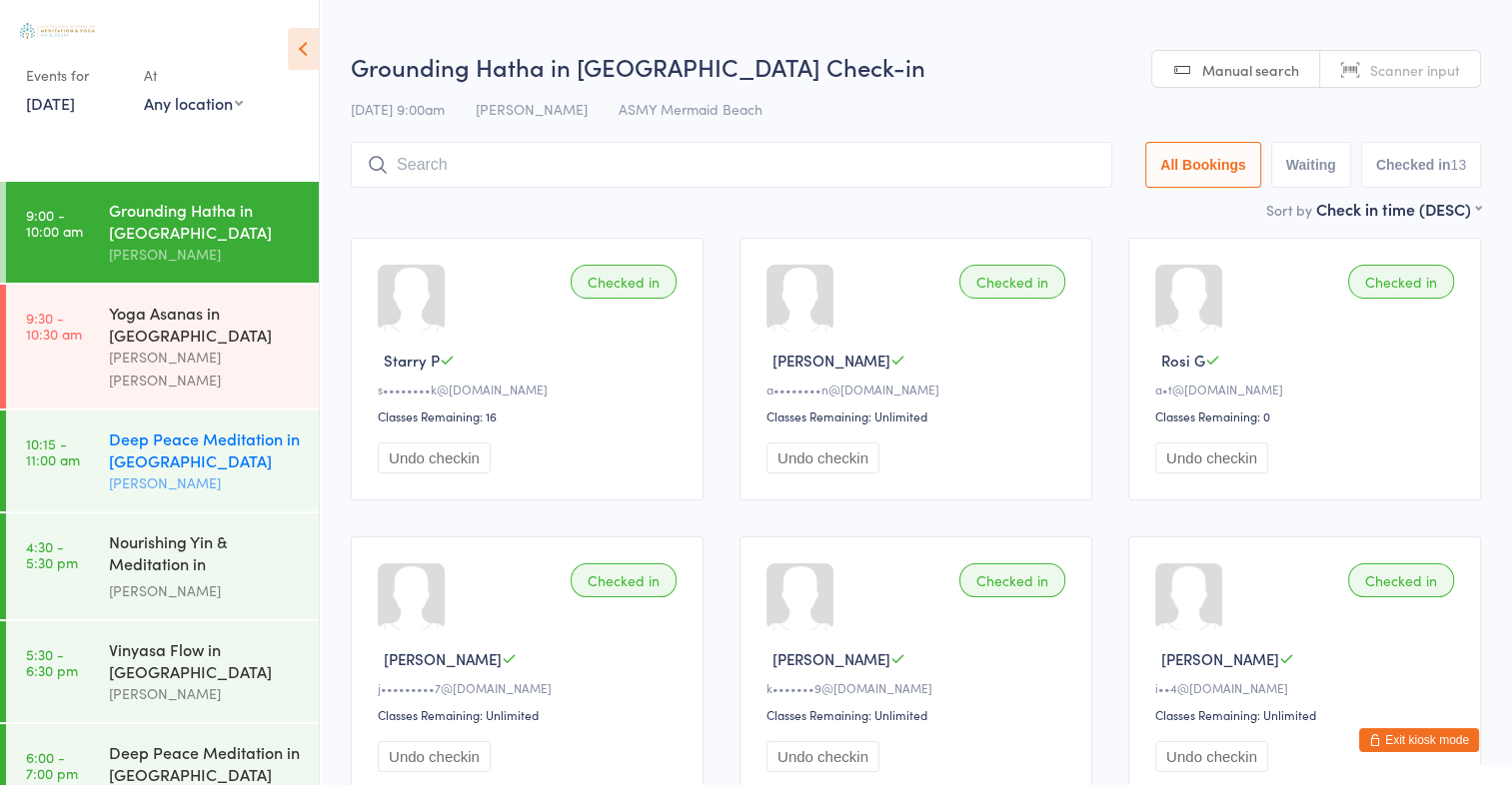 click on "10:15 - 11:00 am Deep Peace Meditation in Mermaid Beach [PERSON_NAME]" at bounding box center (162, 460) 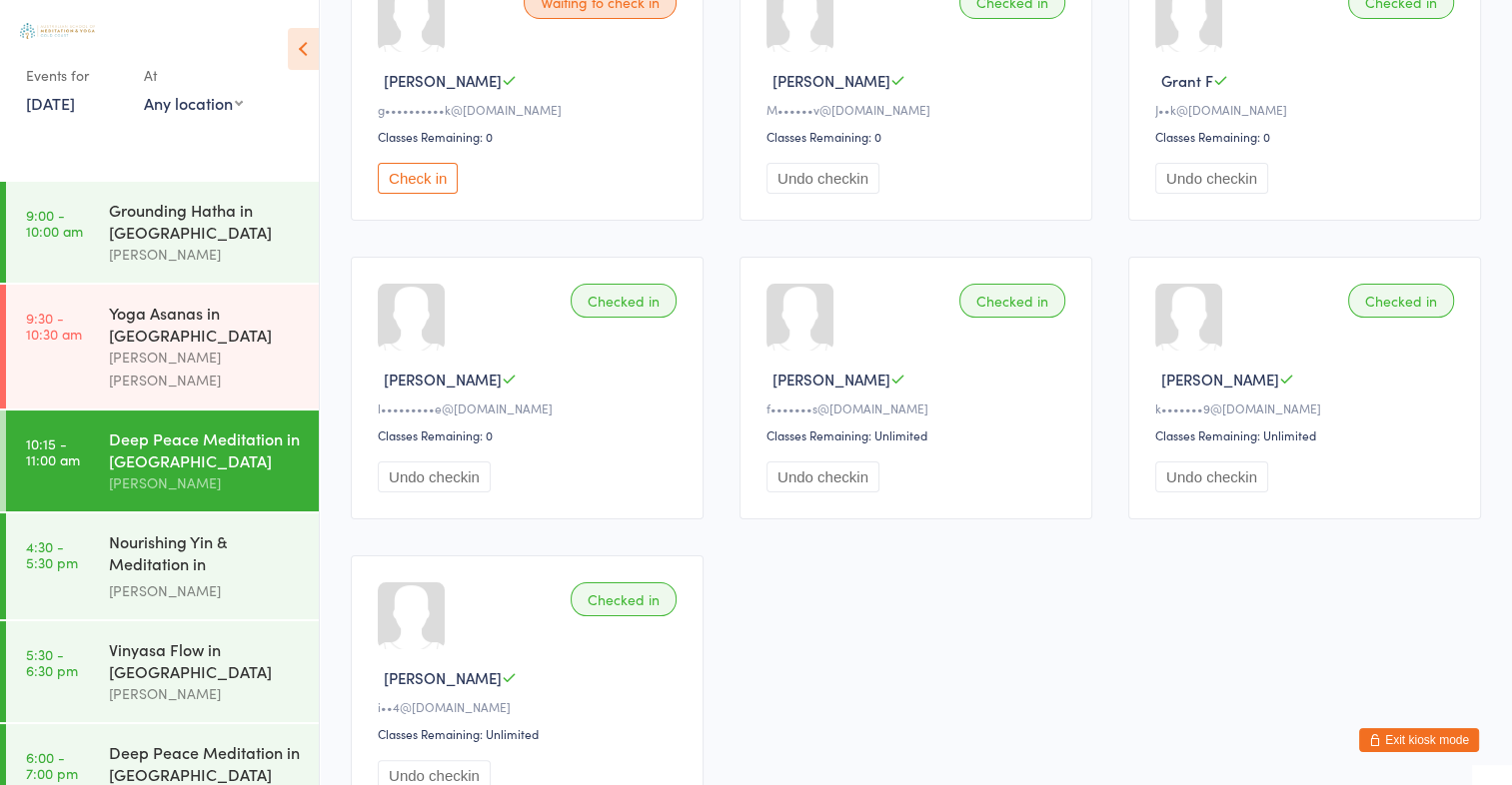 scroll, scrollTop: 0, scrollLeft: 0, axis: both 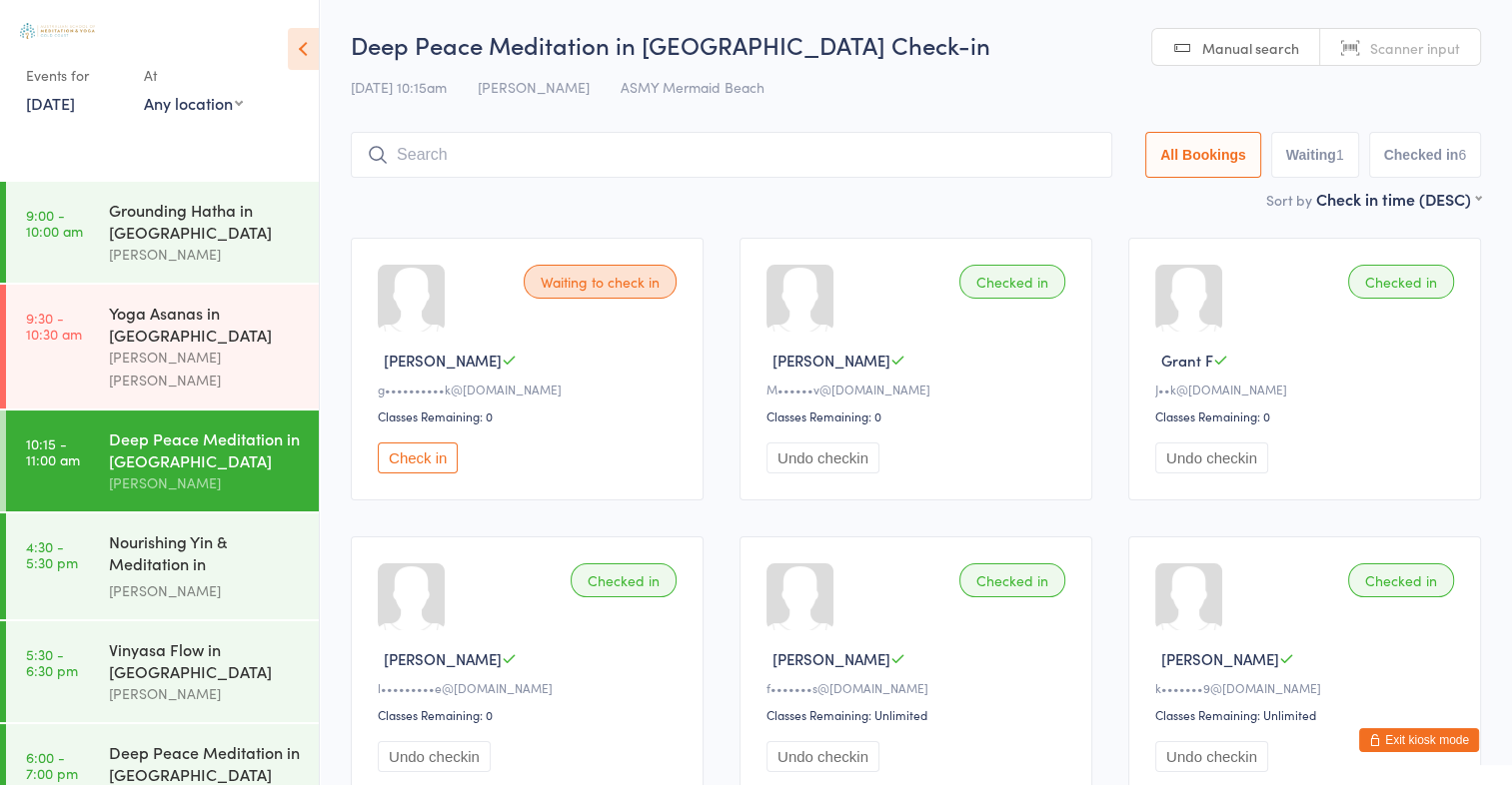 click on "[DATE]" at bounding box center [50, 103] 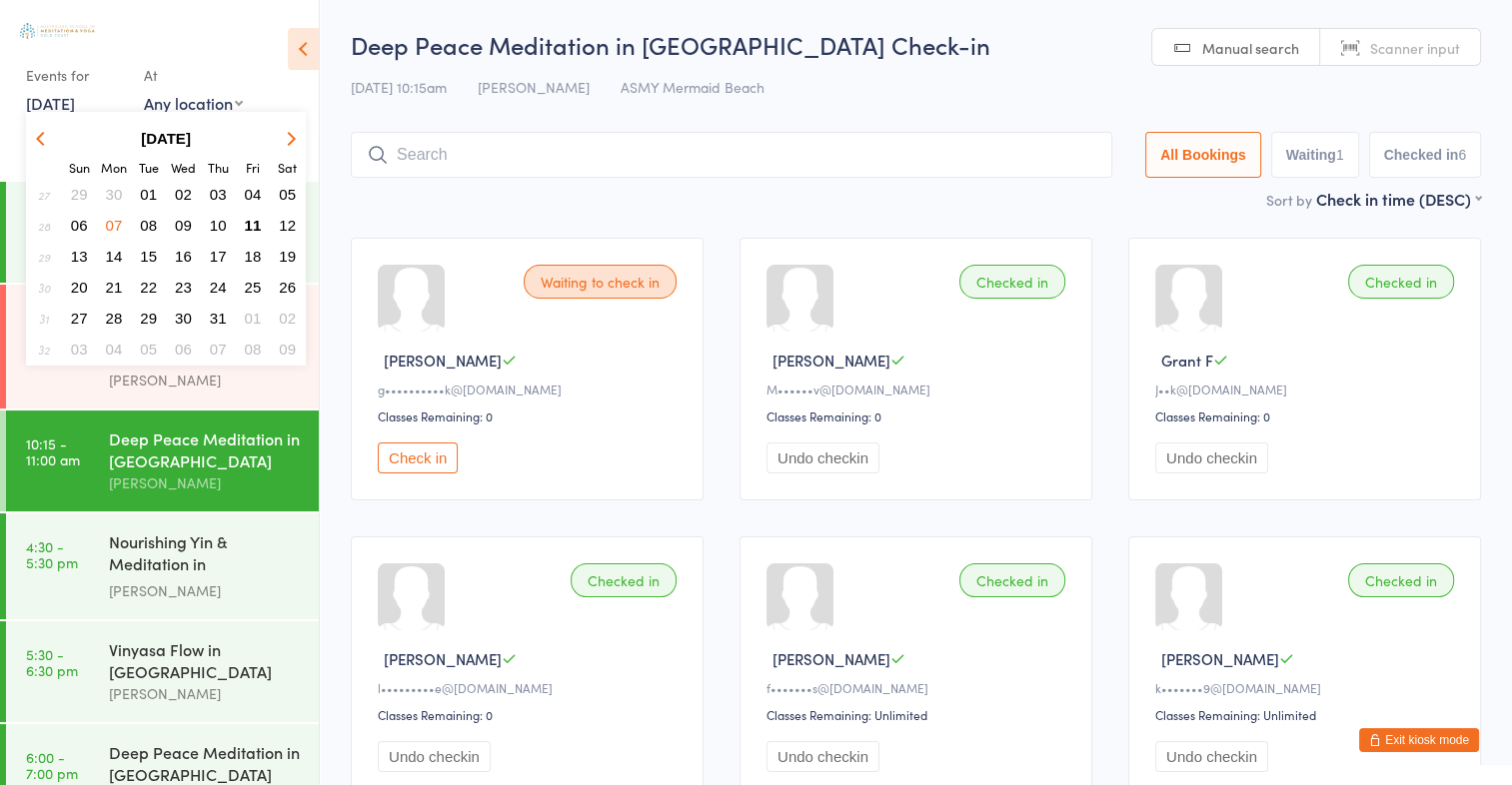 click on "11" at bounding box center [253, 225] 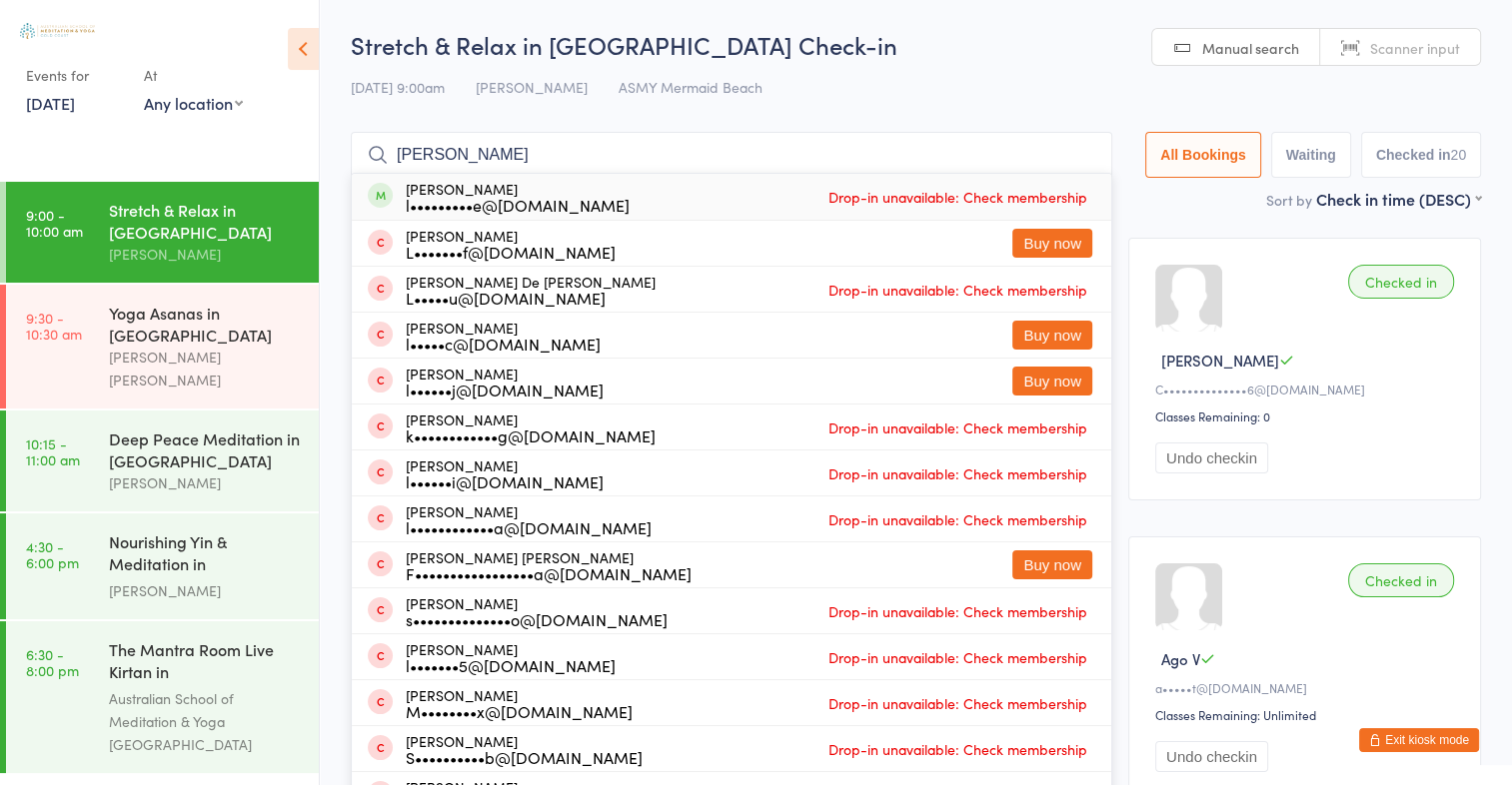 type on "[PERSON_NAME]" 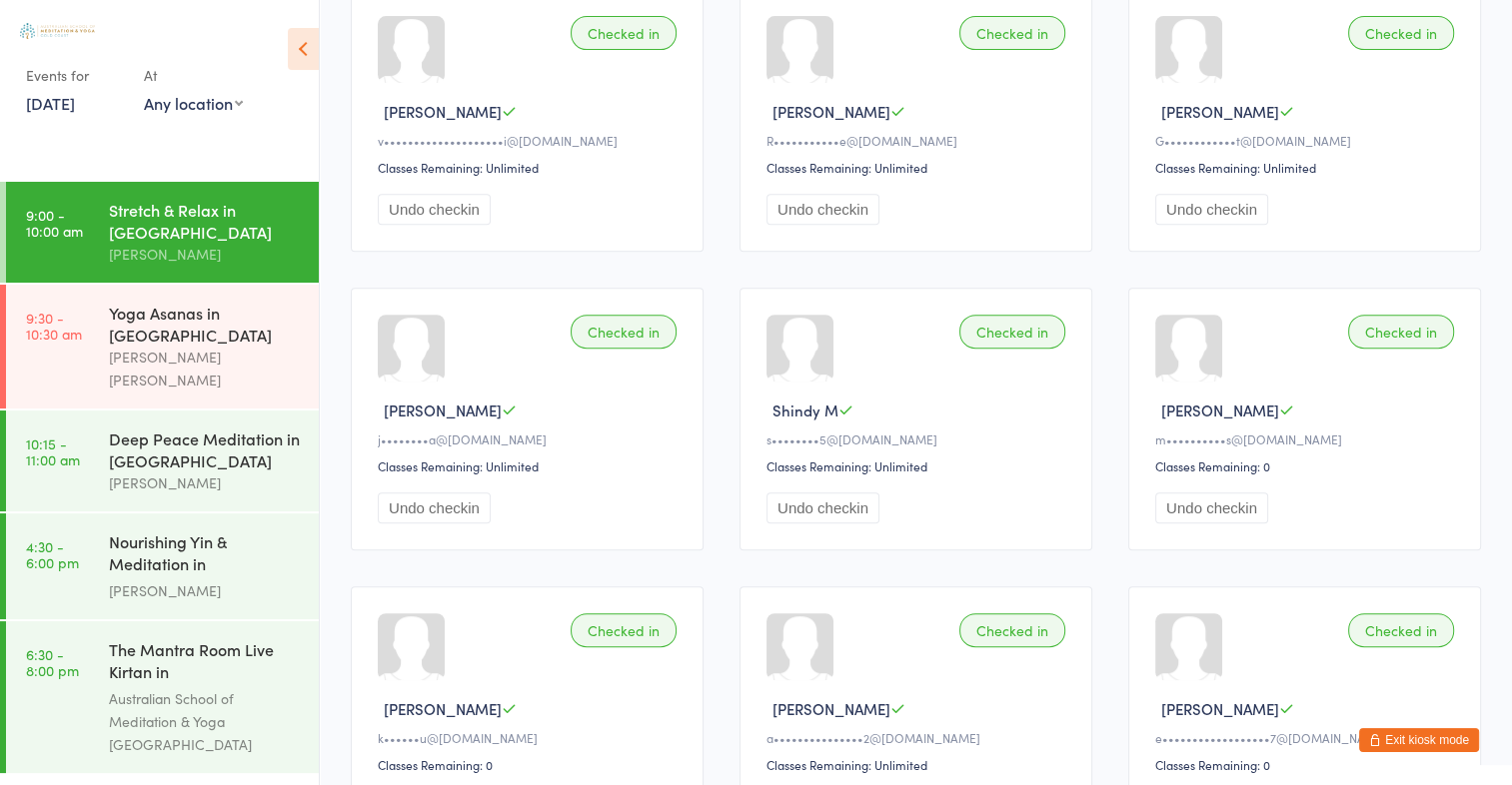 scroll, scrollTop: 847, scrollLeft: 0, axis: vertical 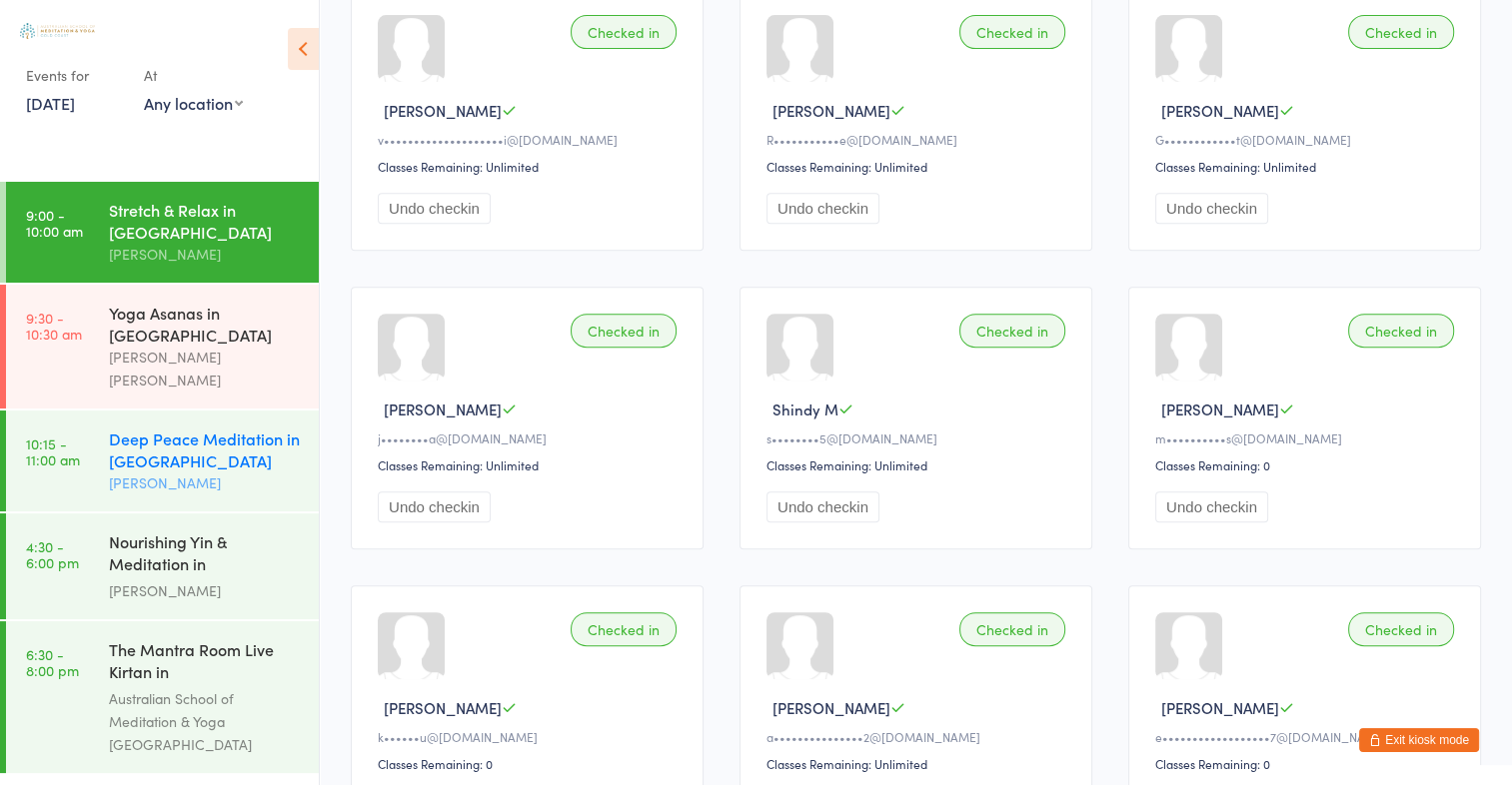 click on "Deep Peace Meditation in [GEOGRAPHIC_DATA]" at bounding box center [205, 449] 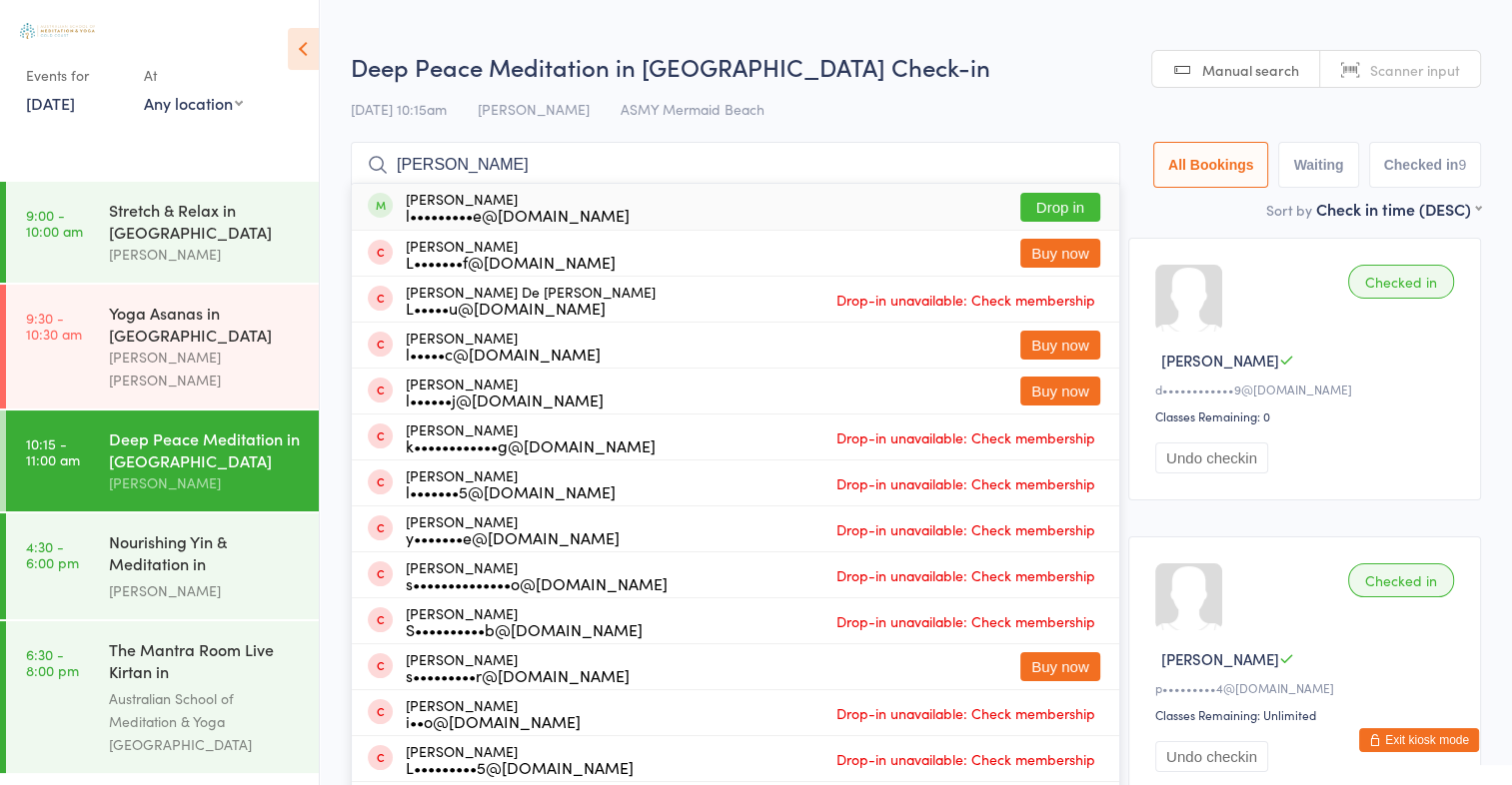 type on "[PERSON_NAME]" 